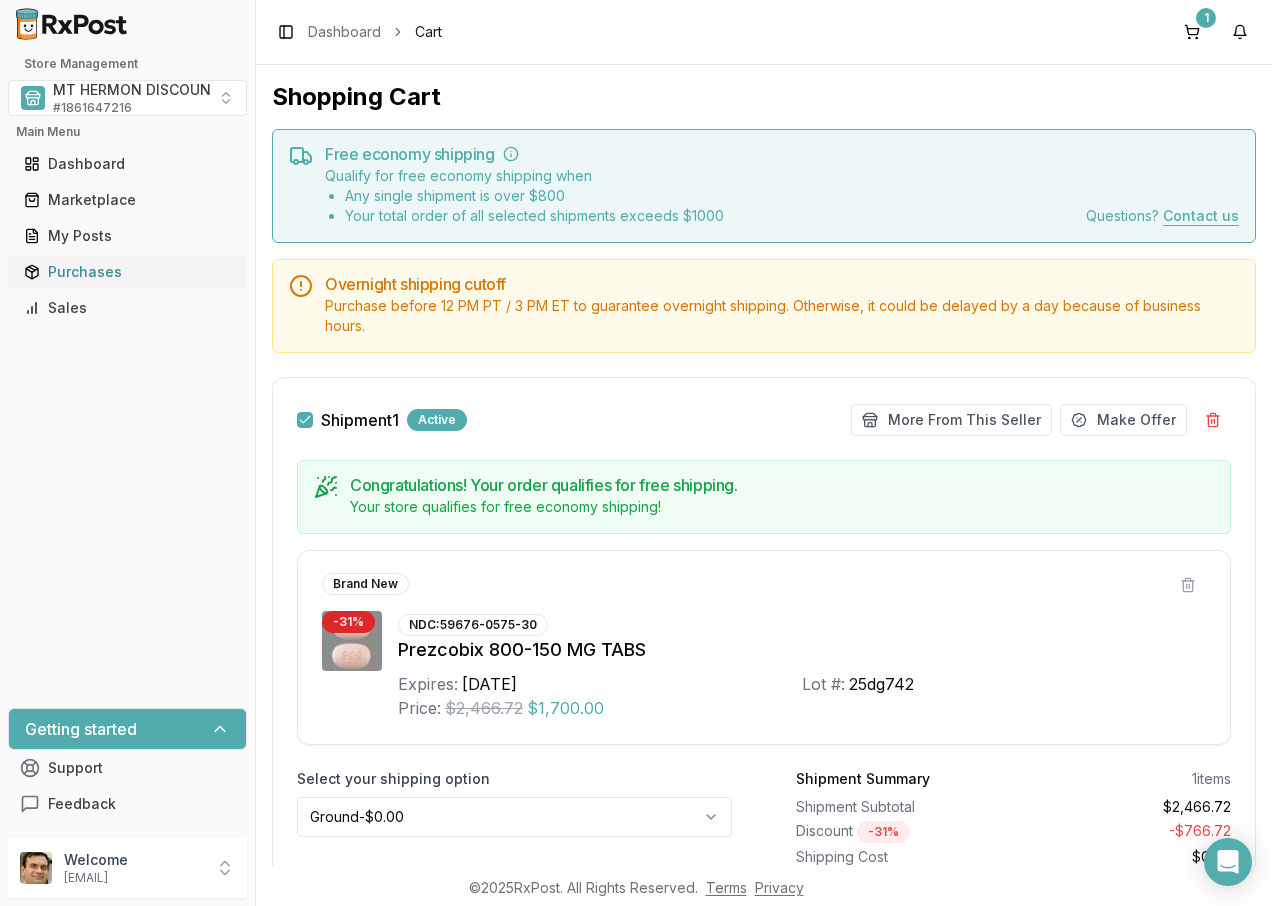 scroll, scrollTop: 0, scrollLeft: 0, axis: both 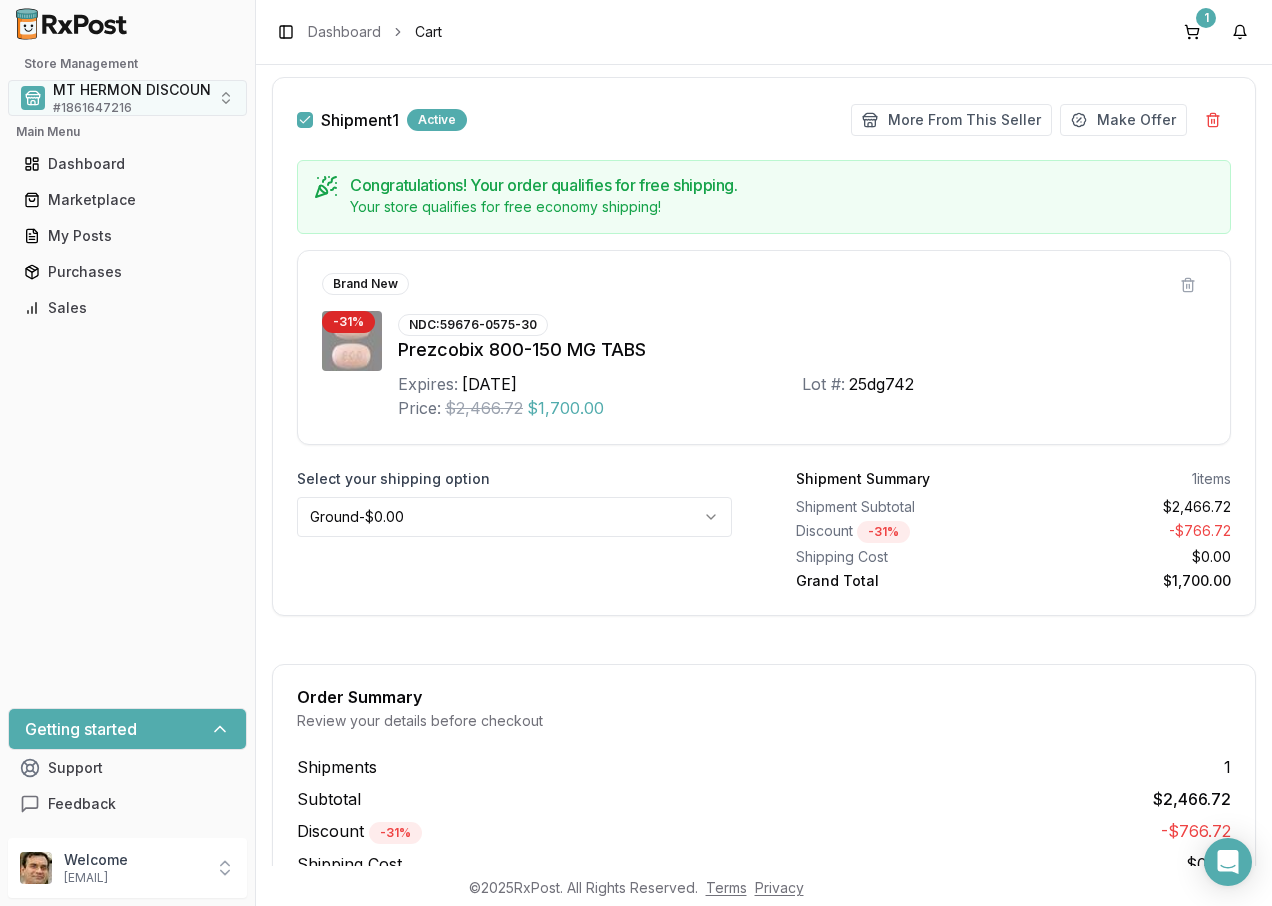 click on "MT HERMON DISCOUNT PHARMACY # 1861647216" at bounding box center [127, 98] 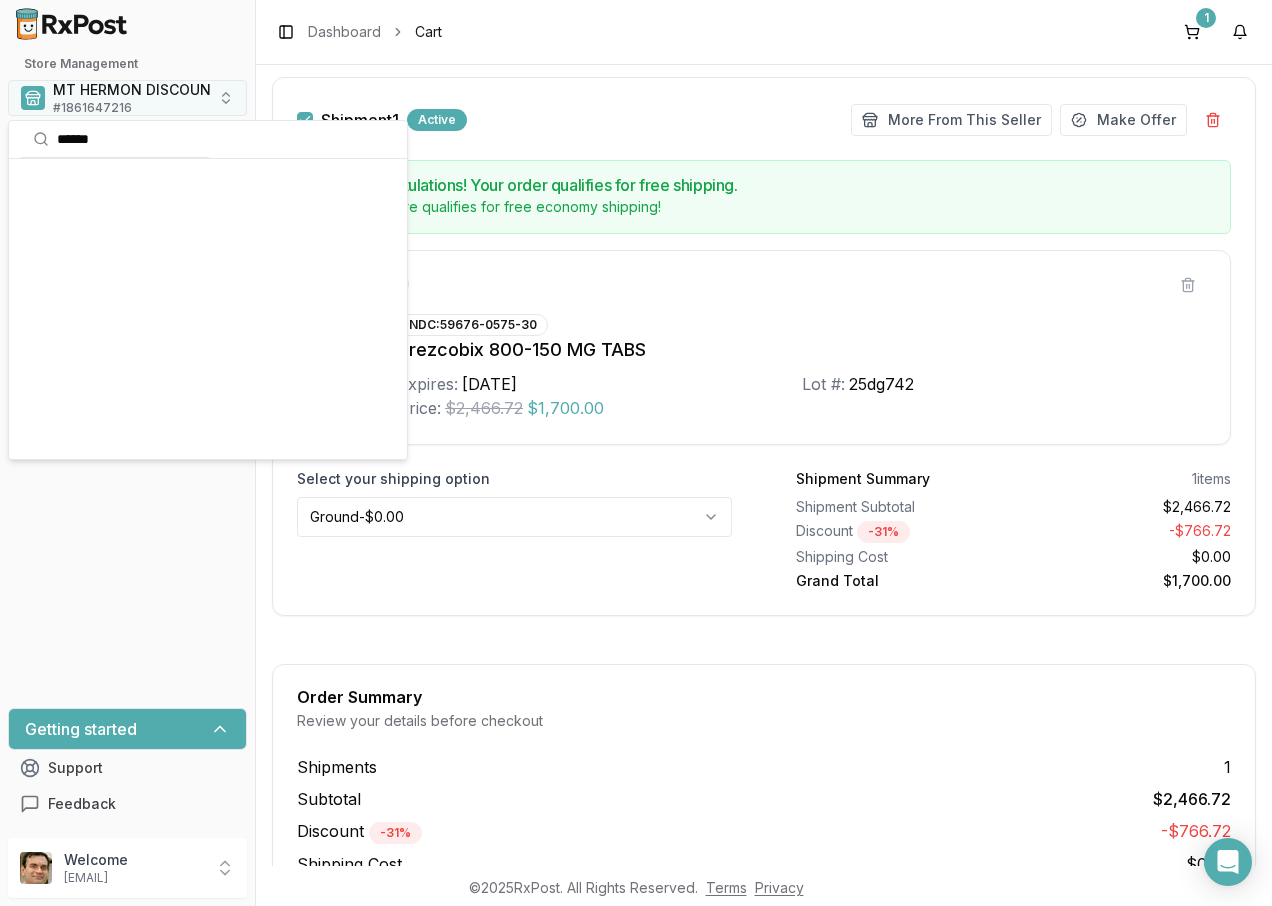 click on "# 1861647216" at bounding box center [92, 108] 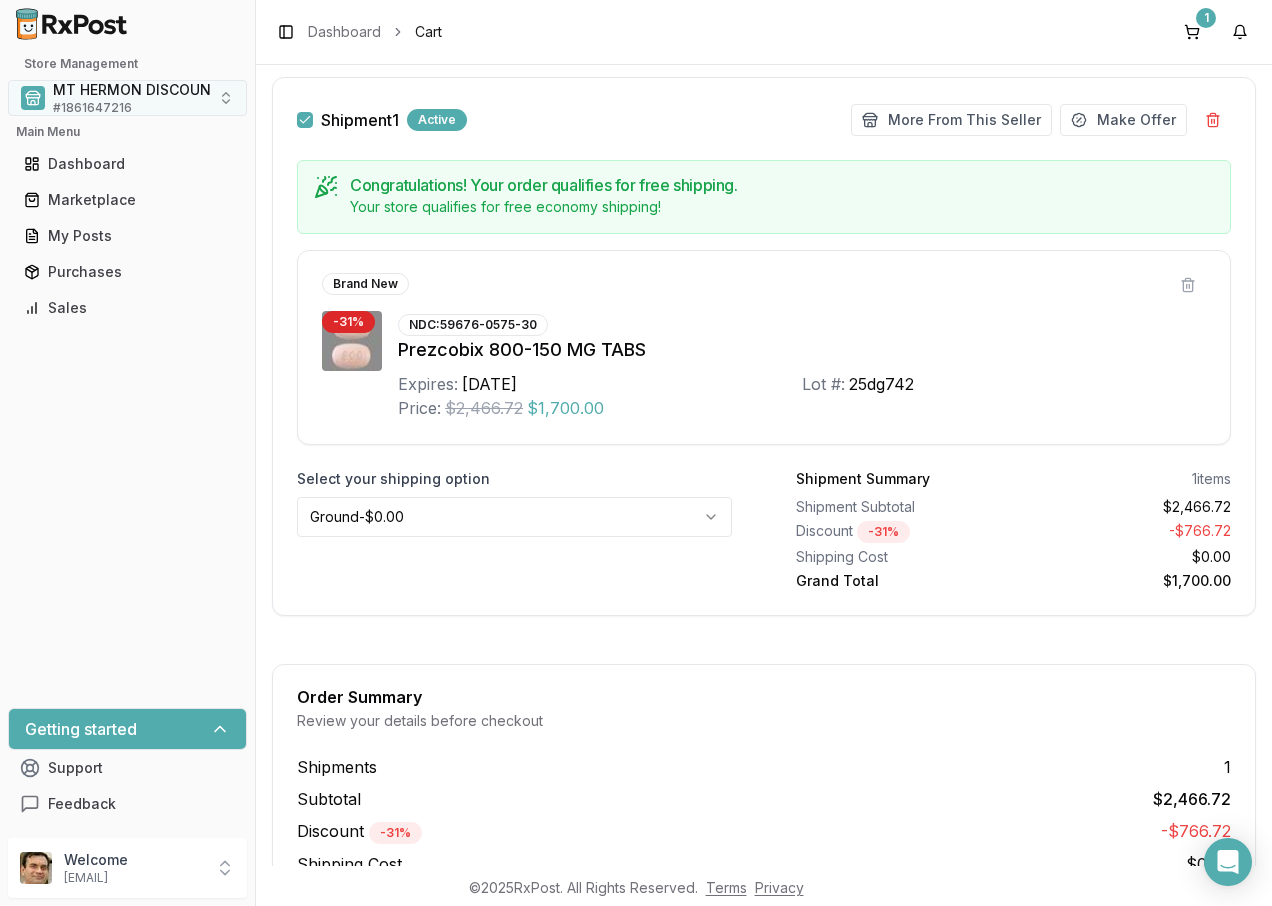 click at bounding box center (33, 98) 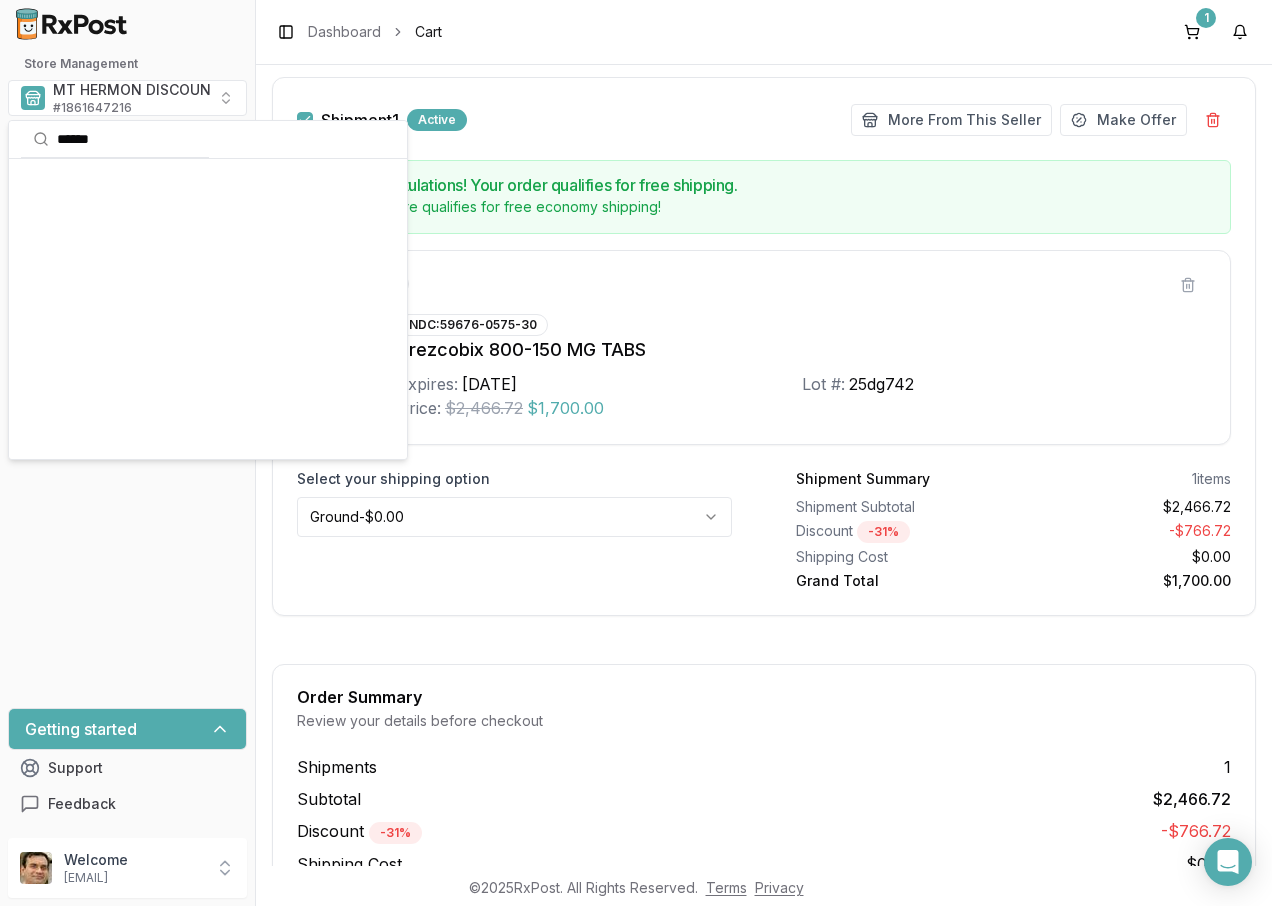 click on "Store Management" at bounding box center [127, 64] 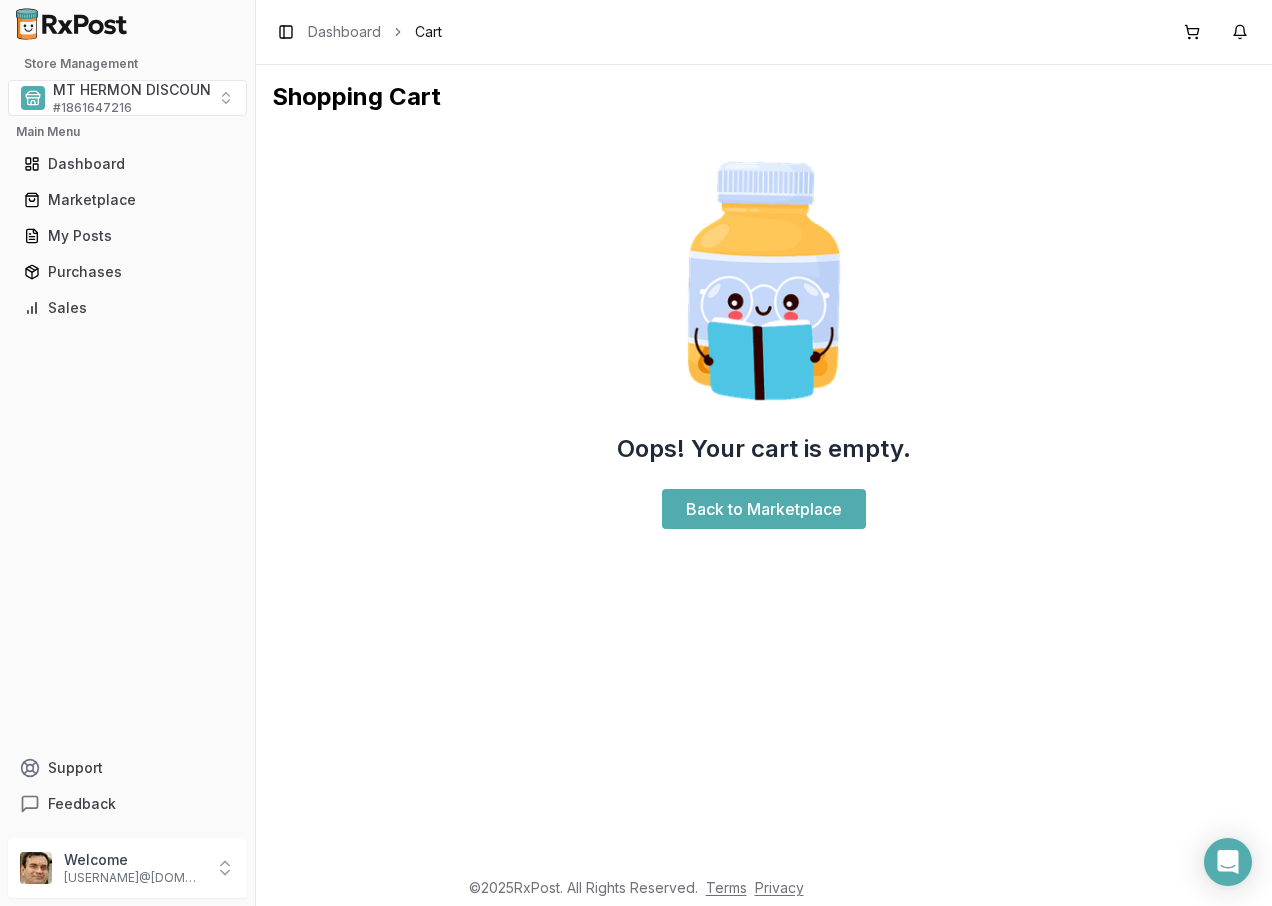 scroll, scrollTop: 0, scrollLeft: 0, axis: both 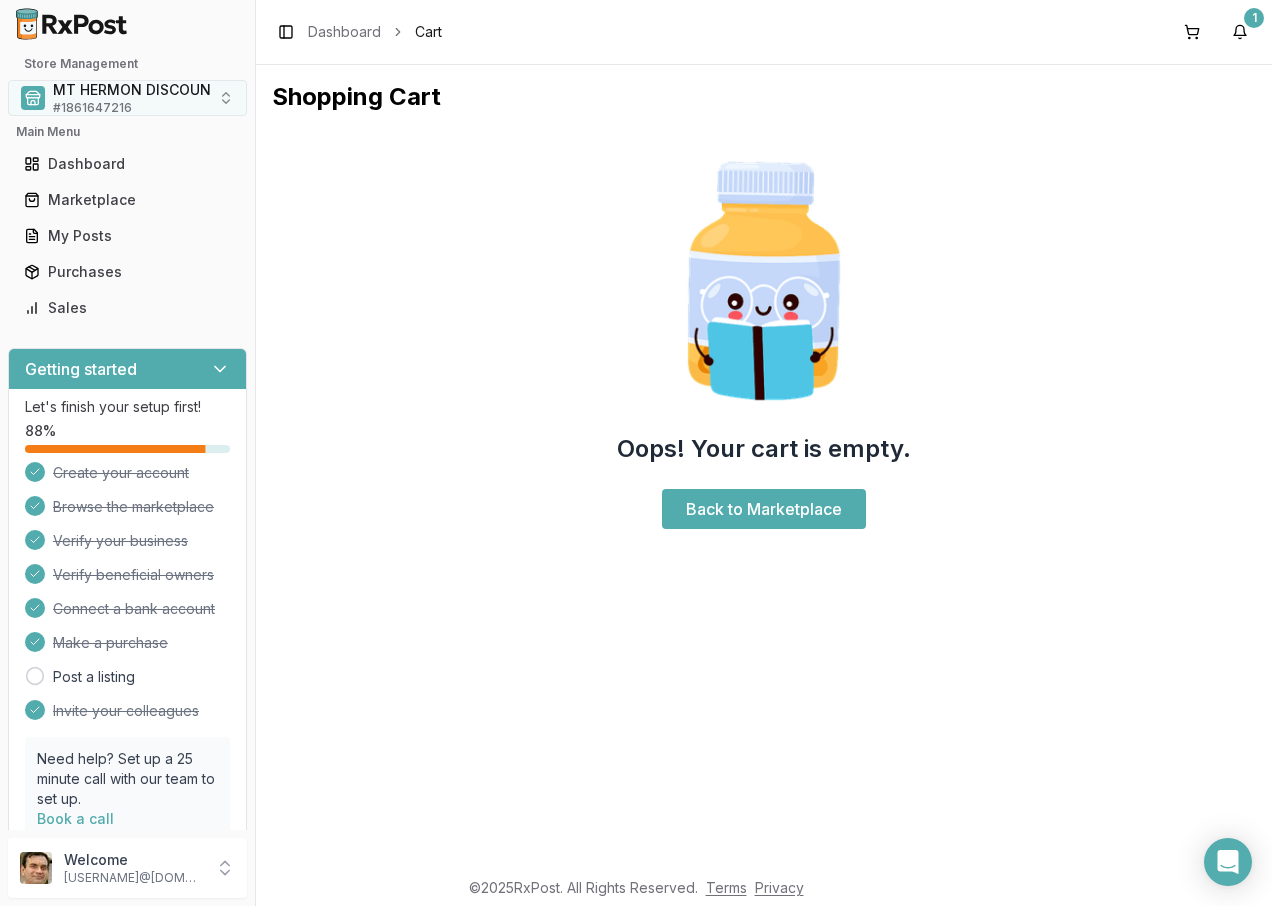 click on "MT HERMON DISCOUNT PHARMACY # 1861647216" at bounding box center (127, 98) 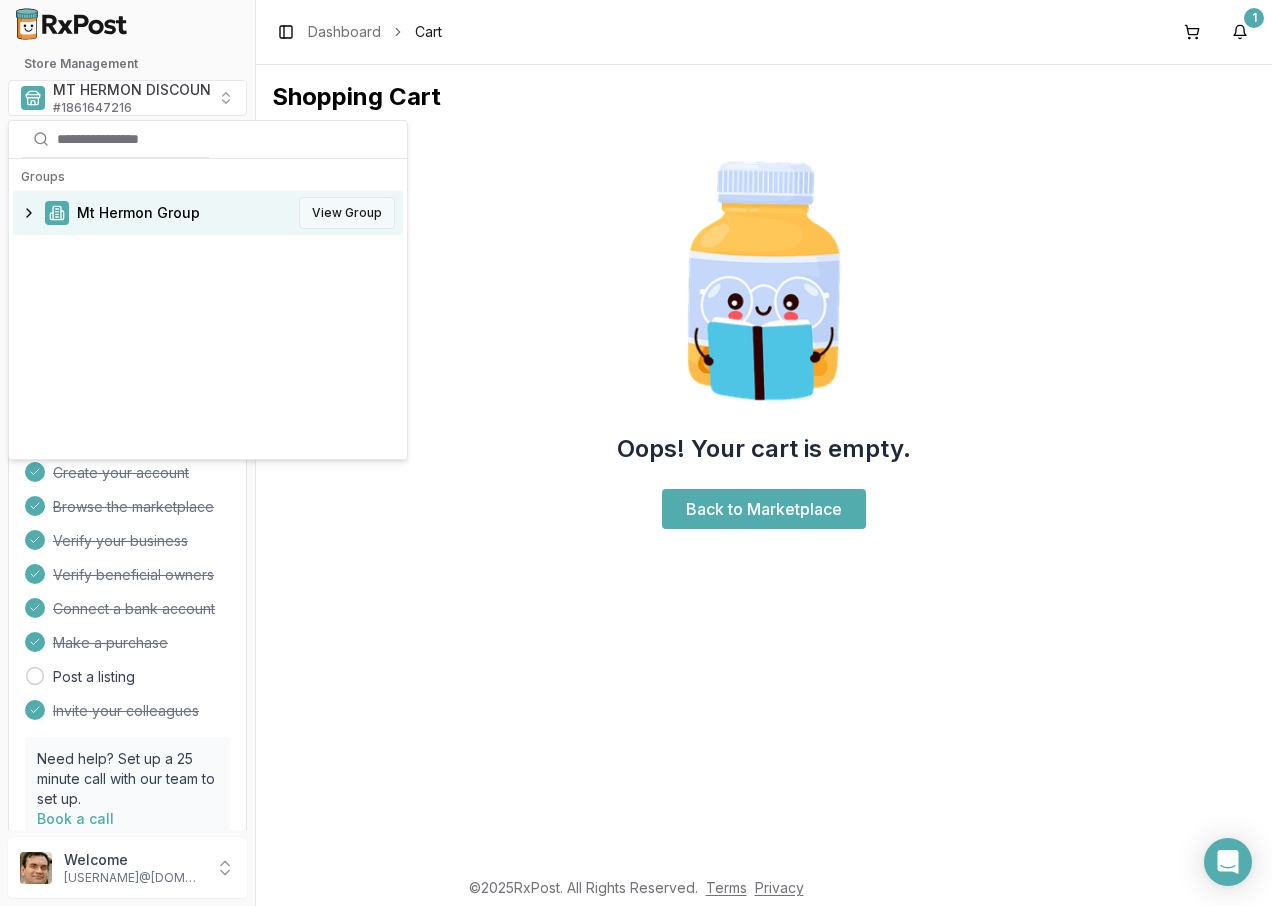 click on "View Group" at bounding box center [347, 213] 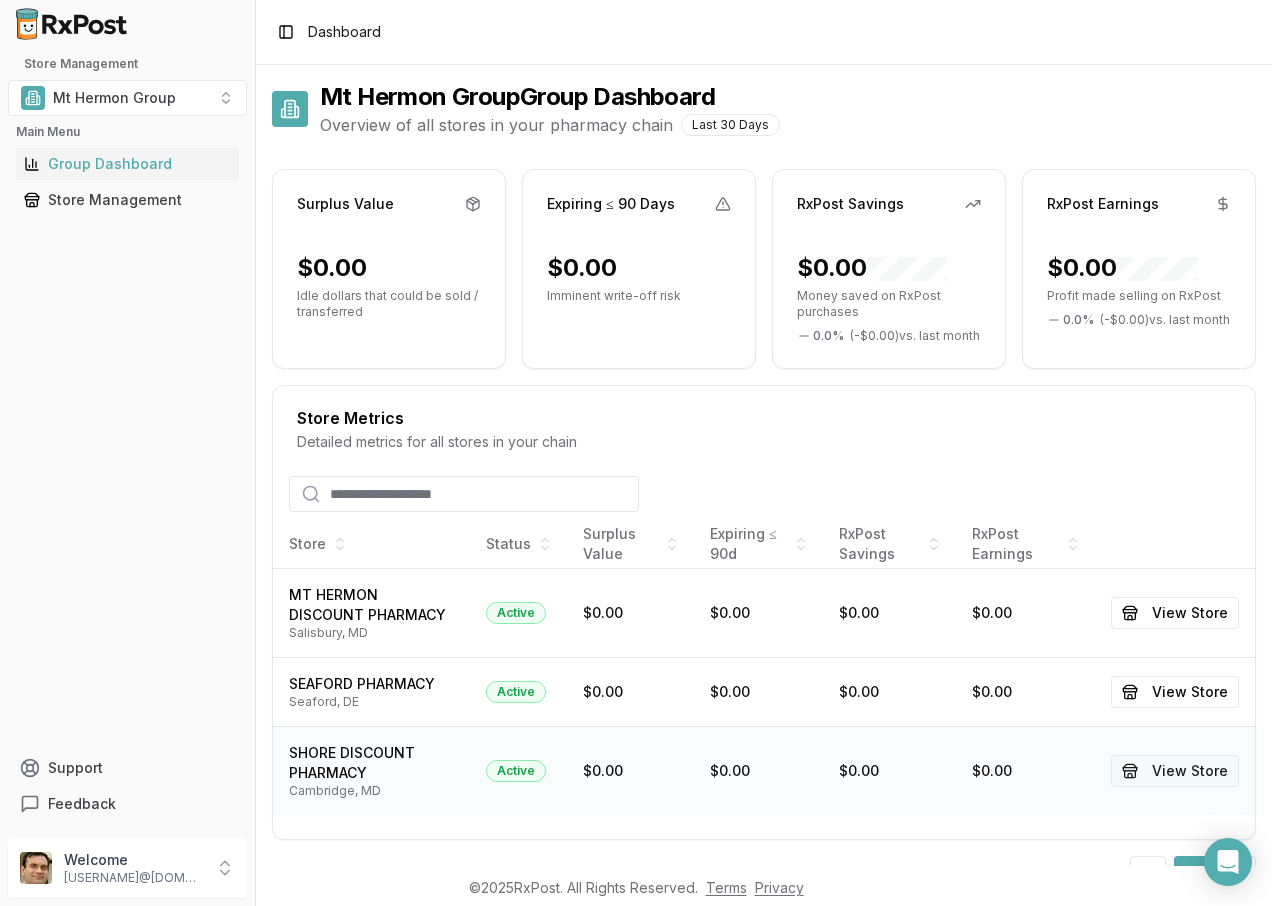 click on "View Store" at bounding box center [1175, 771] 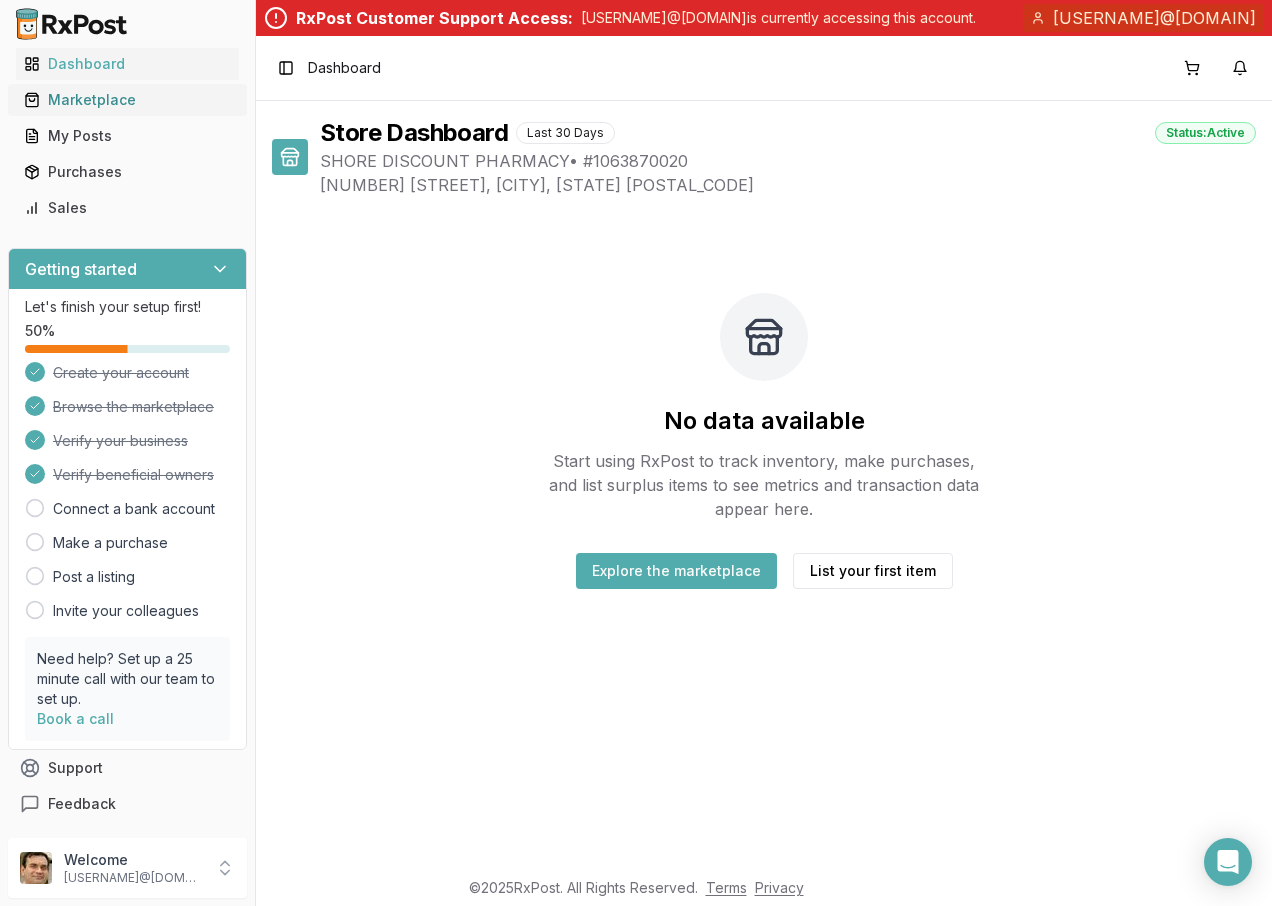 scroll, scrollTop: 0, scrollLeft: 0, axis: both 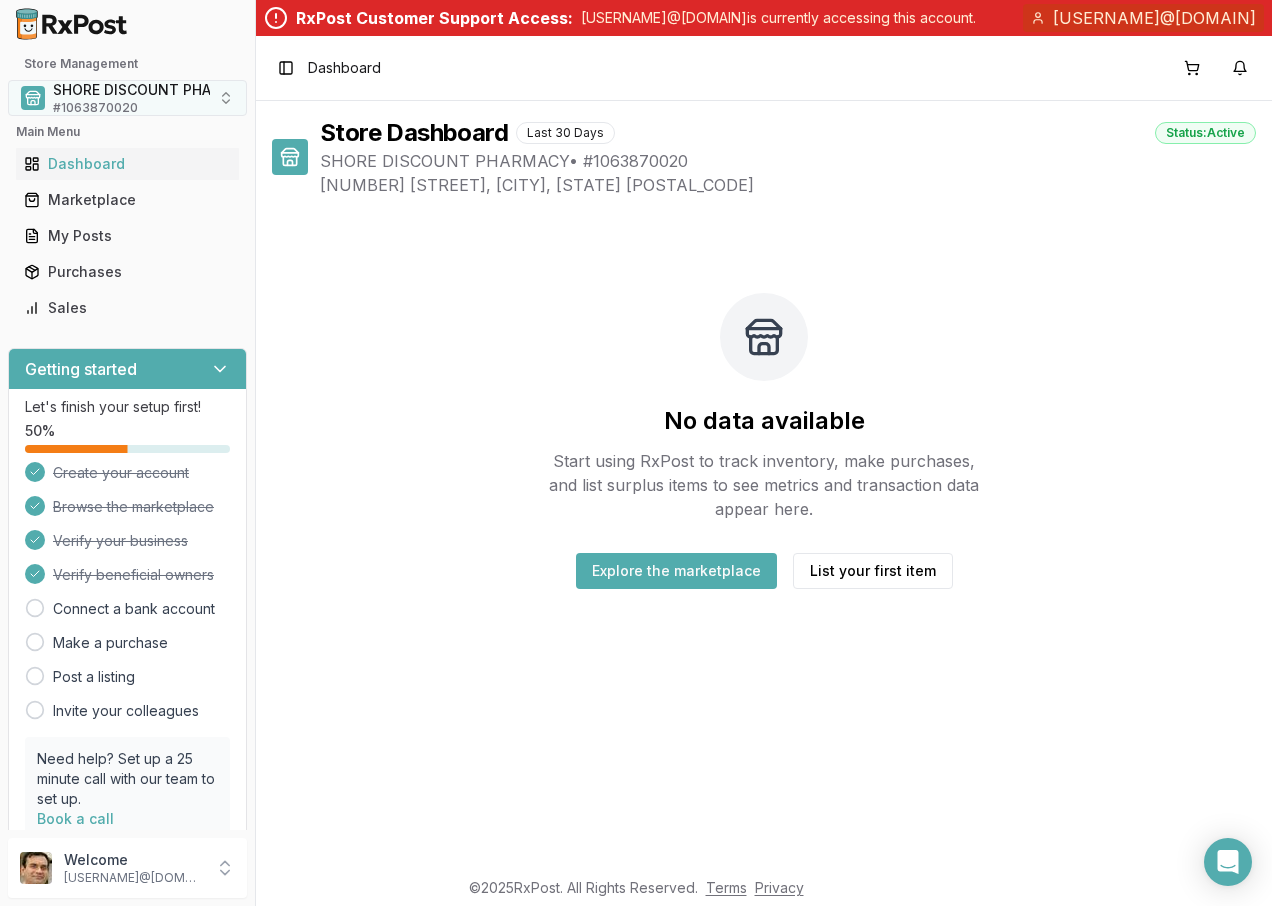 click on "SHORE DISCOUNT PHARMACY" at bounding box center [157, 90] 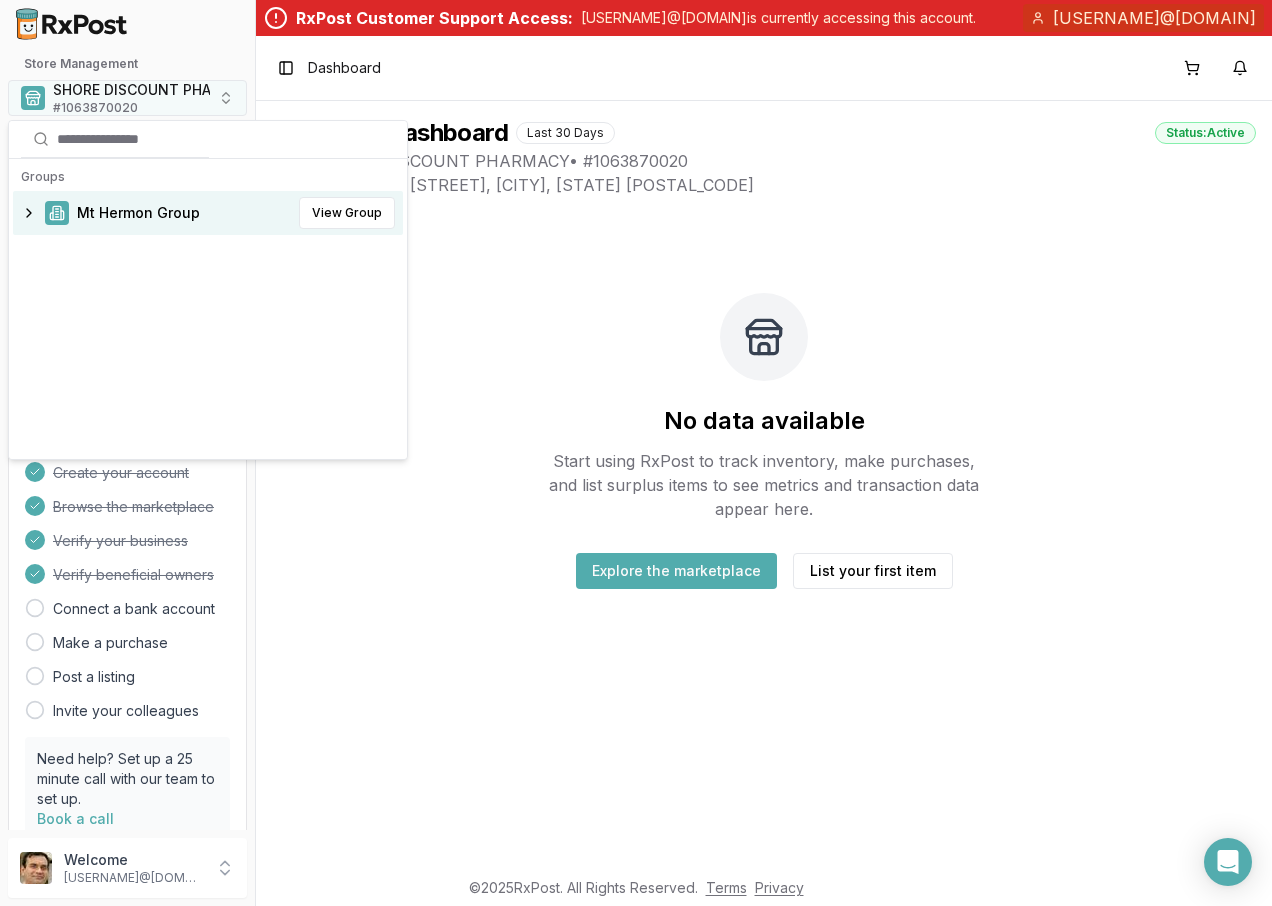 click on "SHORE DISCOUNT PHARMACY" at bounding box center [157, 90] 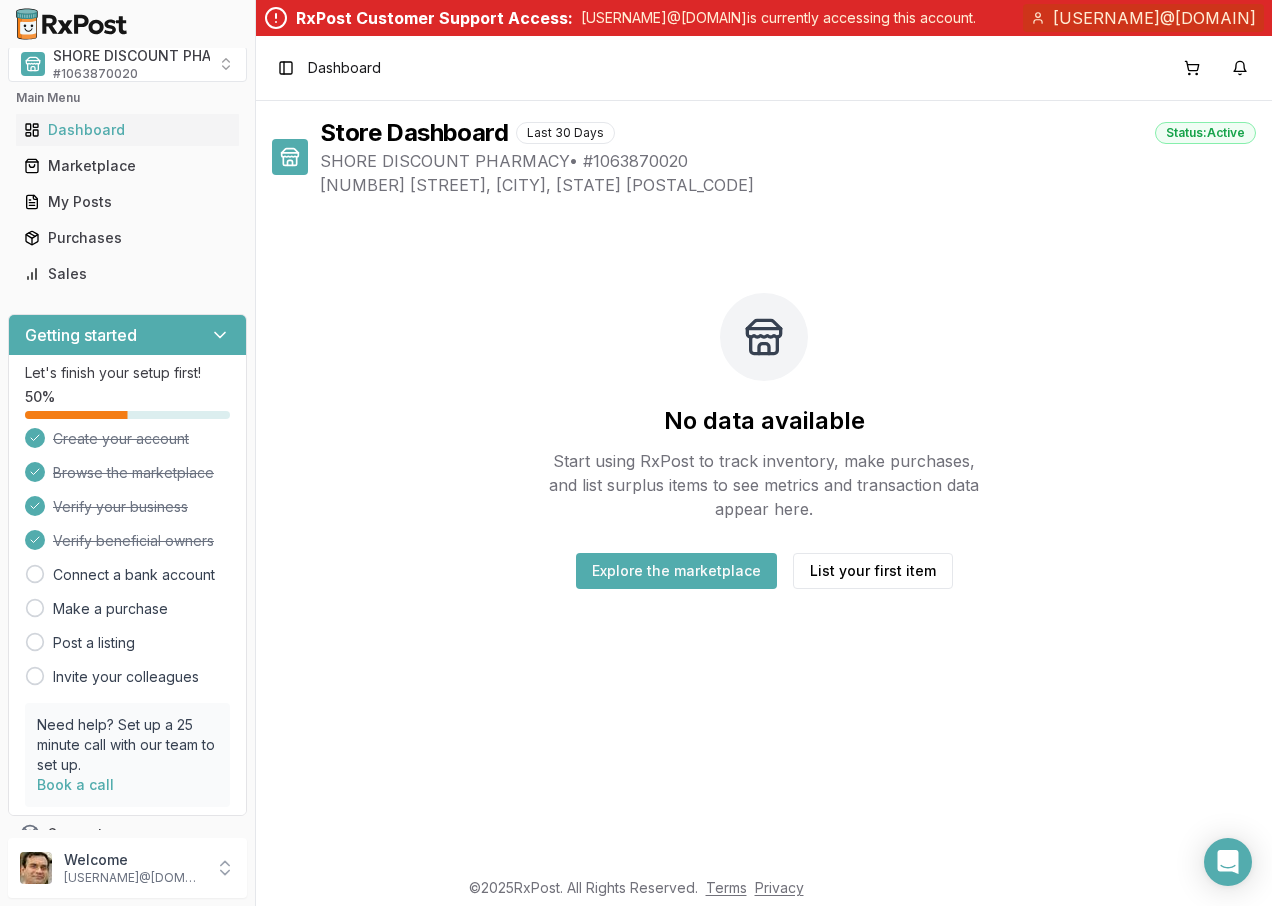 scroll, scrollTop: 0, scrollLeft: 0, axis: both 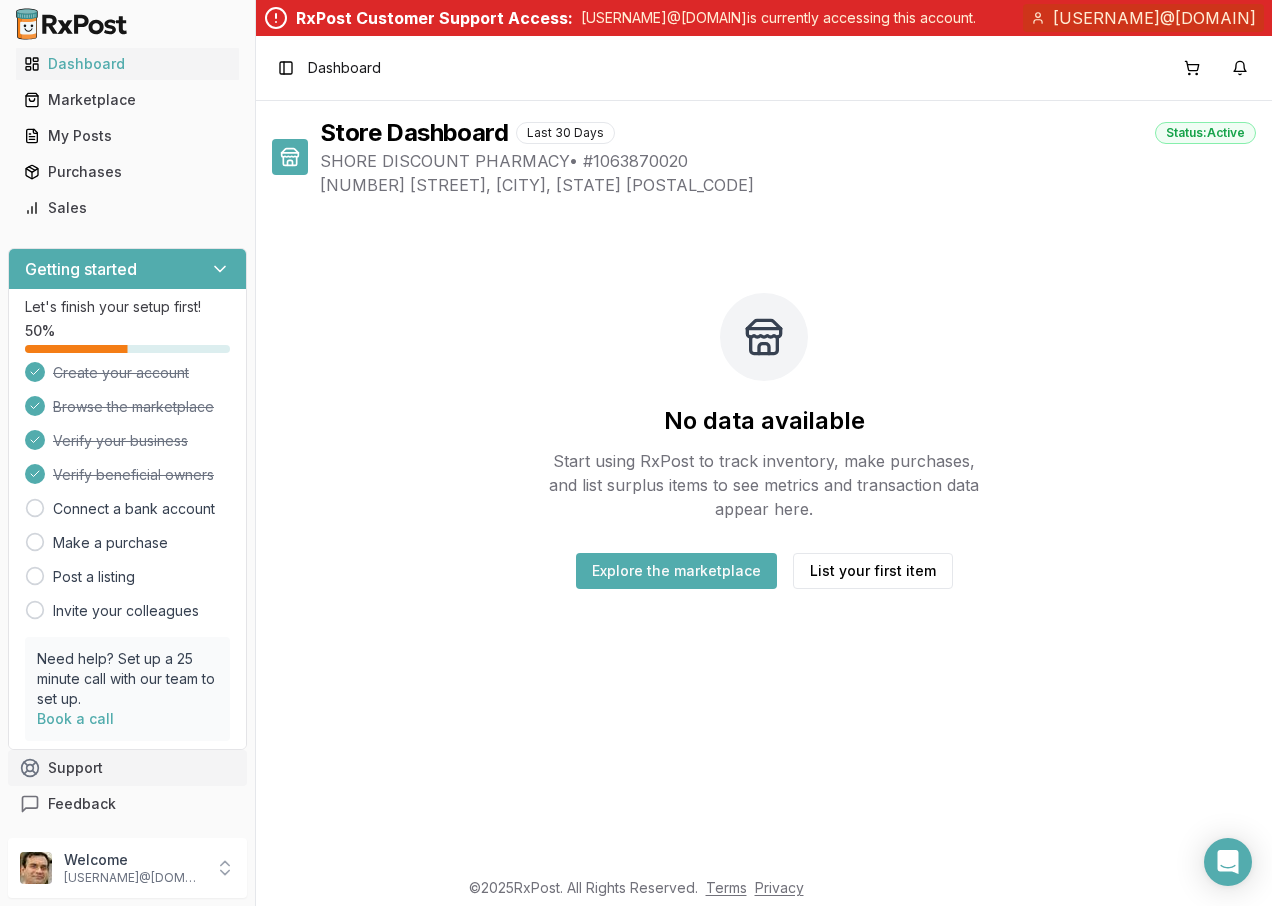 click on "Support" at bounding box center (127, 768) 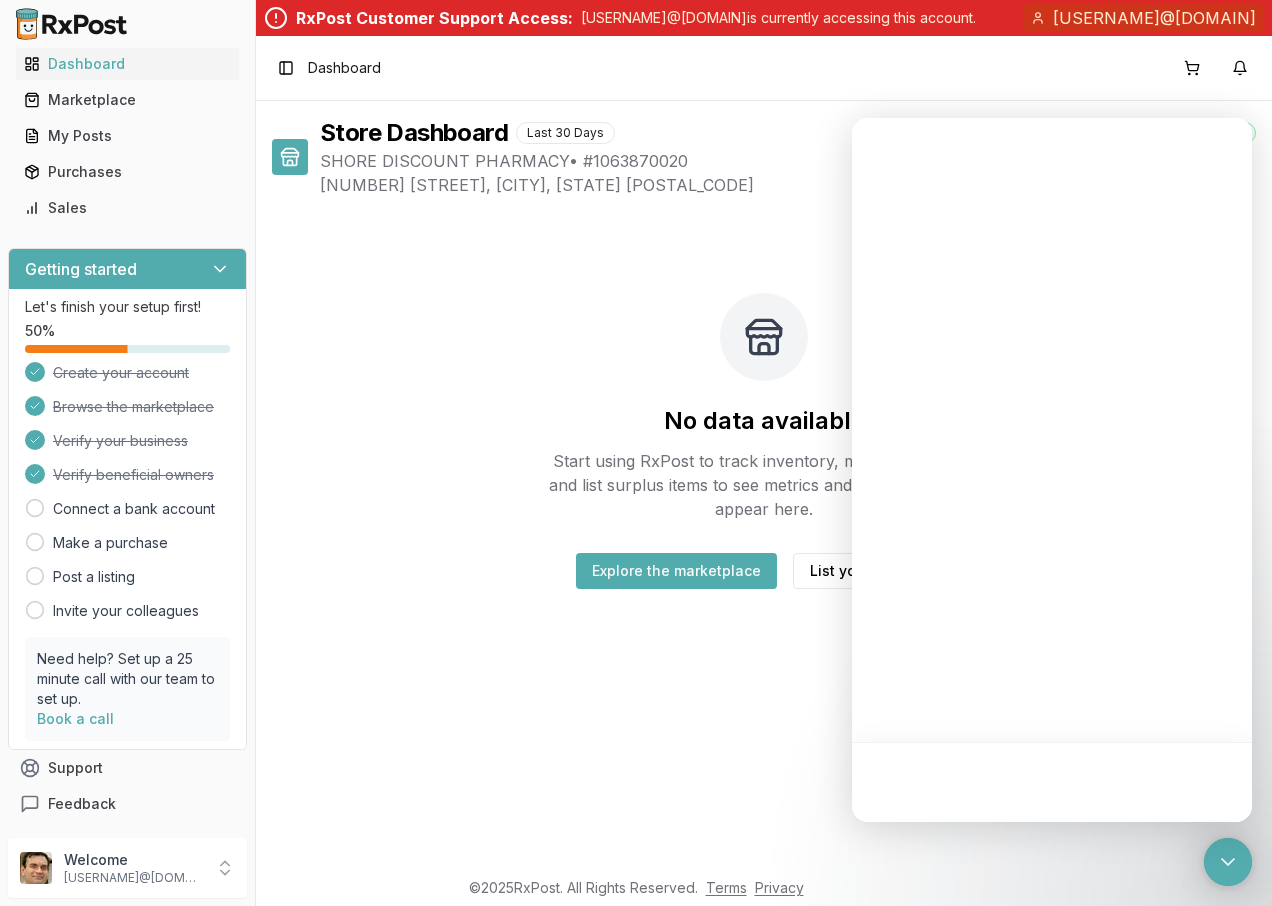 scroll, scrollTop: 0, scrollLeft: 0, axis: both 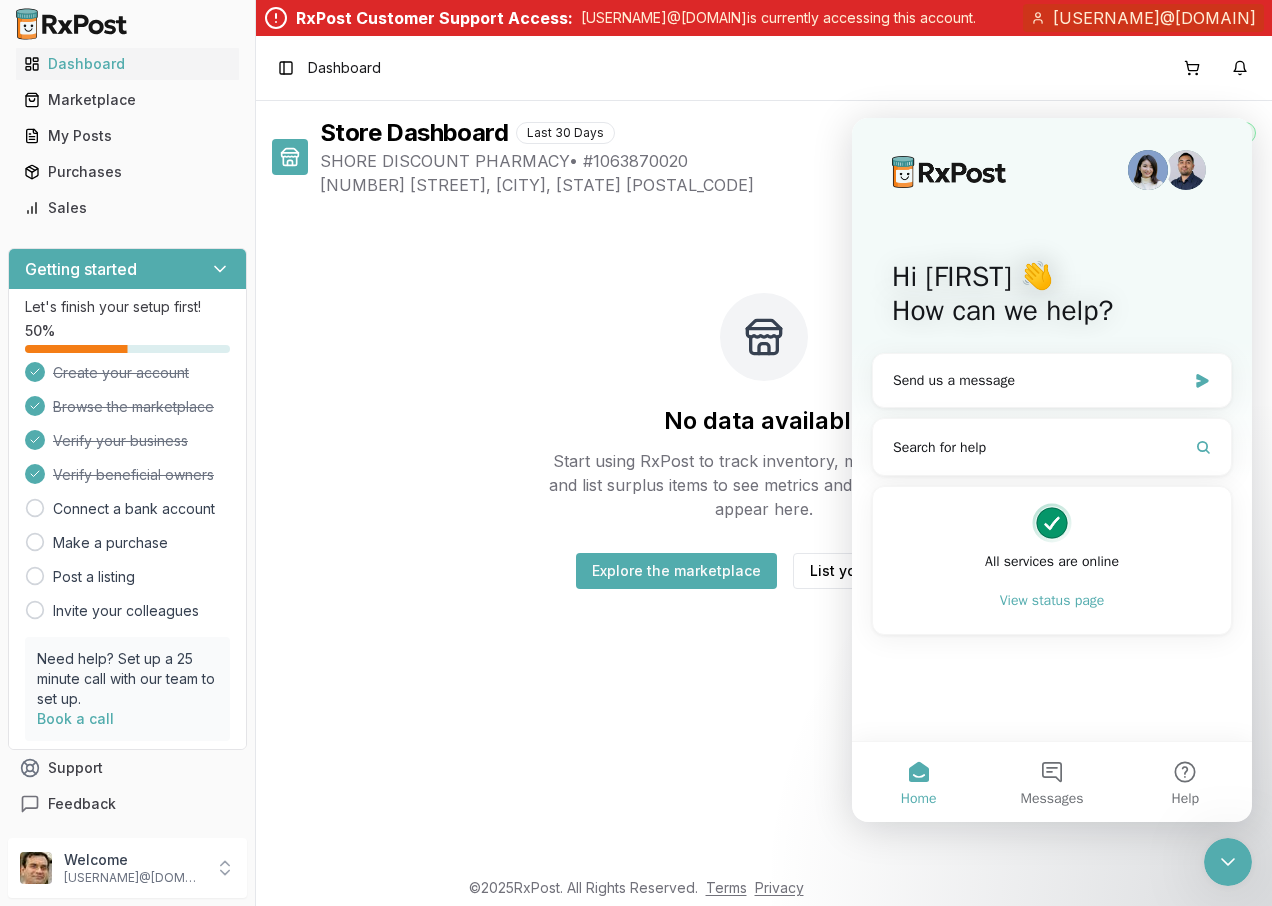click on "View status page" at bounding box center (1052, 600) 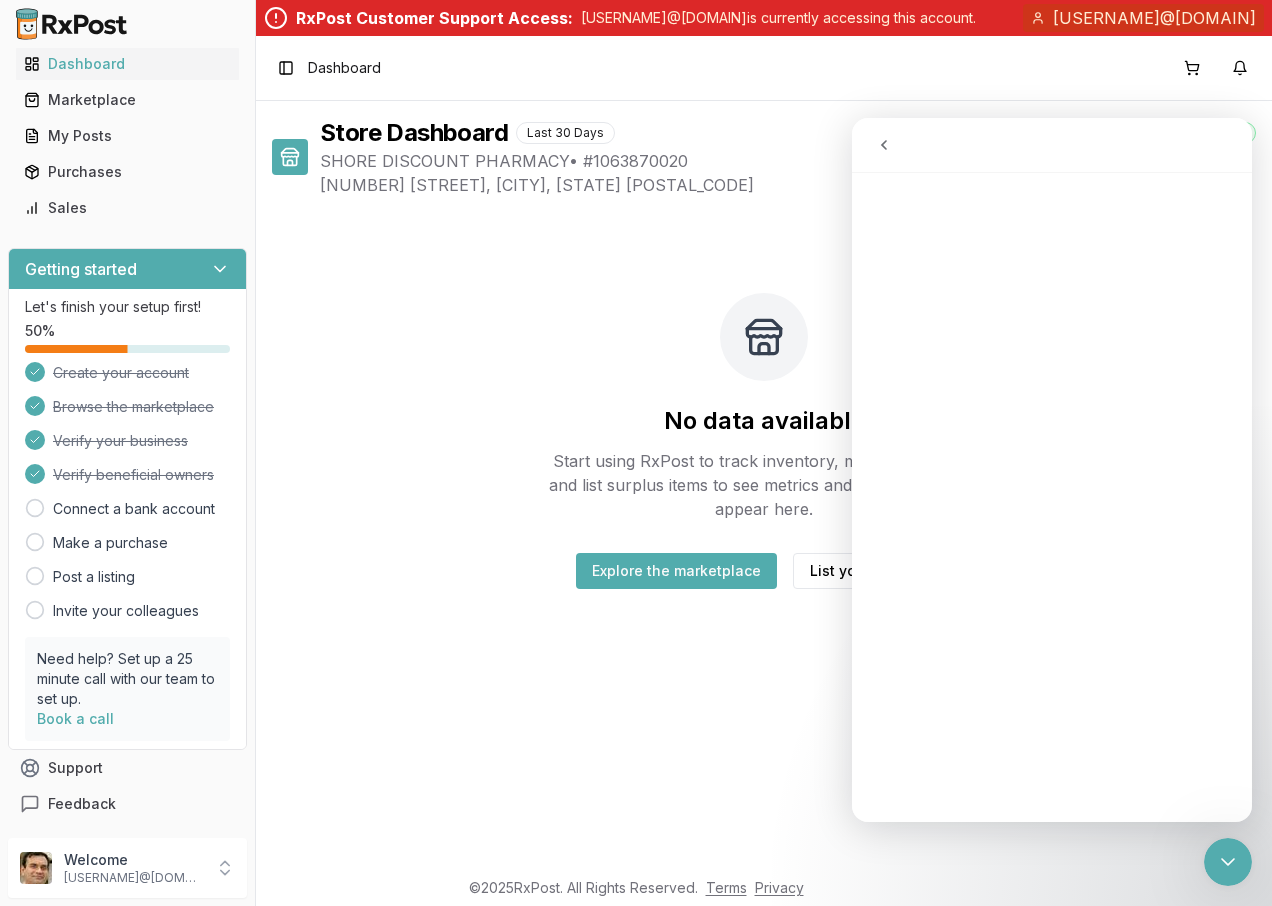 click 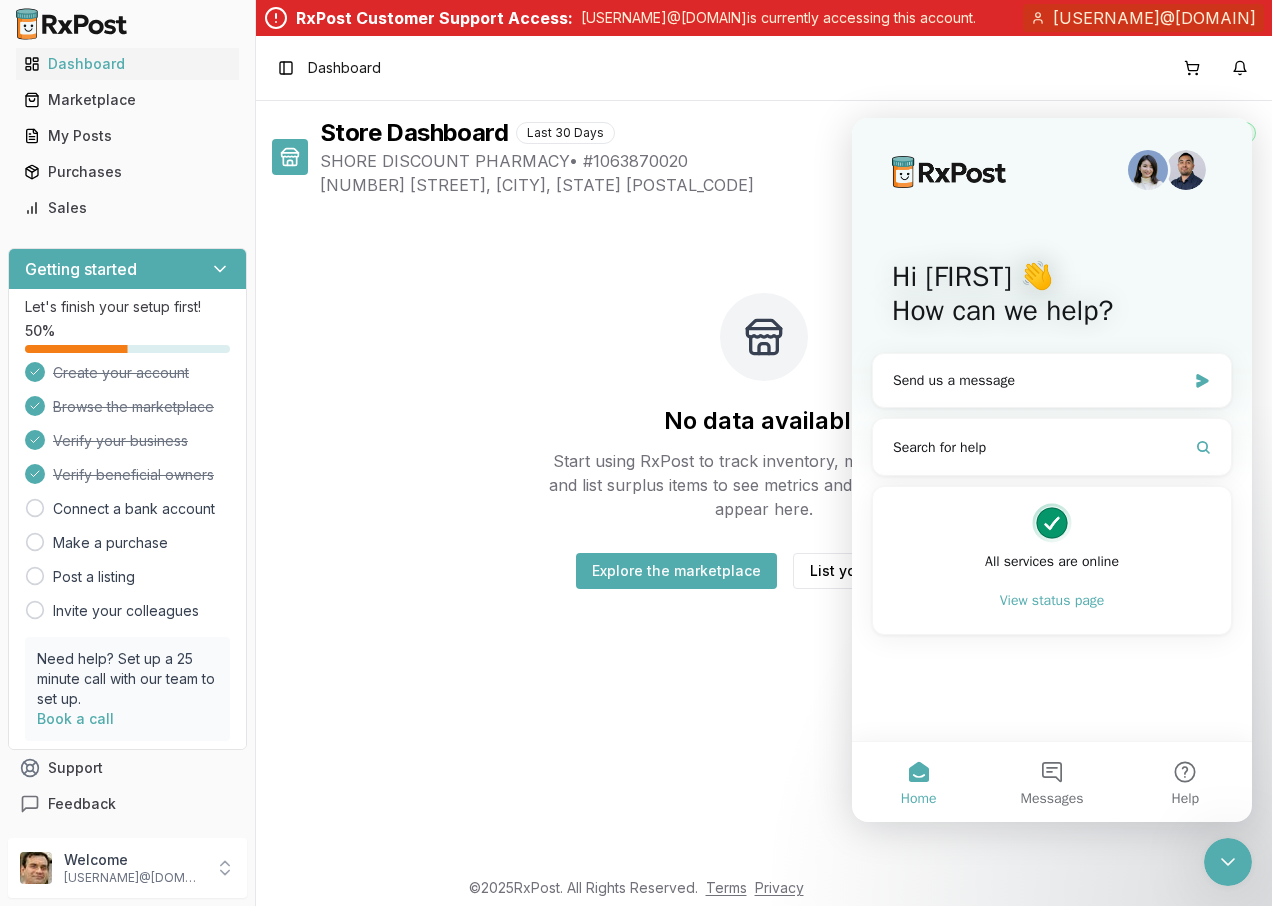 click on "Hi Waheed 👋 How can we help?" at bounding box center [1052, 298] 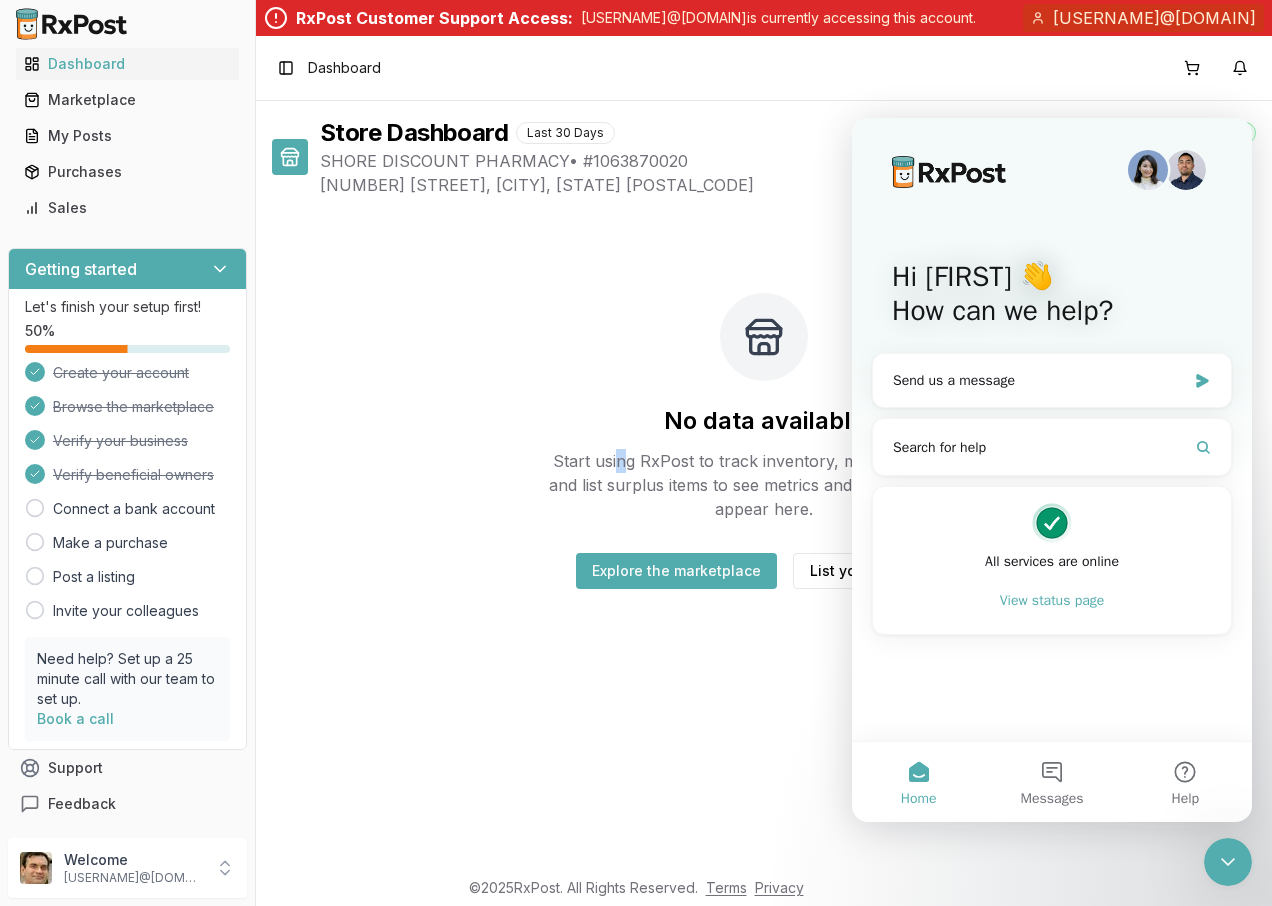 drag, startPoint x: 615, startPoint y: 414, endPoint x: 589, endPoint y: 421, distance: 26.925823 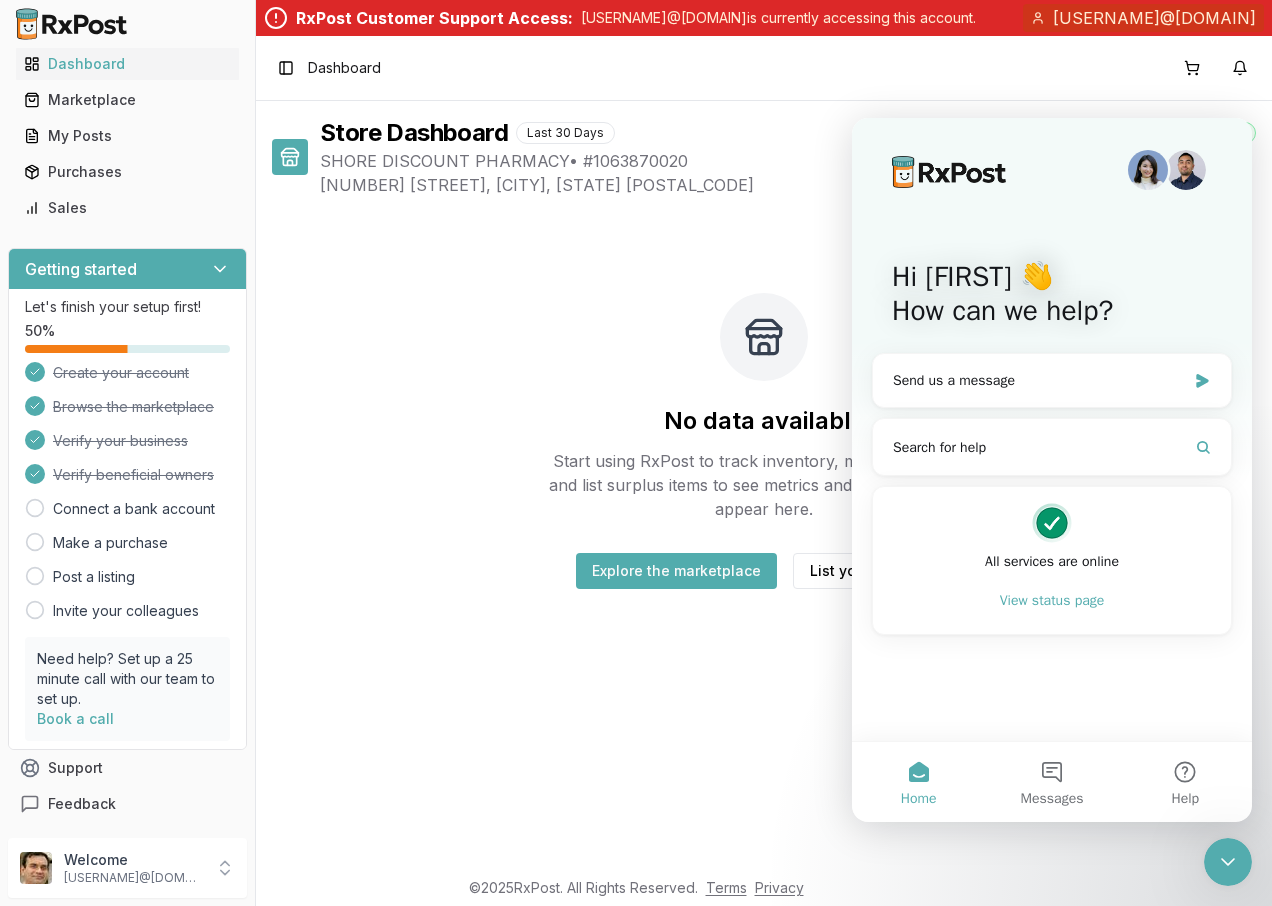 drag, startPoint x: 589, startPoint y: 421, endPoint x: 463, endPoint y: 426, distance: 126.09917 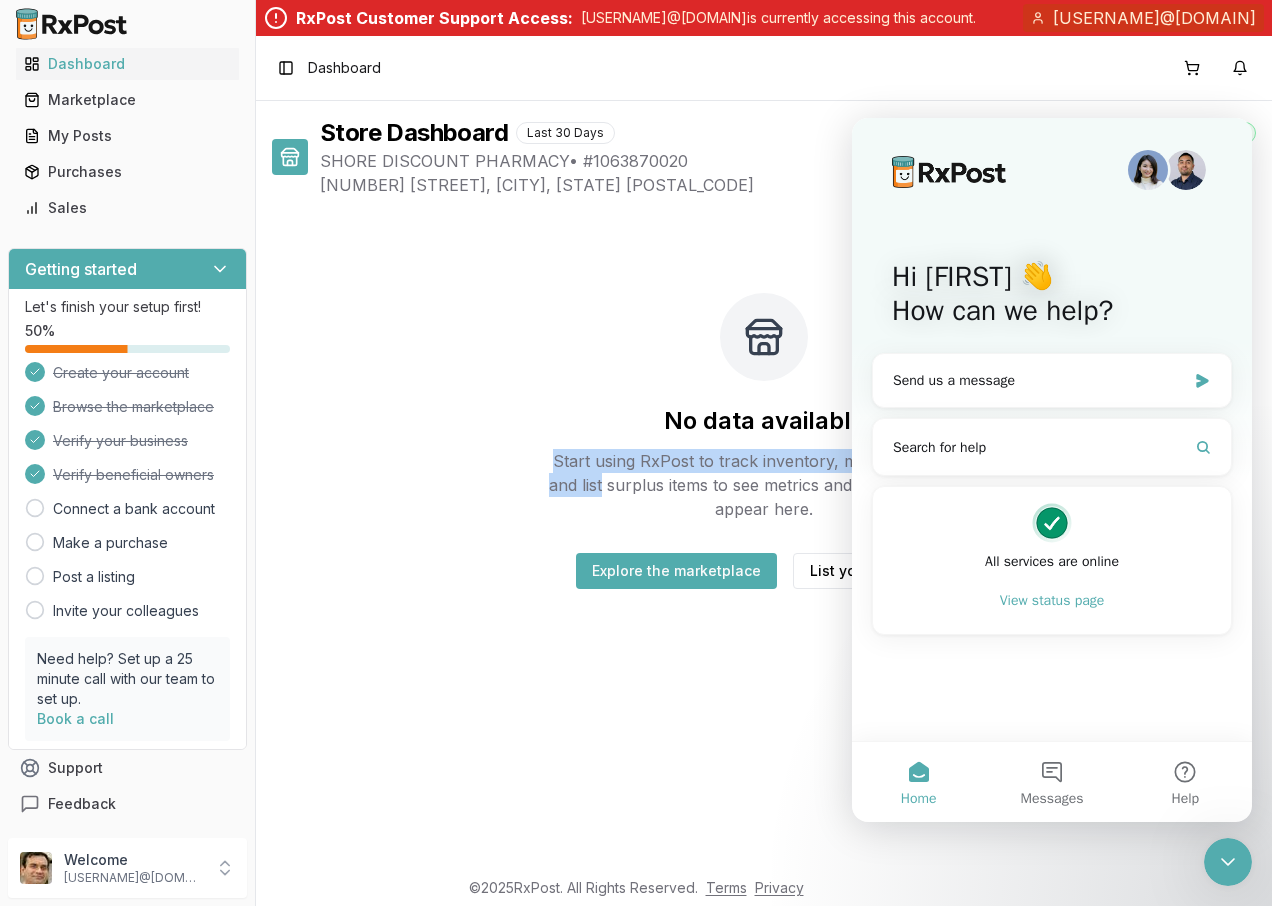 drag, startPoint x: 381, startPoint y: 471, endPoint x: 391, endPoint y: 492, distance: 23.259407 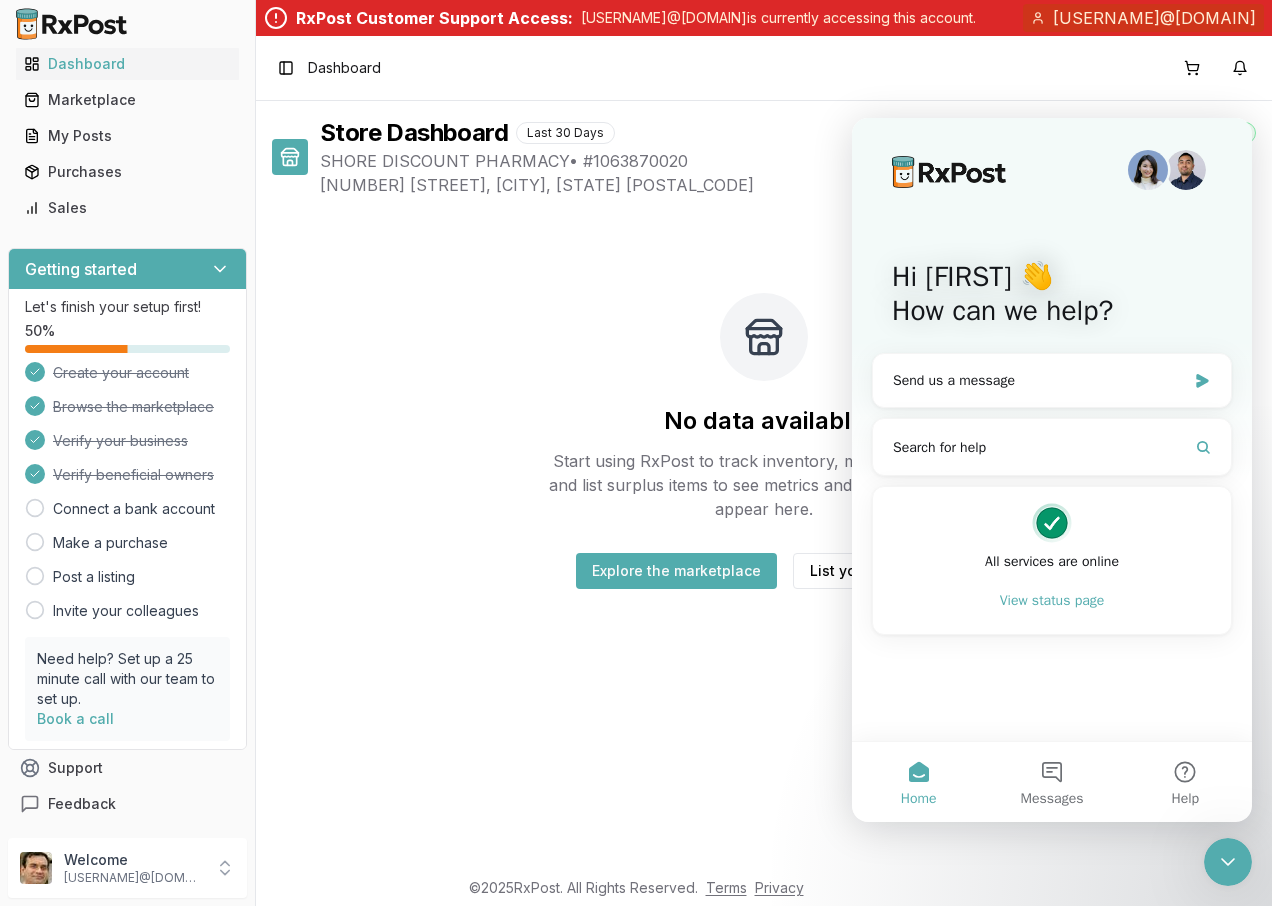 click on "Getting started Let's finish your setup first! 50 % Create your account Browse the marketplace Verify your business Verify beneficial owners Connect a bank account Make a purchase Post a listing Invite your colleagues Need help? Set up a 25 minute call with our team to set up. Book a call Support Feedback" at bounding box center (127, 535) 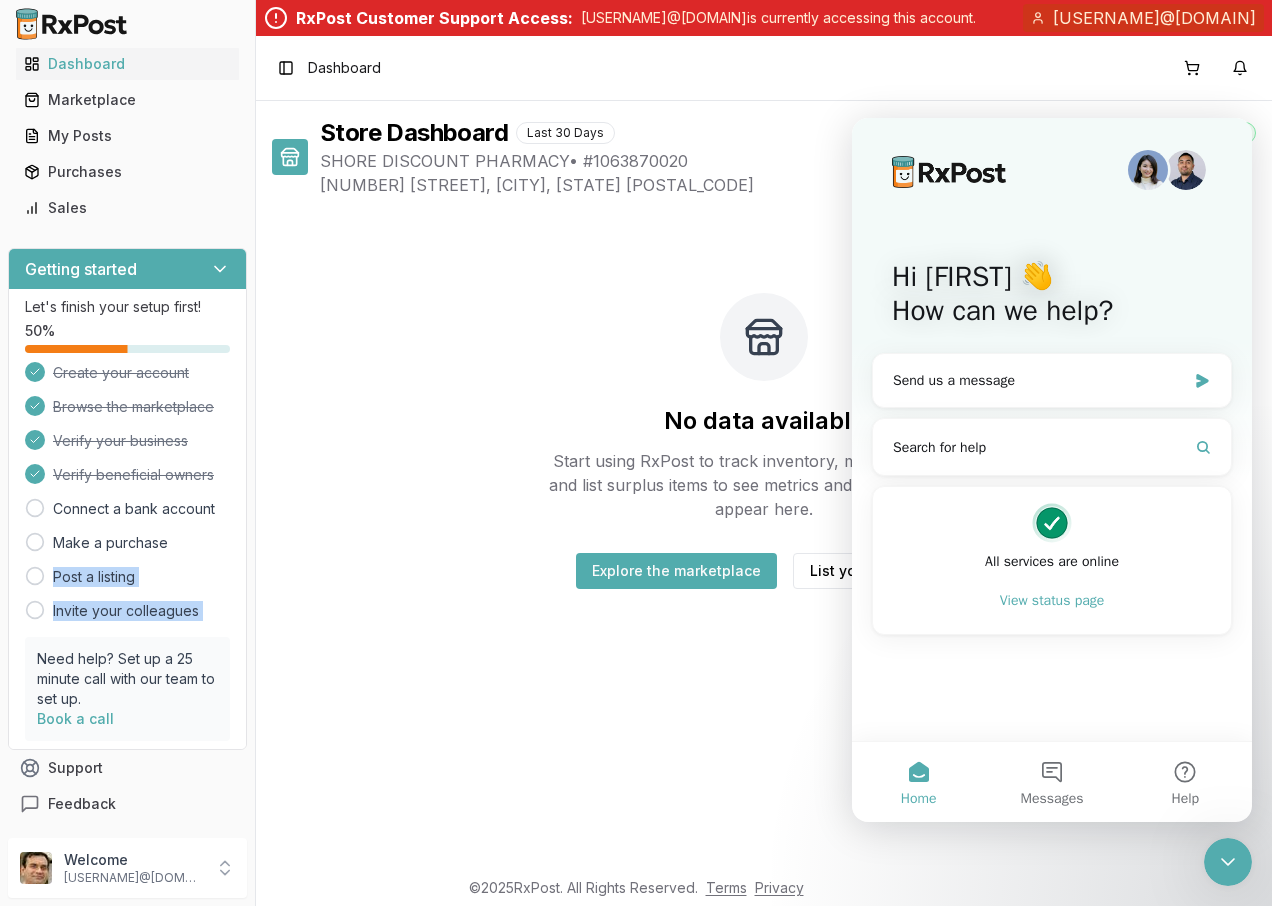 drag, startPoint x: 246, startPoint y: 528, endPoint x: 243, endPoint y: 610, distance: 82.05486 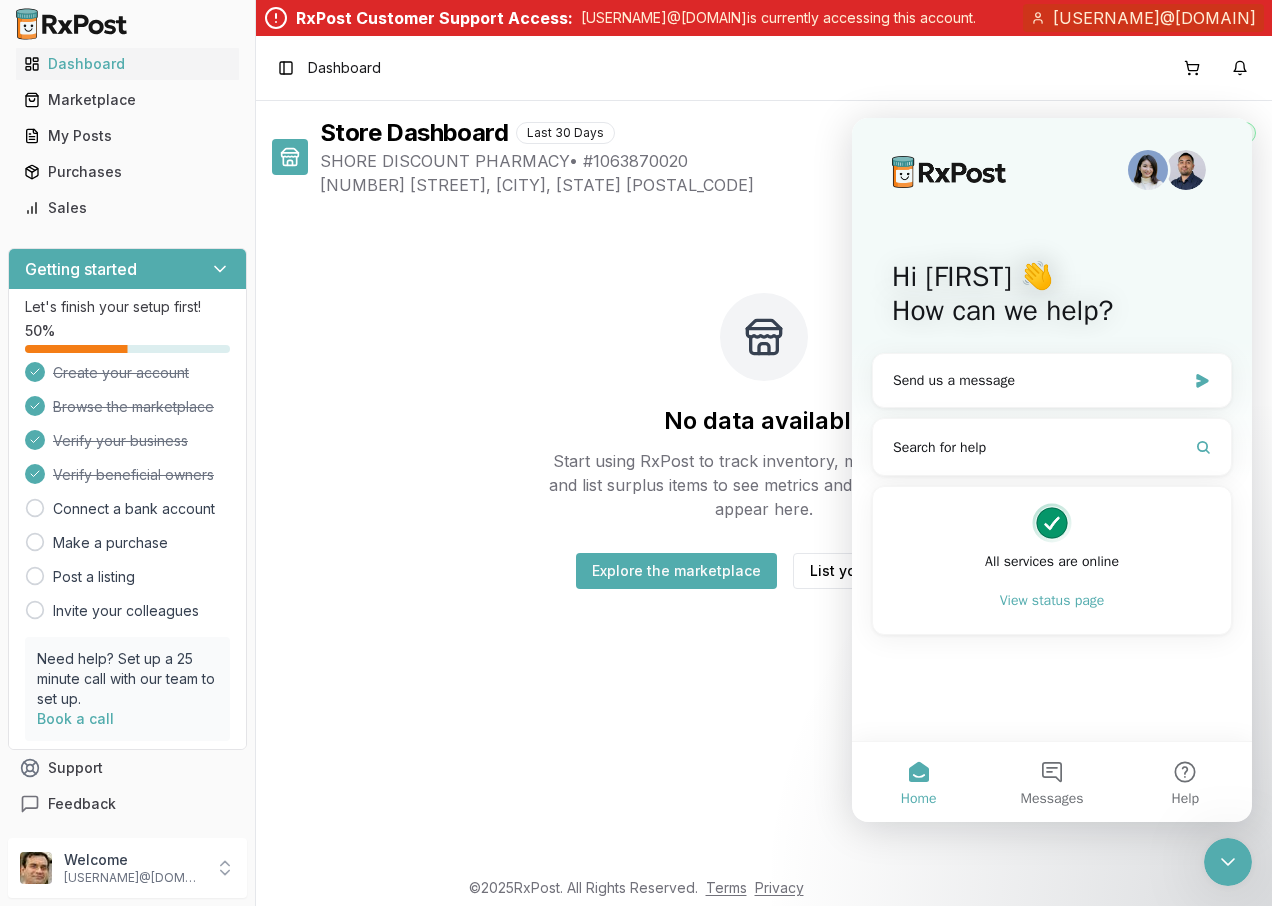 click on "Need help? Set up a 25 minute call with our team to set up. Book a call" at bounding box center (127, 689) 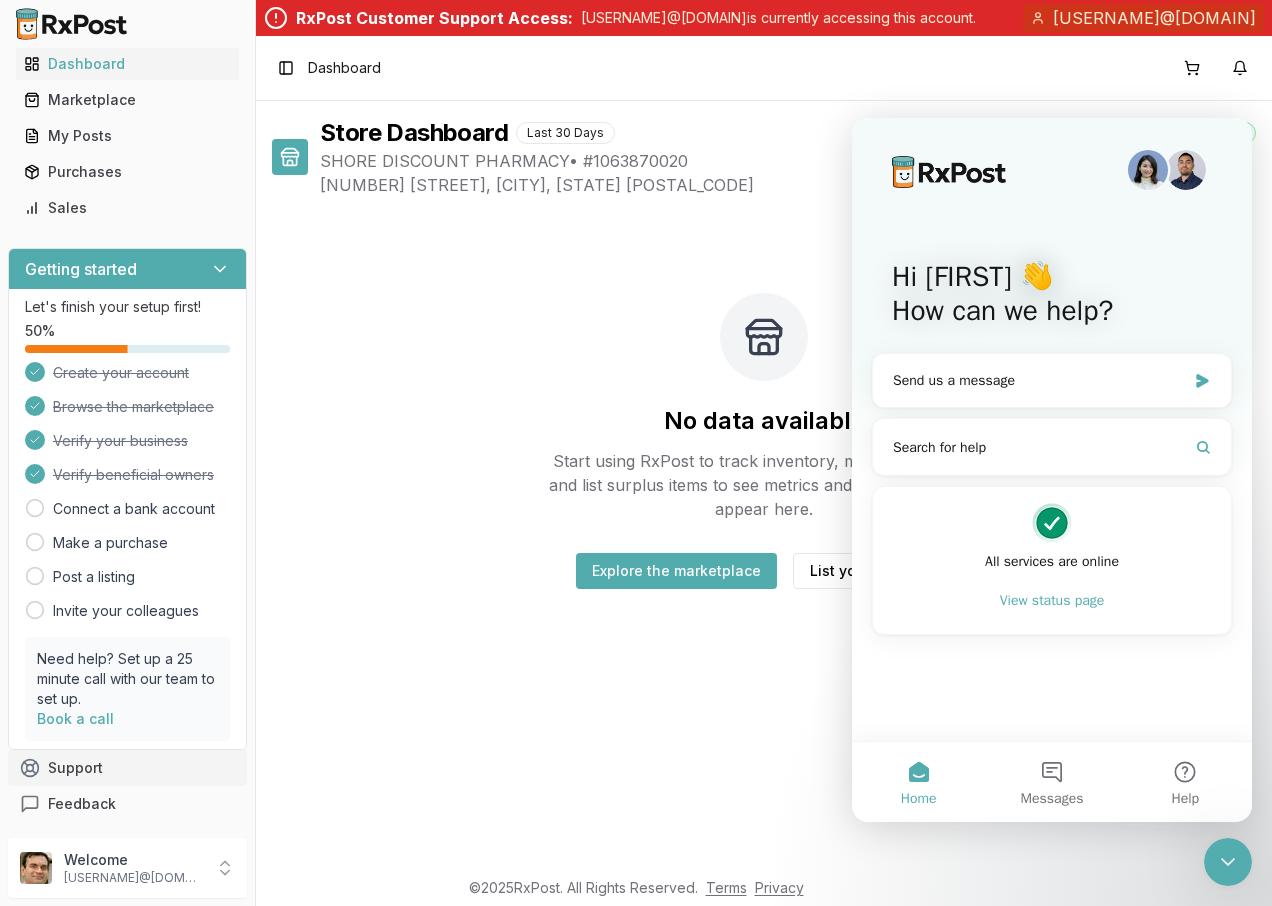 click on "Support" at bounding box center (127, 768) 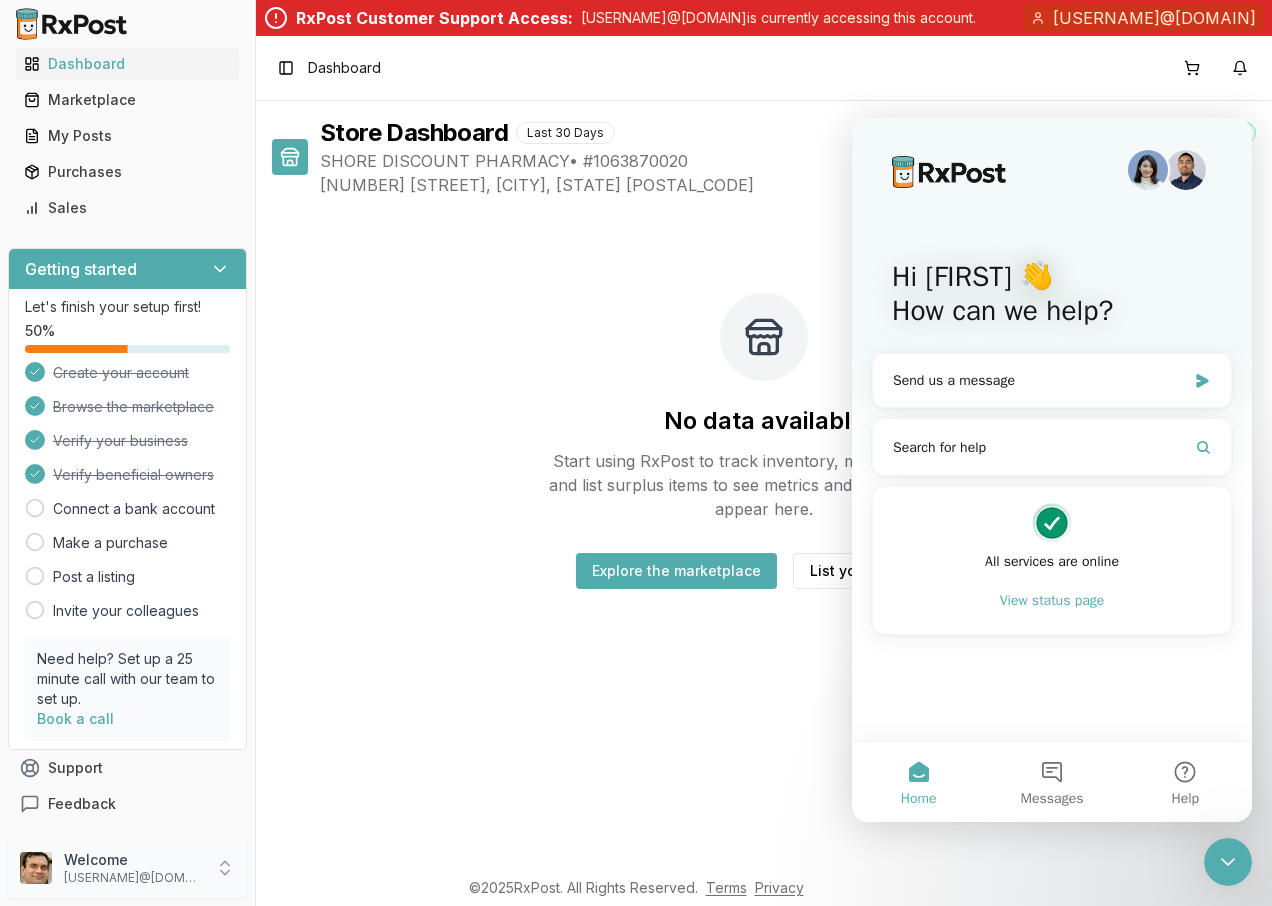 click 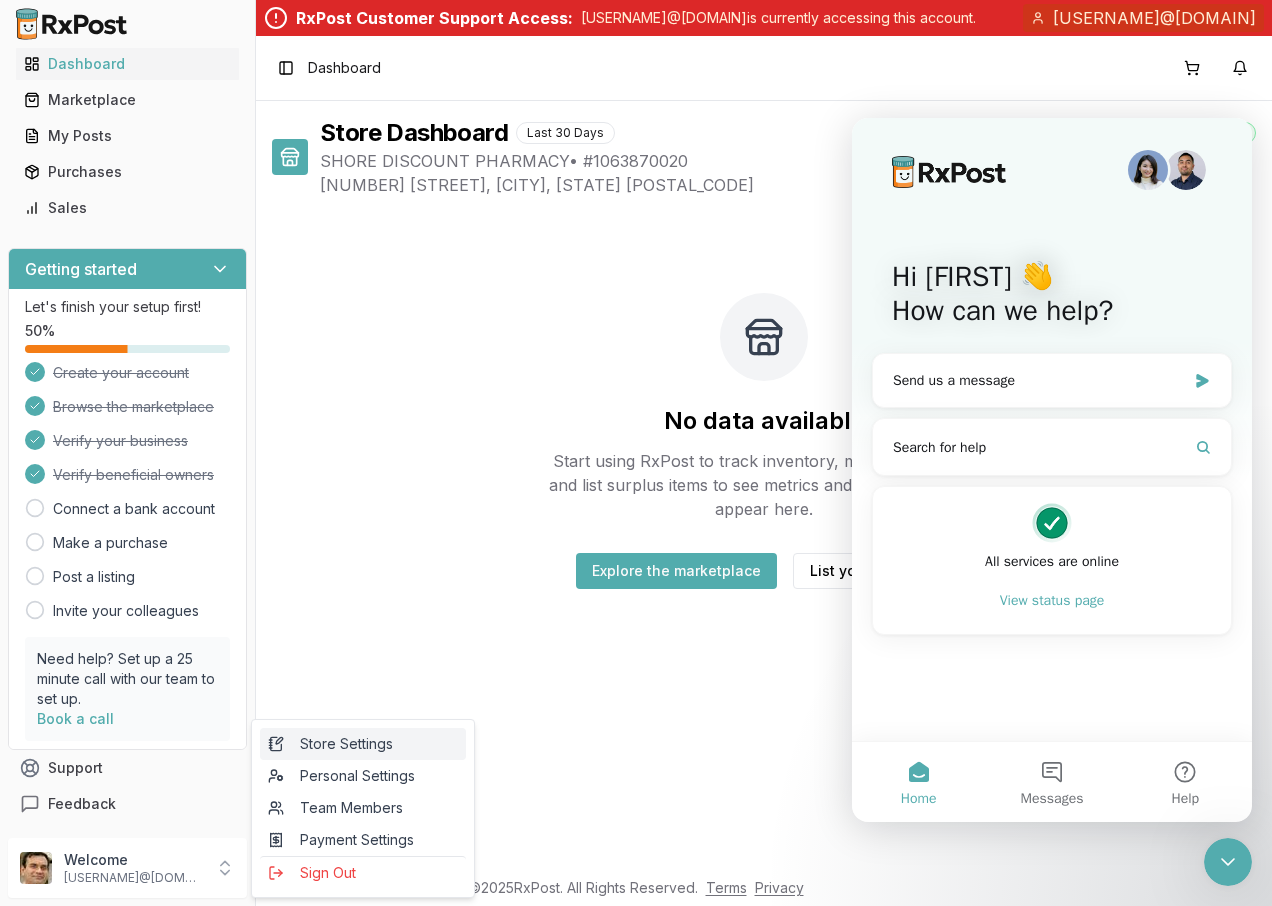 click on "Store Settings" at bounding box center (363, 744) 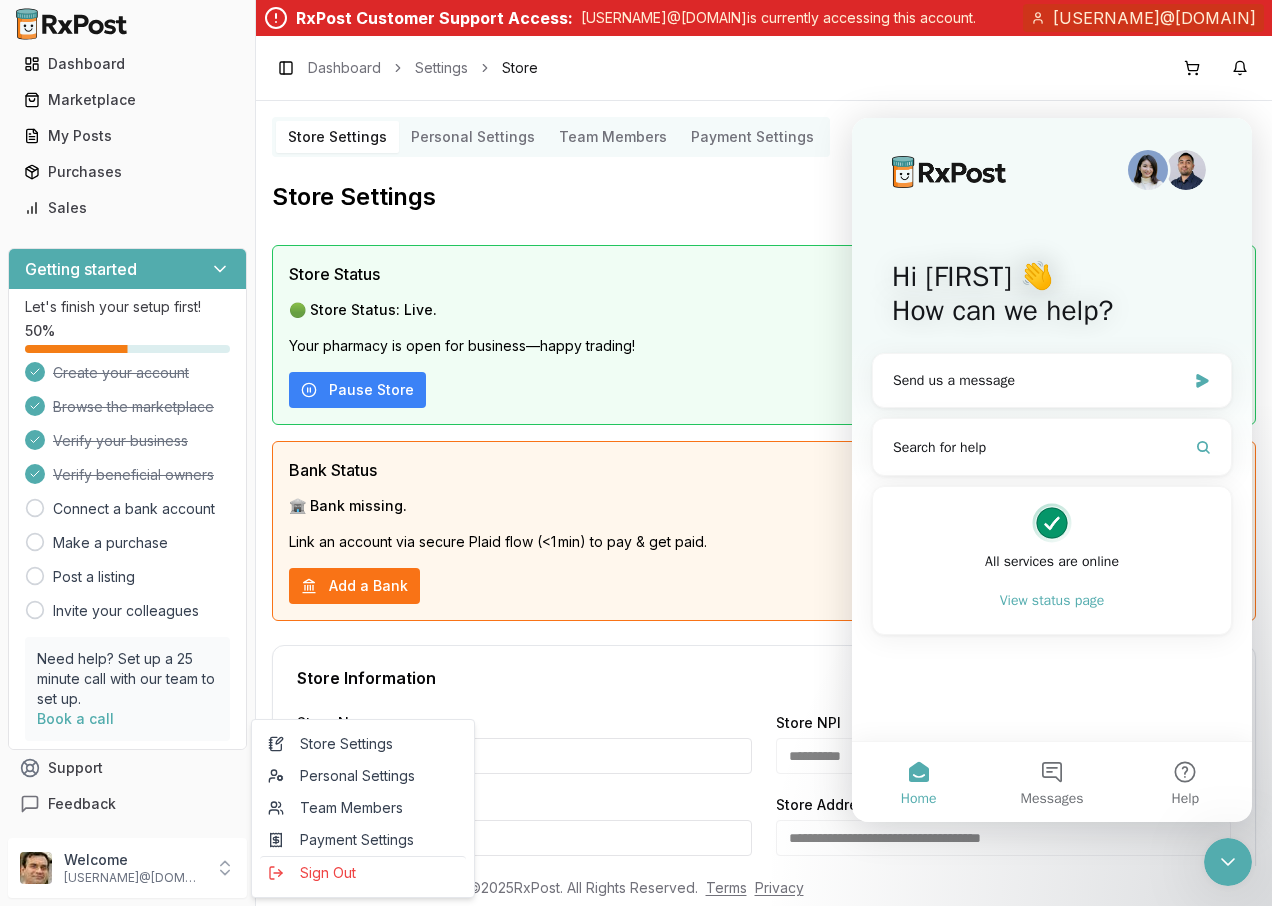 click on "🟢 Store Status: Live. Your pharmacy is open for business—happy trading! Pause Store" at bounding box center (764, 354) 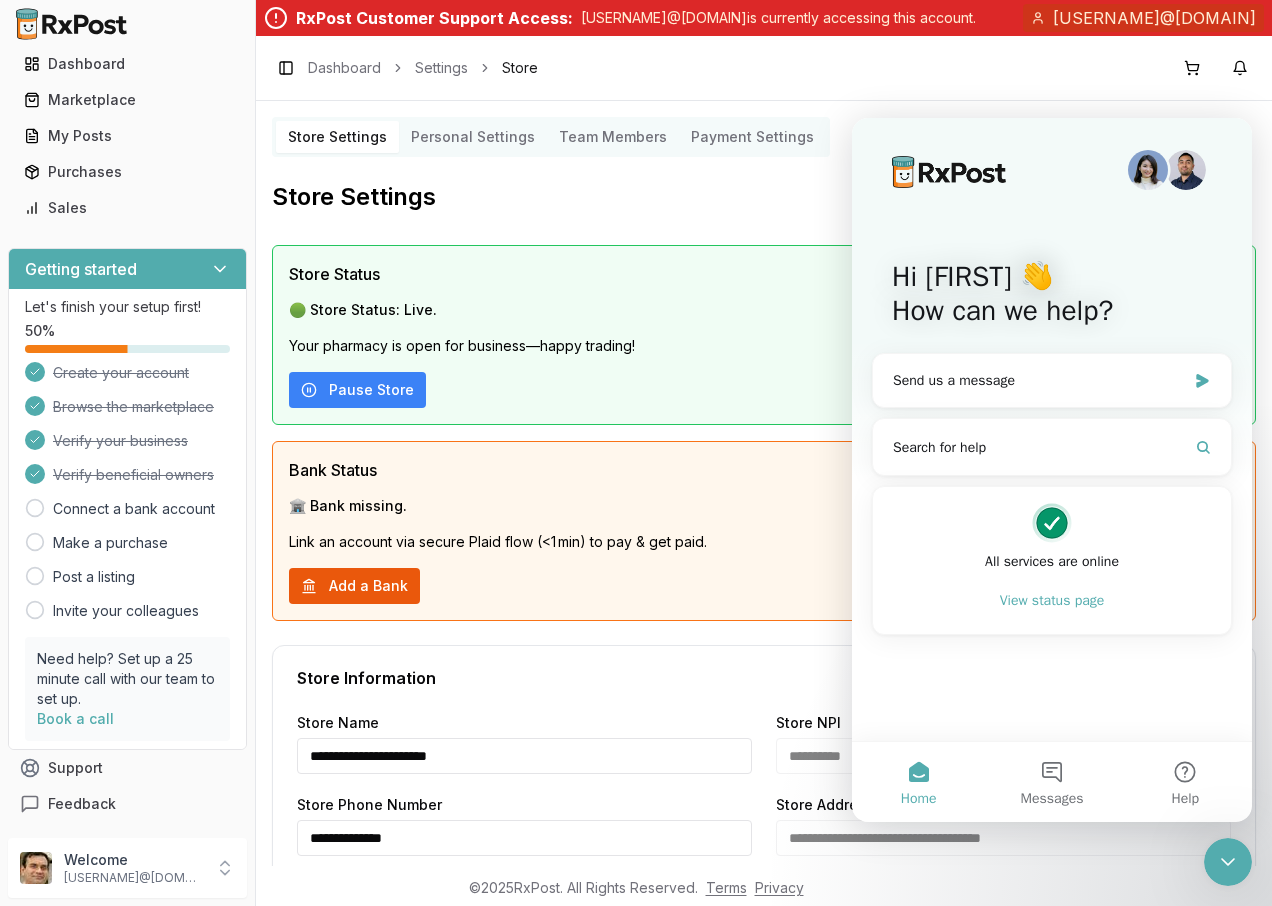 click on "Add a Bank" at bounding box center [354, 586] 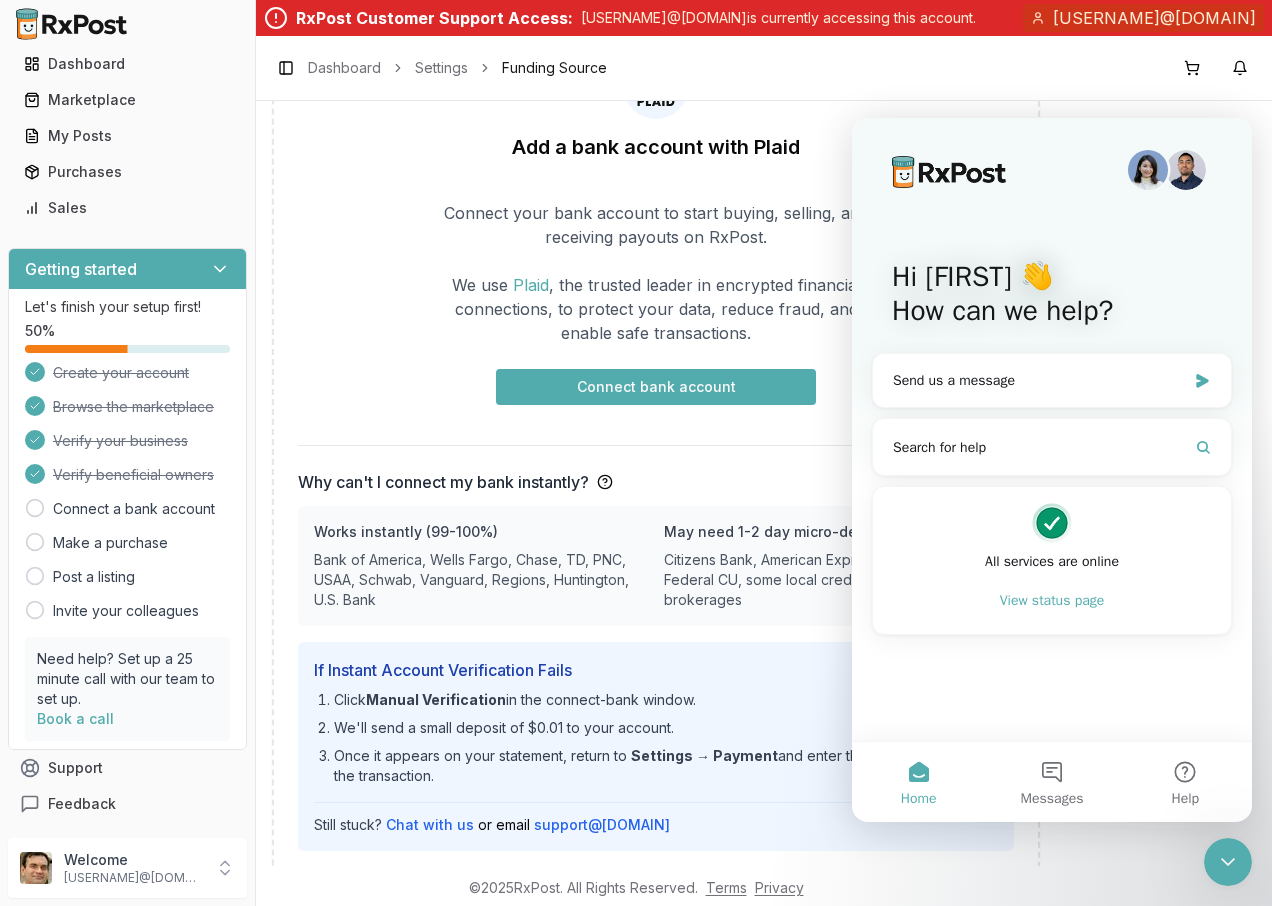 scroll, scrollTop: 200, scrollLeft: 0, axis: vertical 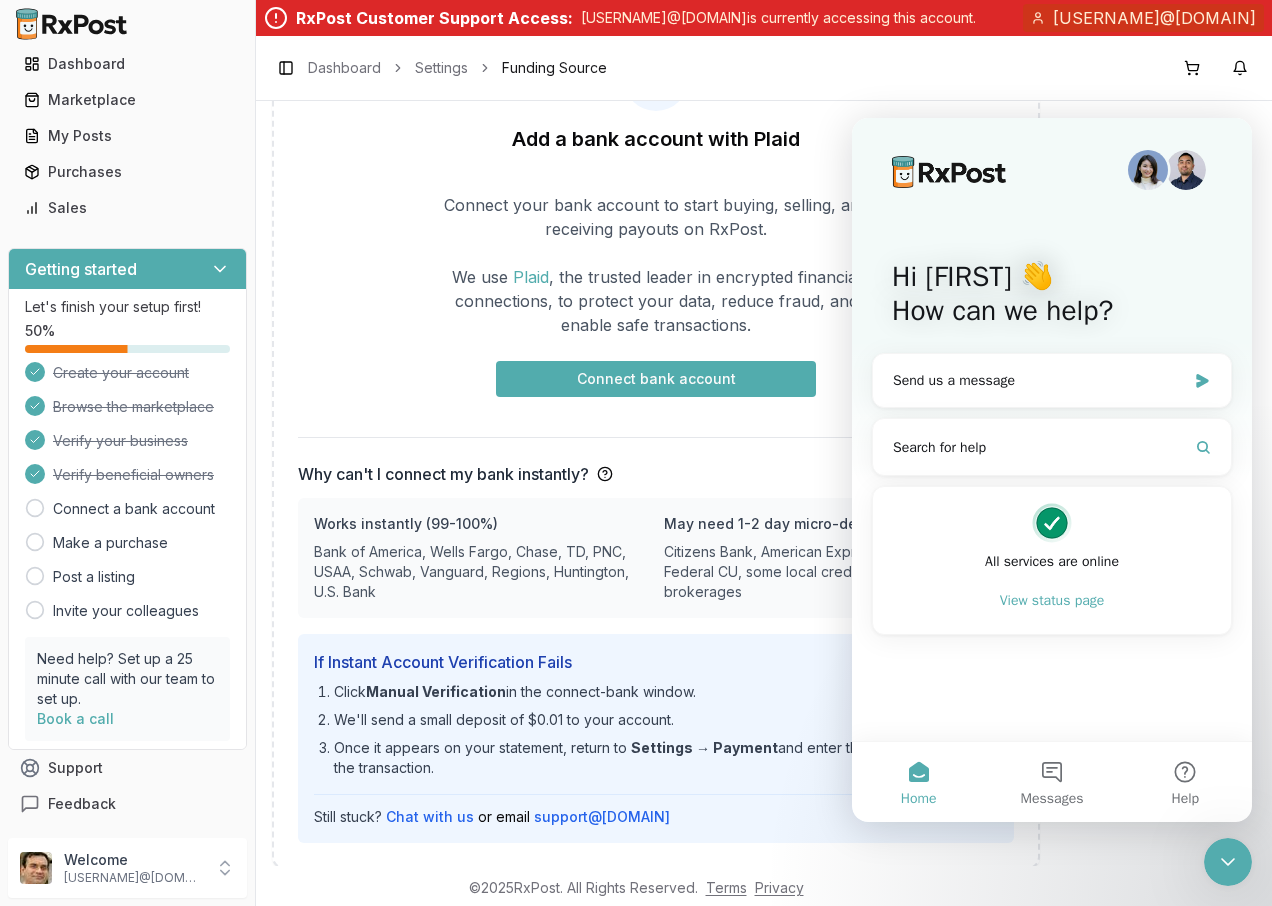 drag, startPoint x: 1251, startPoint y: 260, endPoint x: 1050, endPoint y: 299, distance: 204.74863 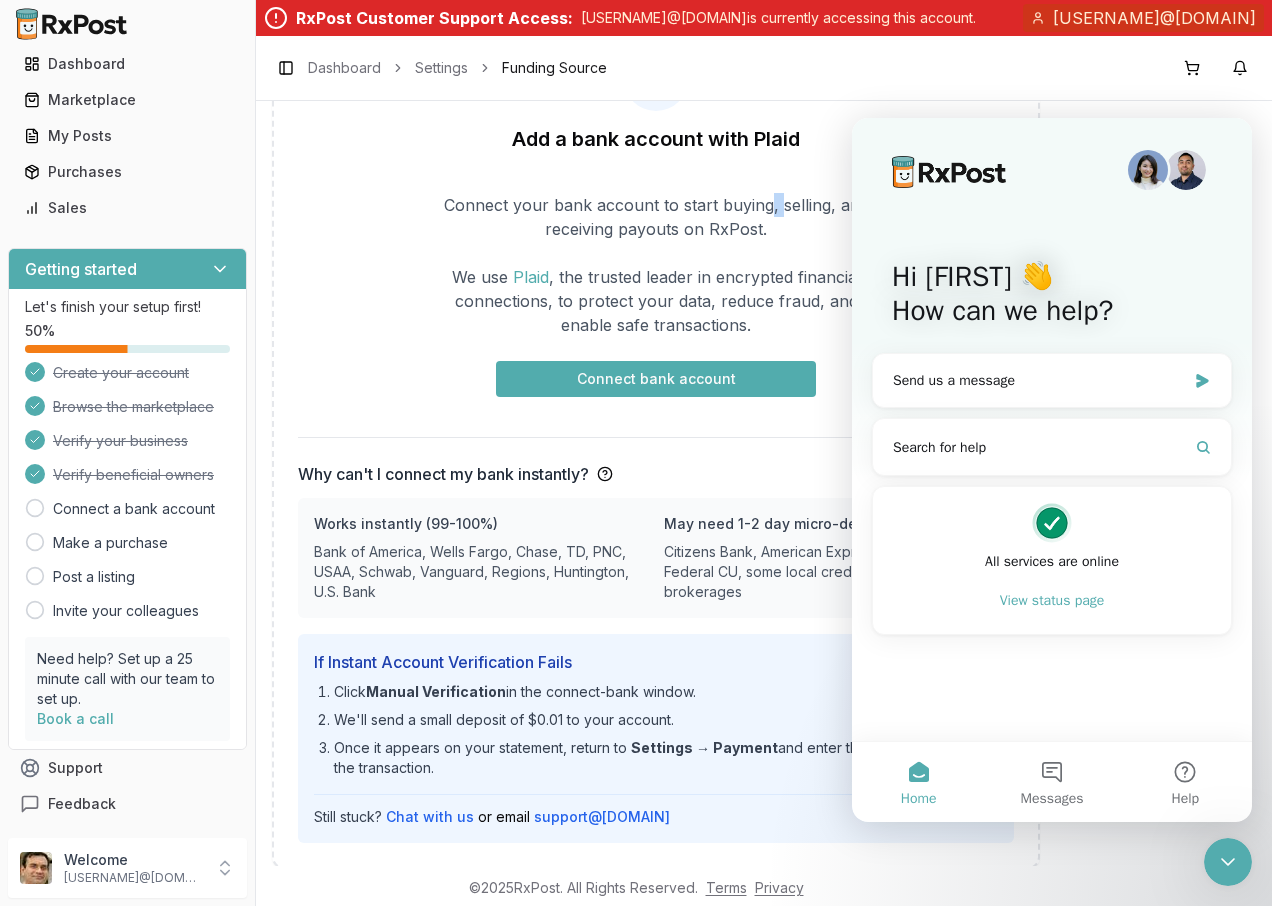 click on "Connect your bank account to start buying, selling, and receiving payouts on RxPost. We use   Plaid , the trusted leader in encrypted financial connections, to protect your data, reduce fraud, and enable safe transactions. Connect bank account Why can't I connect my bank instantly? Learn more about bank connections Works instantly (99-100%) Bank of America, Wells Fargo, Chase, TD, PNC, USAA, Schwab, Vanguard, Regions, Huntington, U.S. Bank May need 1-2 day micro-deposits Citizens Bank, American Express, Merrill, Navy Federal CU, some local credit-unions & brokerages If Instant Account Verification Fails Click  Manual Verification  in the connect-bank window. We'll send a small deposit of $0.01 to your account. Once it appears on your statement, return to   Settings → Payment  and enter the code shown on the transaction. Still stuck? Chat with us or email support@rx-post.com" at bounding box center [656, 510] 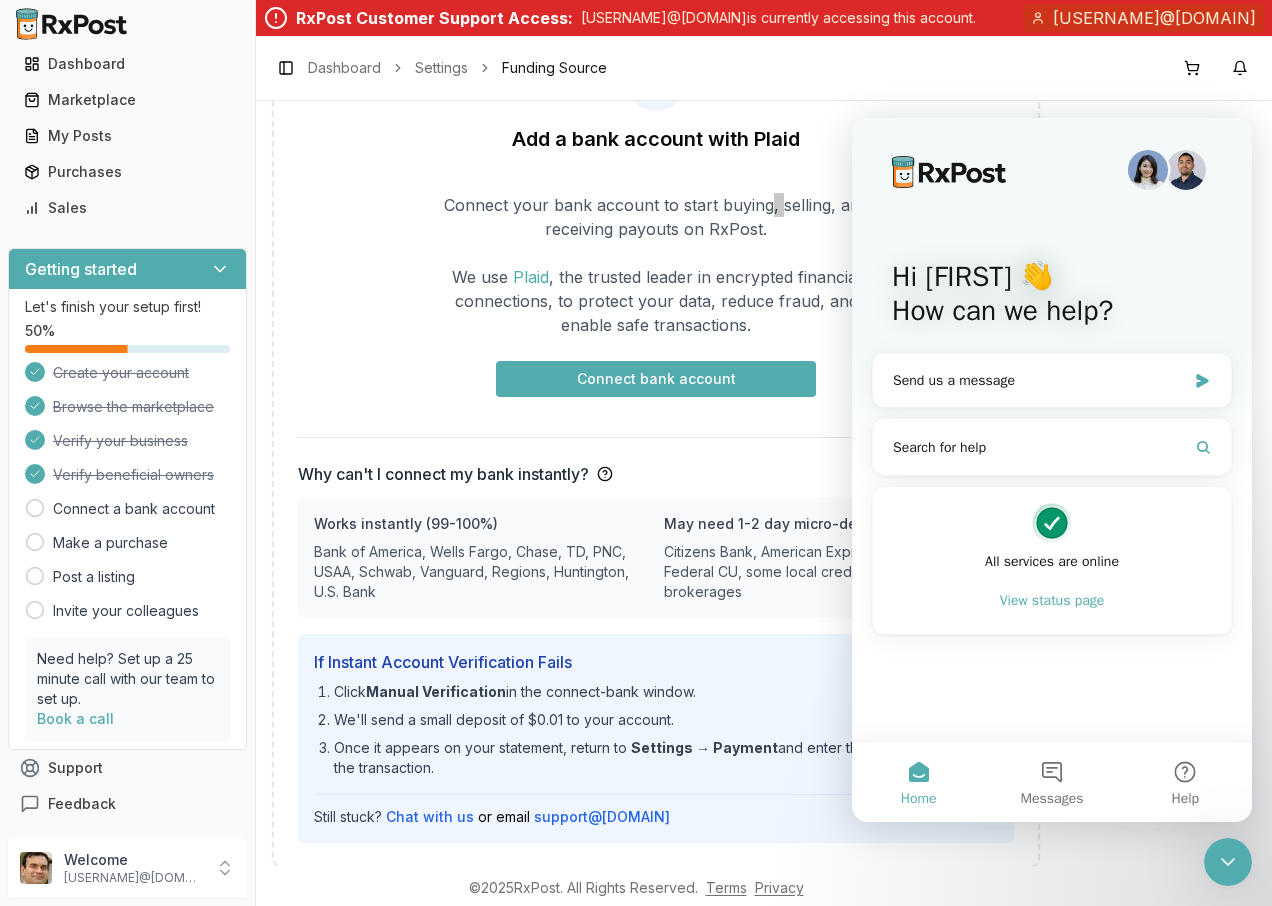 click on "Home" at bounding box center [918, 782] 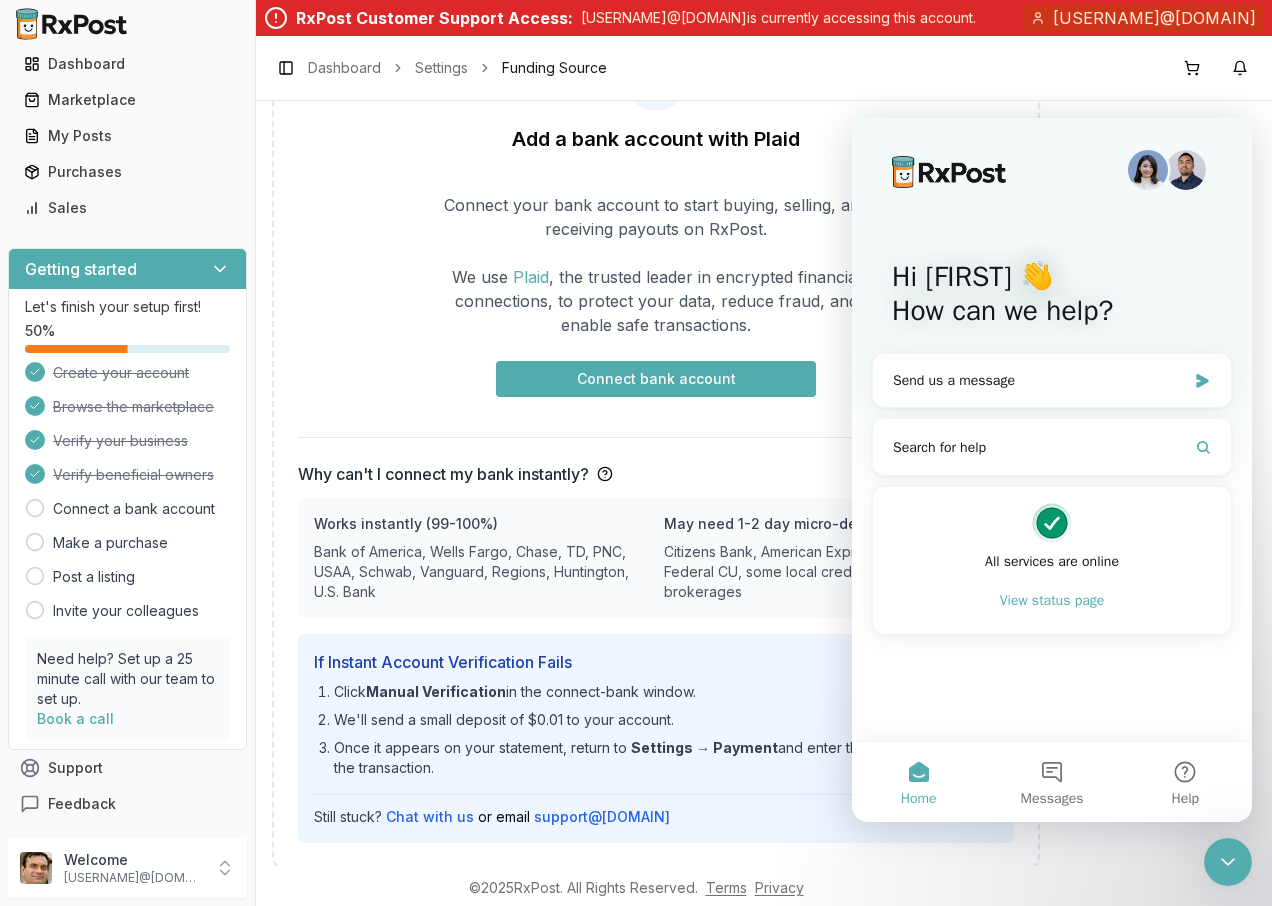 click on "Why can't I connect my bank instantly? Learn more about bank connections Works instantly (99-100%) Bank of America, Wells Fargo, Chase, TD, PNC, USAA, Schwab, Vanguard, Regions, Huntington, U.S. Bank May need 1-2 day micro-deposits Citizens Bank, American Express, Merrill, Navy Federal CU, some local credit-unions & brokerages If Instant Account Verification Fails Click  Manual Verification  in the connect-bank window. We'll send a small deposit of $0.01 to your account. Once it appears on your statement, return to   Settings → Payment  and enter the code shown on the transaction. Still stuck? Chat with us or email support@rx-post.com" at bounding box center [656, 640] 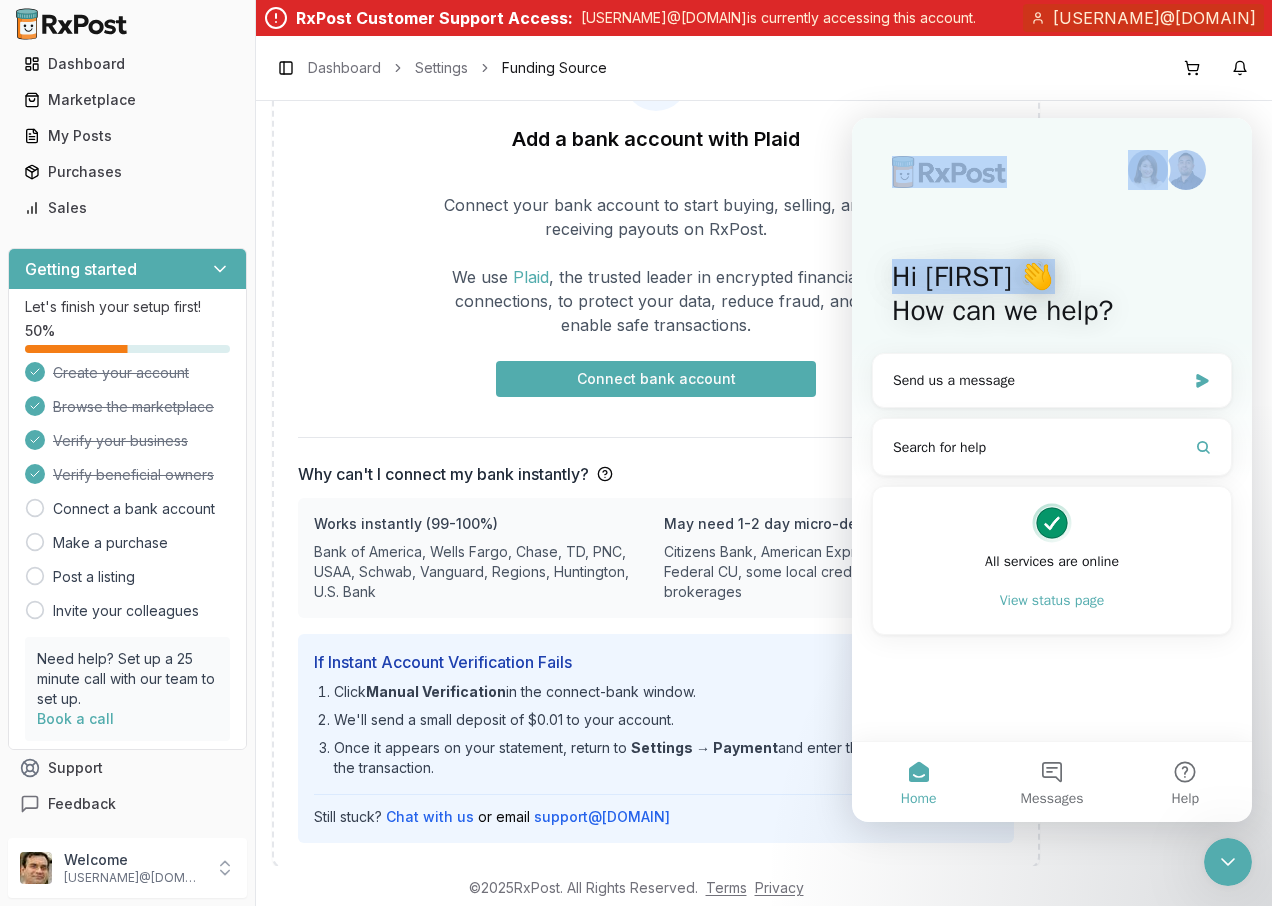 drag, startPoint x: 1025, startPoint y: 273, endPoint x: 1257, endPoint y: 152, distance: 261.65817 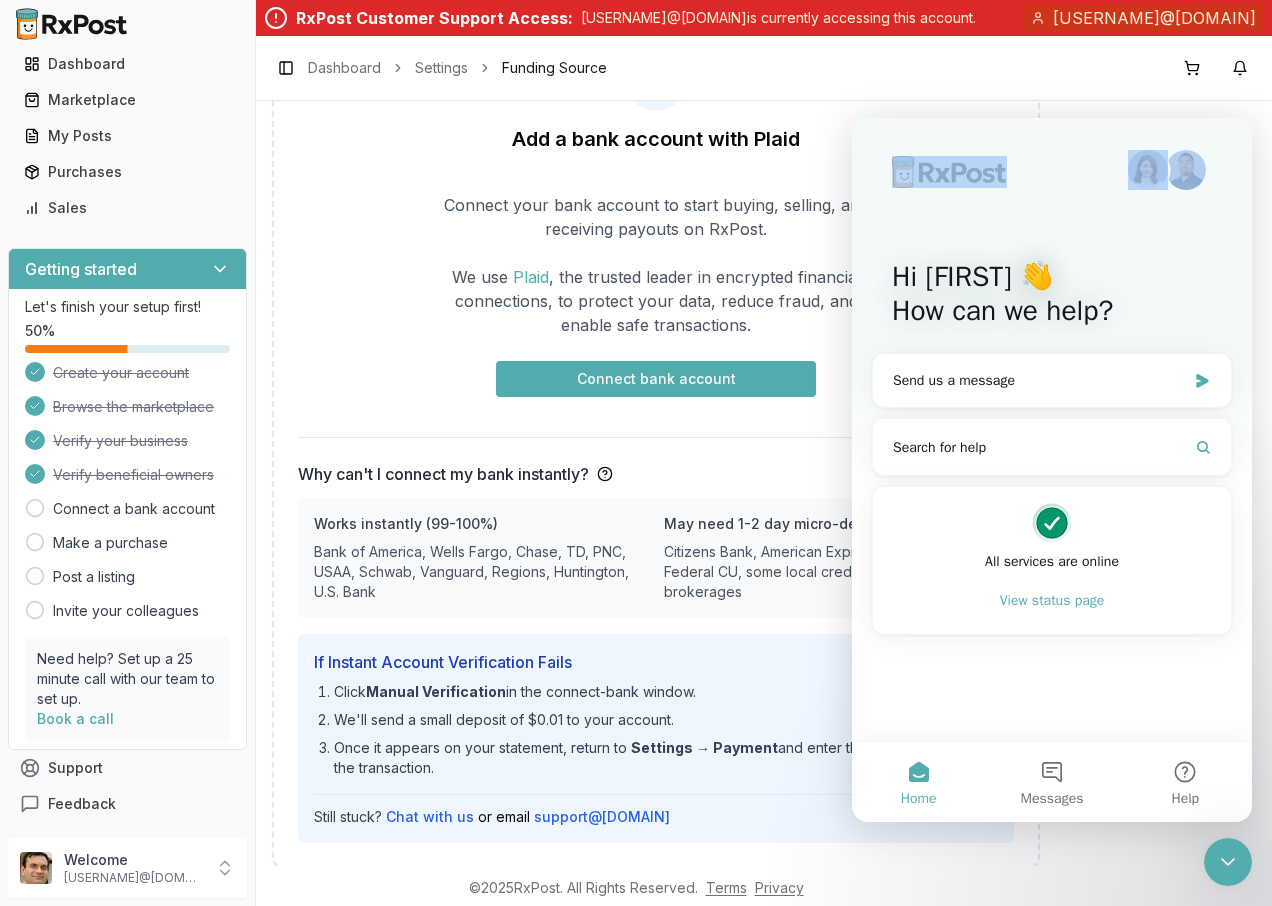 drag, startPoint x: 1257, startPoint y: 152, endPoint x: 1092, endPoint y: 144, distance: 165.19383 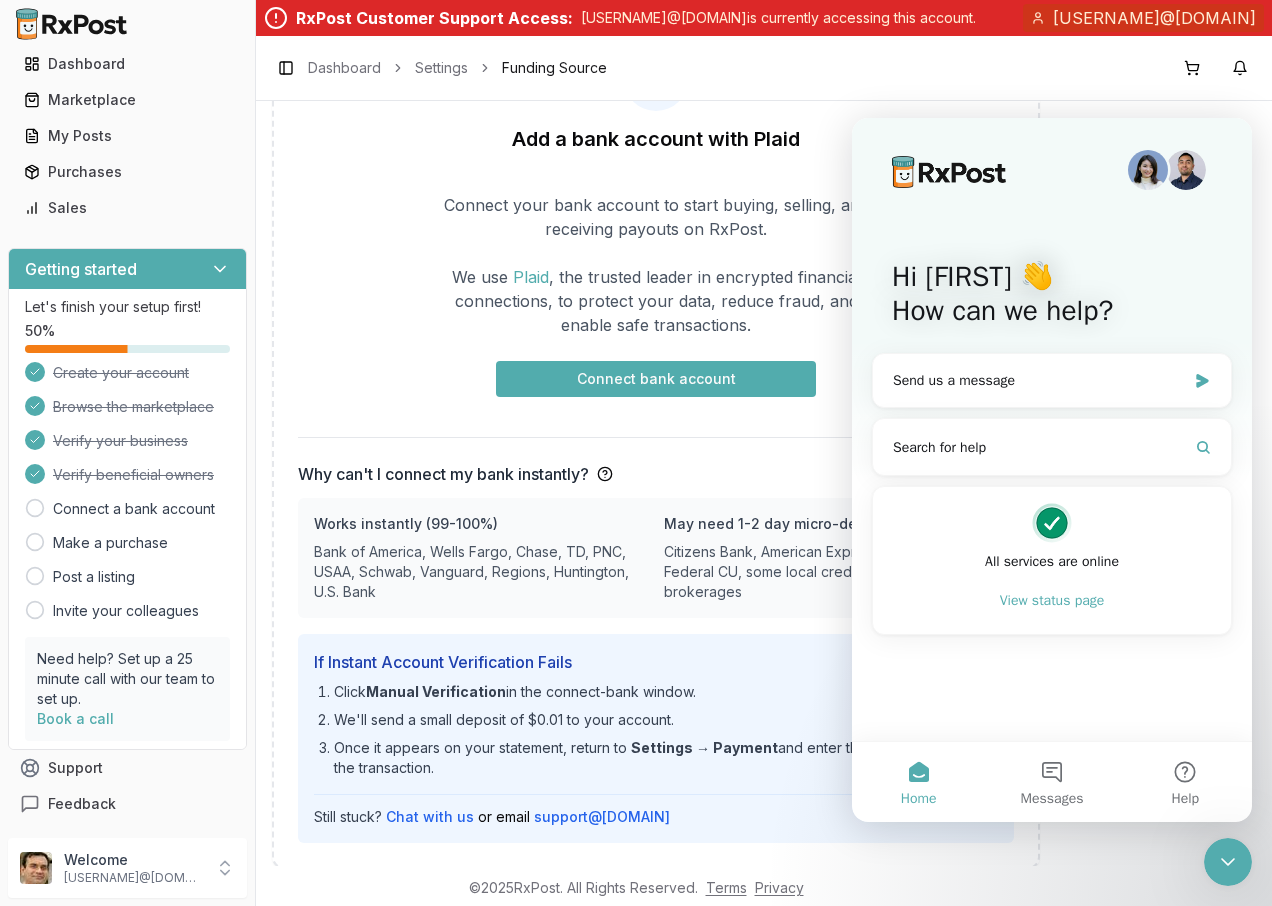 click on "Hi Waheed 👋 How can we help? Send us a message Search for help All services are online View status page" at bounding box center (1052, 429) 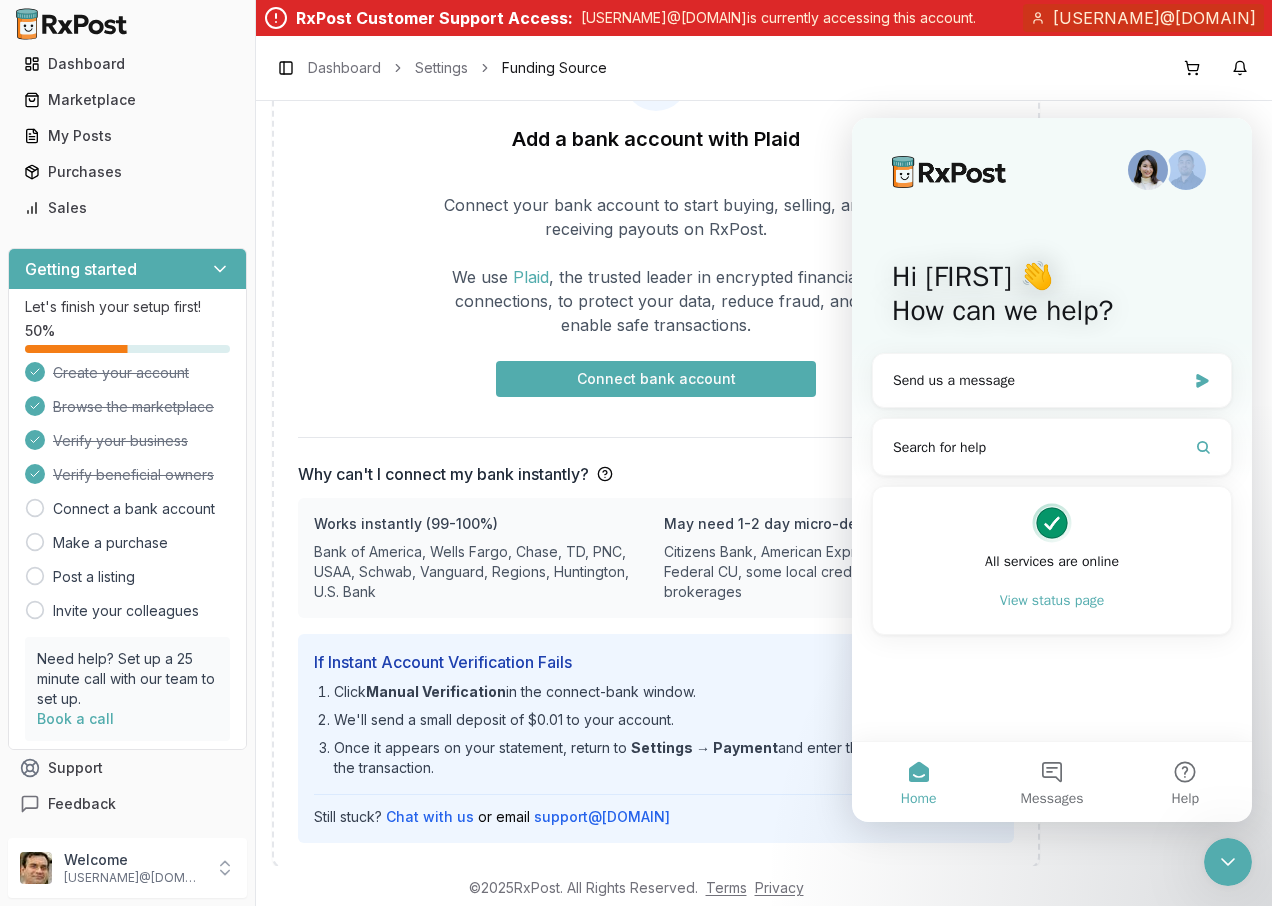click on "Hi Waheed 👋 How can we help?" at bounding box center (1052, 298) 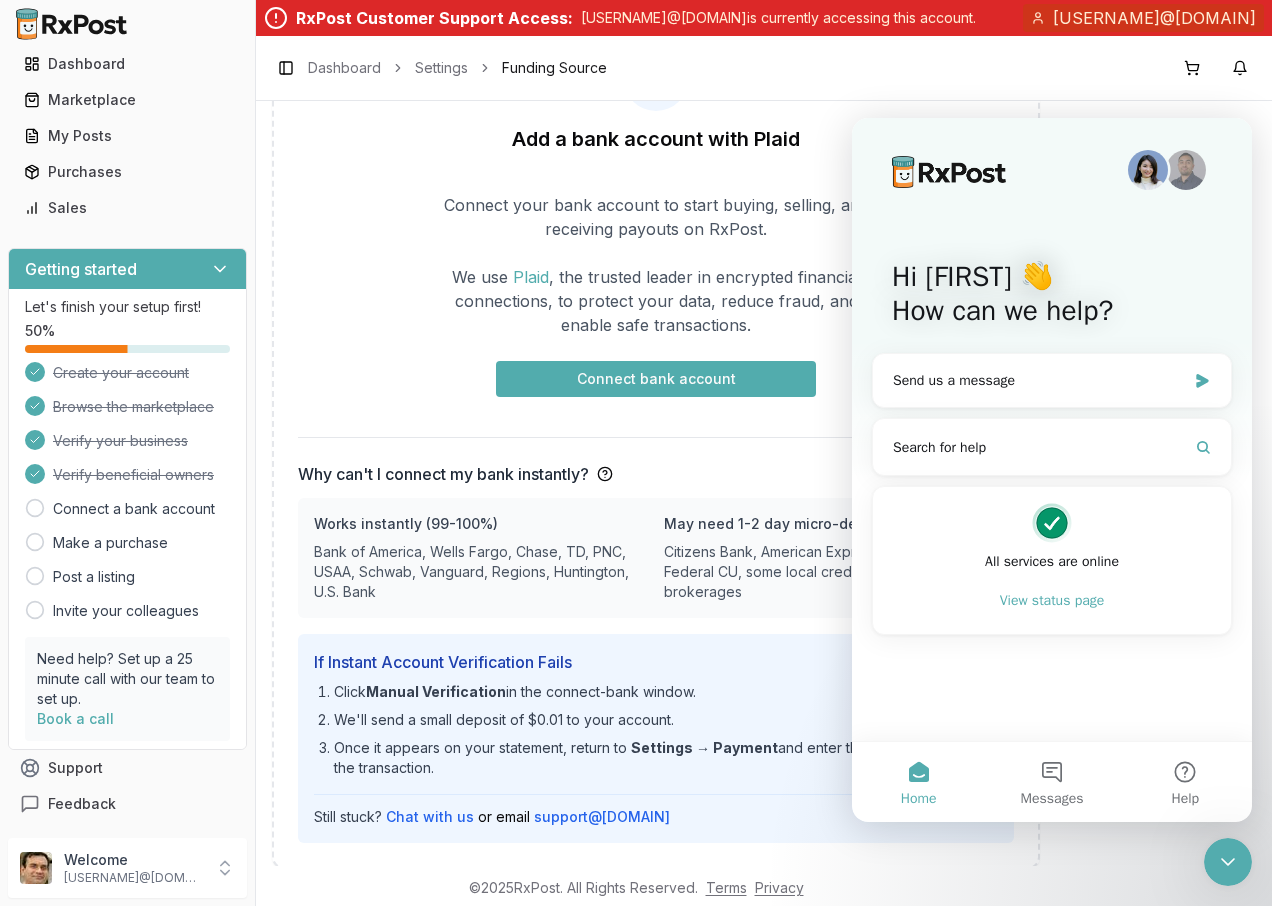click on "Toggle Sidebar Dashboard Settings Funding Source" at bounding box center (764, 68) 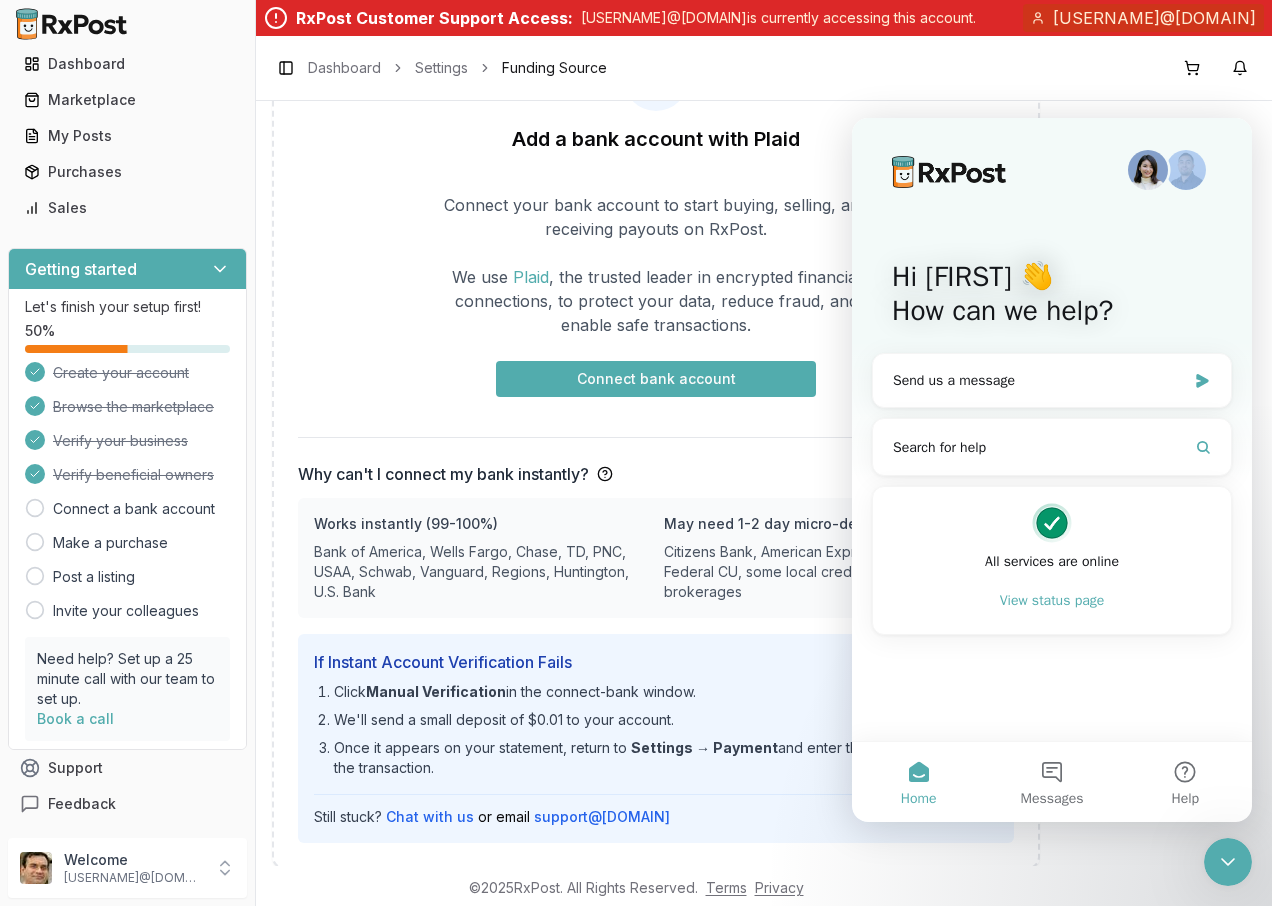 click on "Hi Waheed 👋 How can we help?" at bounding box center (1052, 298) 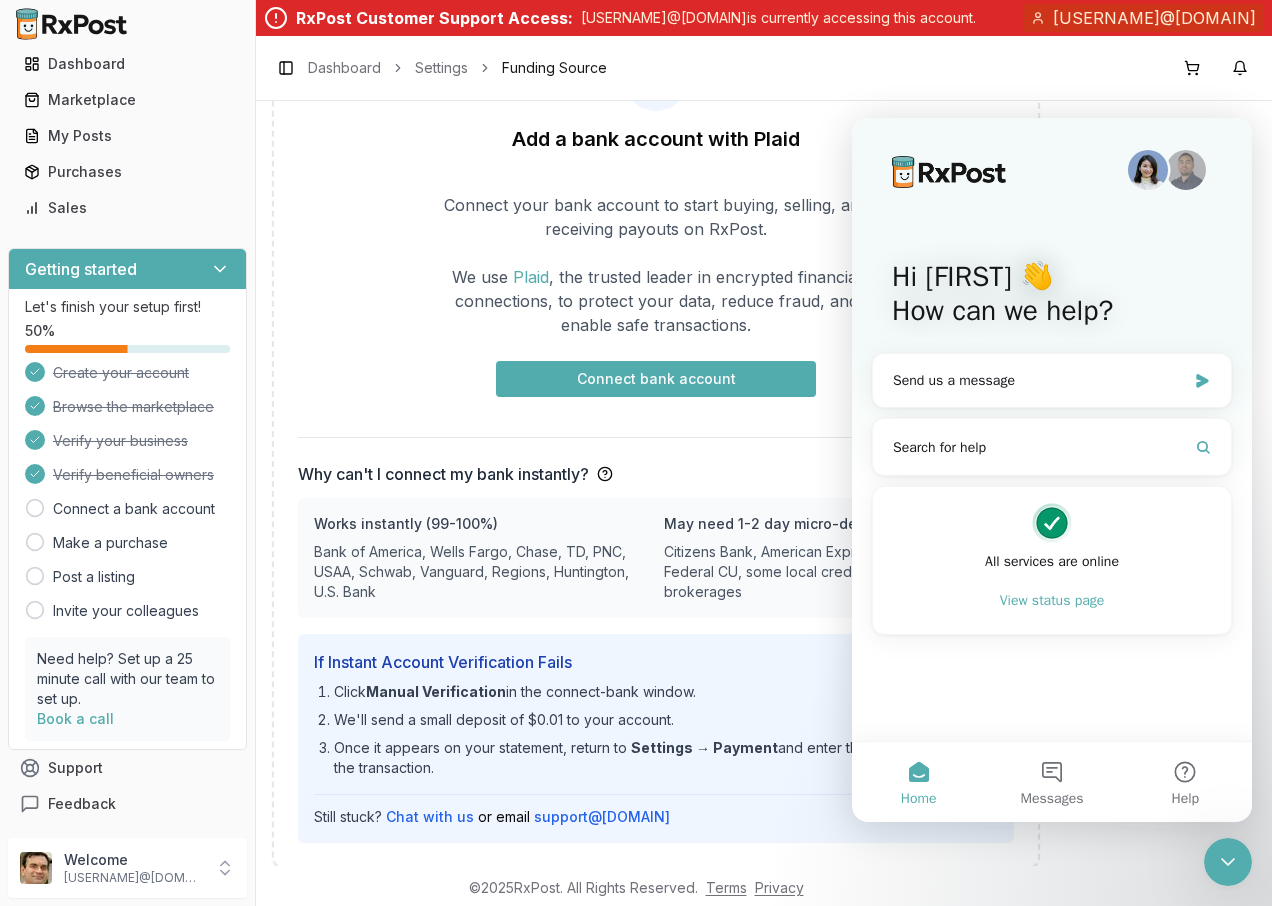 drag, startPoint x: 1851, startPoint y: 232, endPoint x: 963, endPoint y: 122, distance: 894.7871 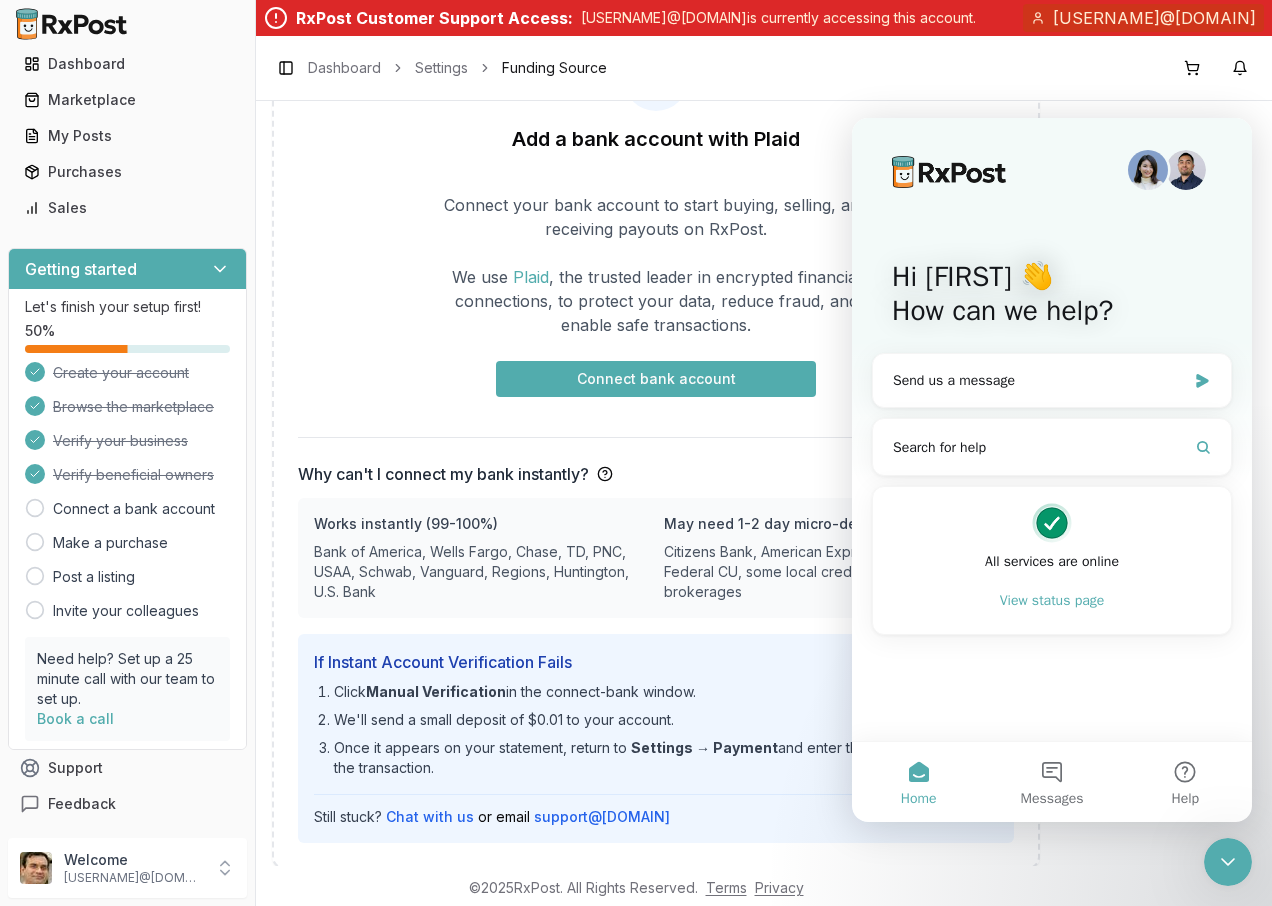 drag, startPoint x: 957, startPoint y: 125, endPoint x: 877, endPoint y: 128, distance: 80.05623 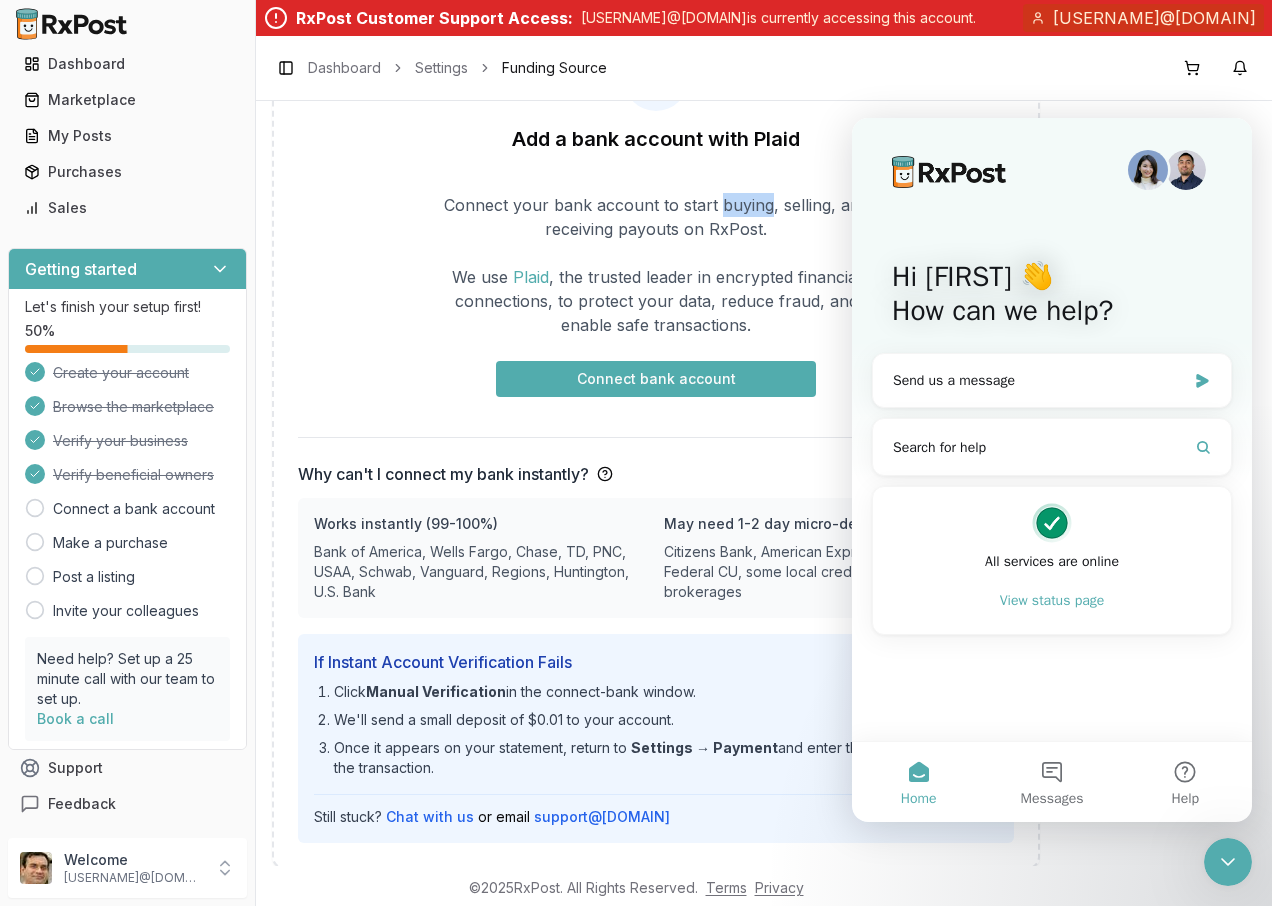 click on "Add a bank account with Plaid Connect your bank account to start buying, selling, and receiving payouts on RxPost. We use   Plaid , the trusted leader in encrypted financial connections, to protect your data, reduce fraud, and enable safe transactions. Connect bank account Why can't I connect my bank instantly? Learn more about bank connections Works instantly (99-100%) Bank of America, Wells Fargo, Chase, TD, PNC, USAA, Schwab, Vanguard, Regions, Huntington, U.S. Bank May need 1-2 day micro-deposits Citizens Bank, American Express, Merrill, Navy Federal CU, some local credit-unions & brokerages If Instant Account Verification Fails Click  Manual Verification  in the connect-bank window. We'll send a small deposit of $0.01 to your account. Once it appears on your statement, return to   Settings → Payment  and enter the code shown on the transaction. Still stuck? Chat with us or email support@rx-post.com" at bounding box center [656, 445] 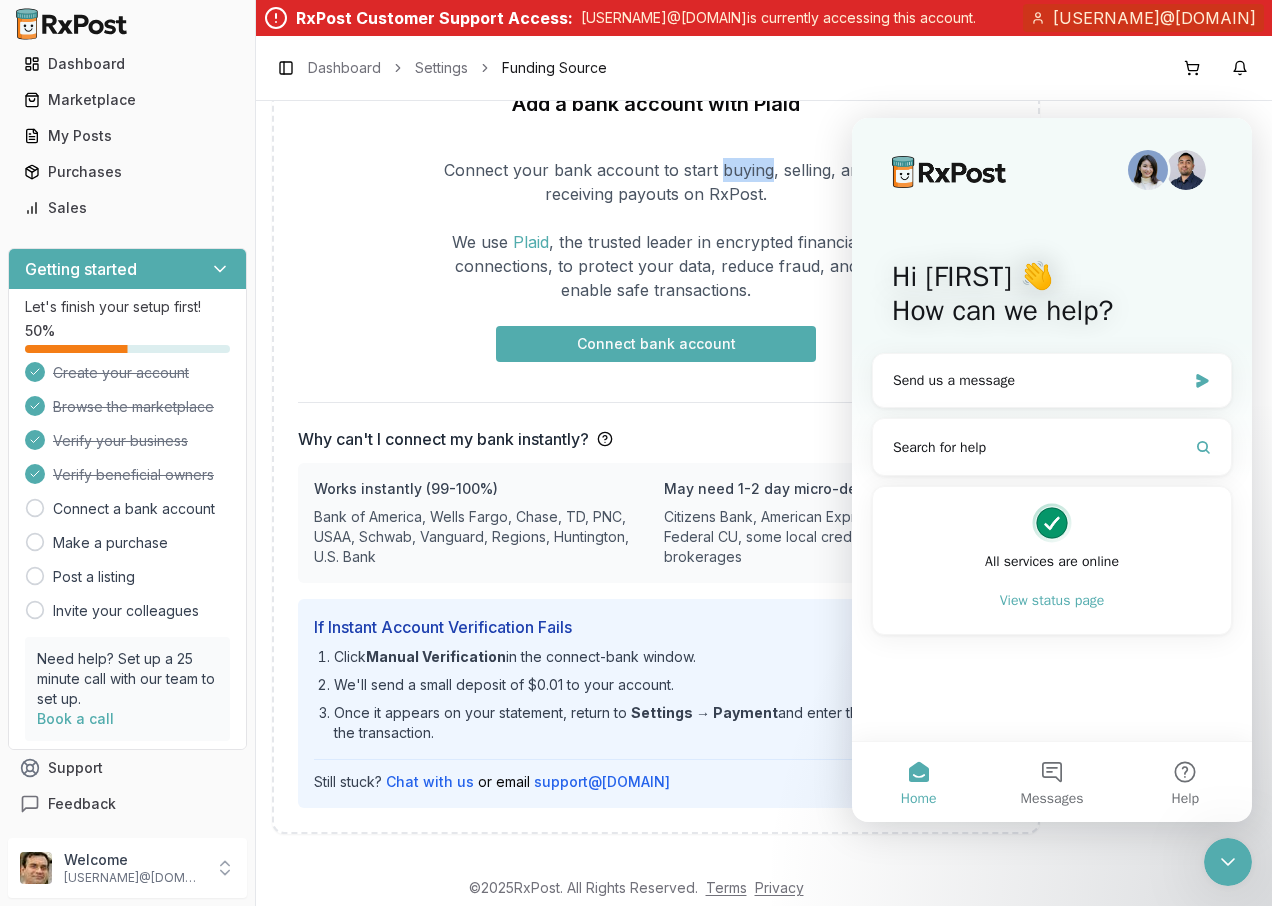 scroll, scrollTop: 0, scrollLeft: 0, axis: both 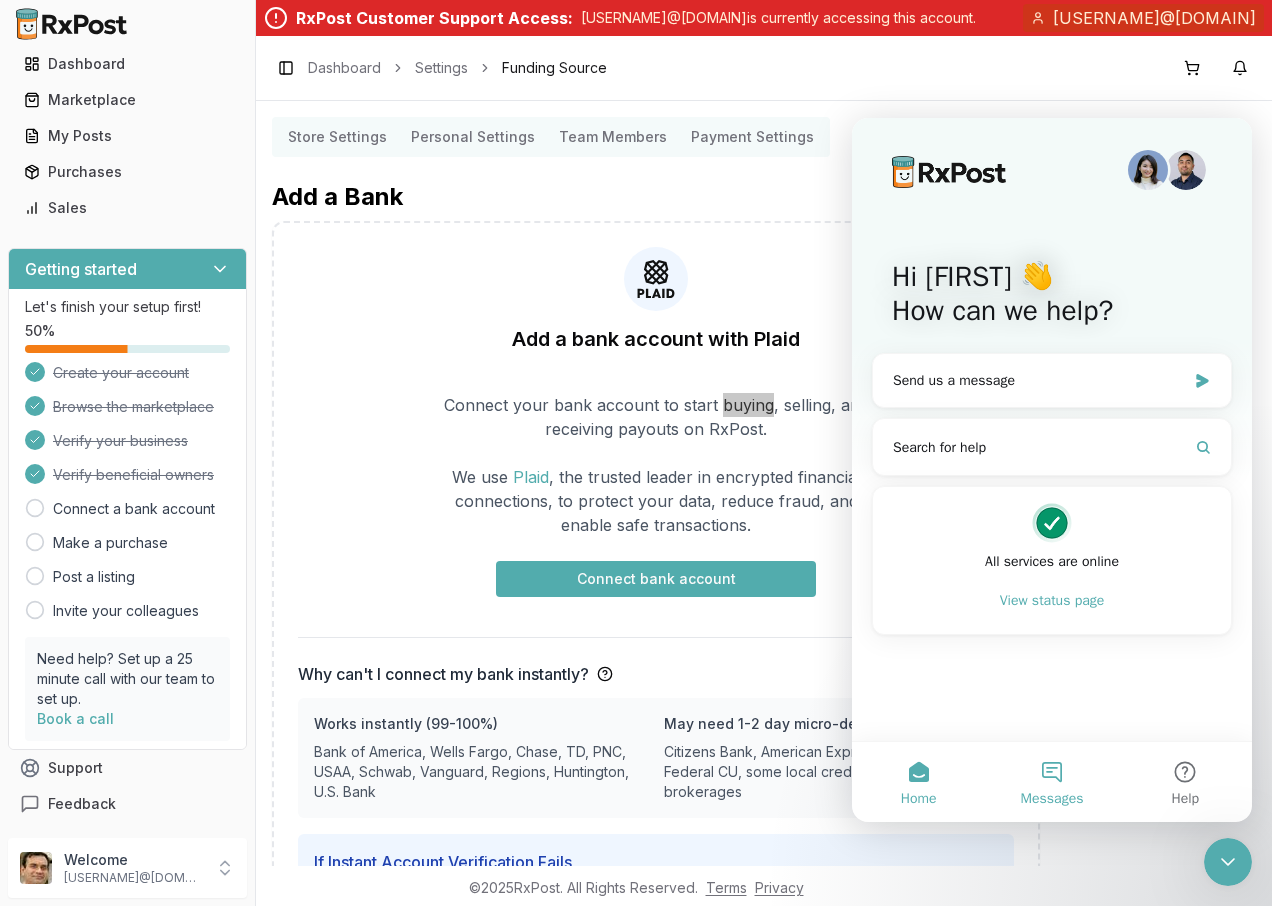 click on "Messages" at bounding box center [1051, 782] 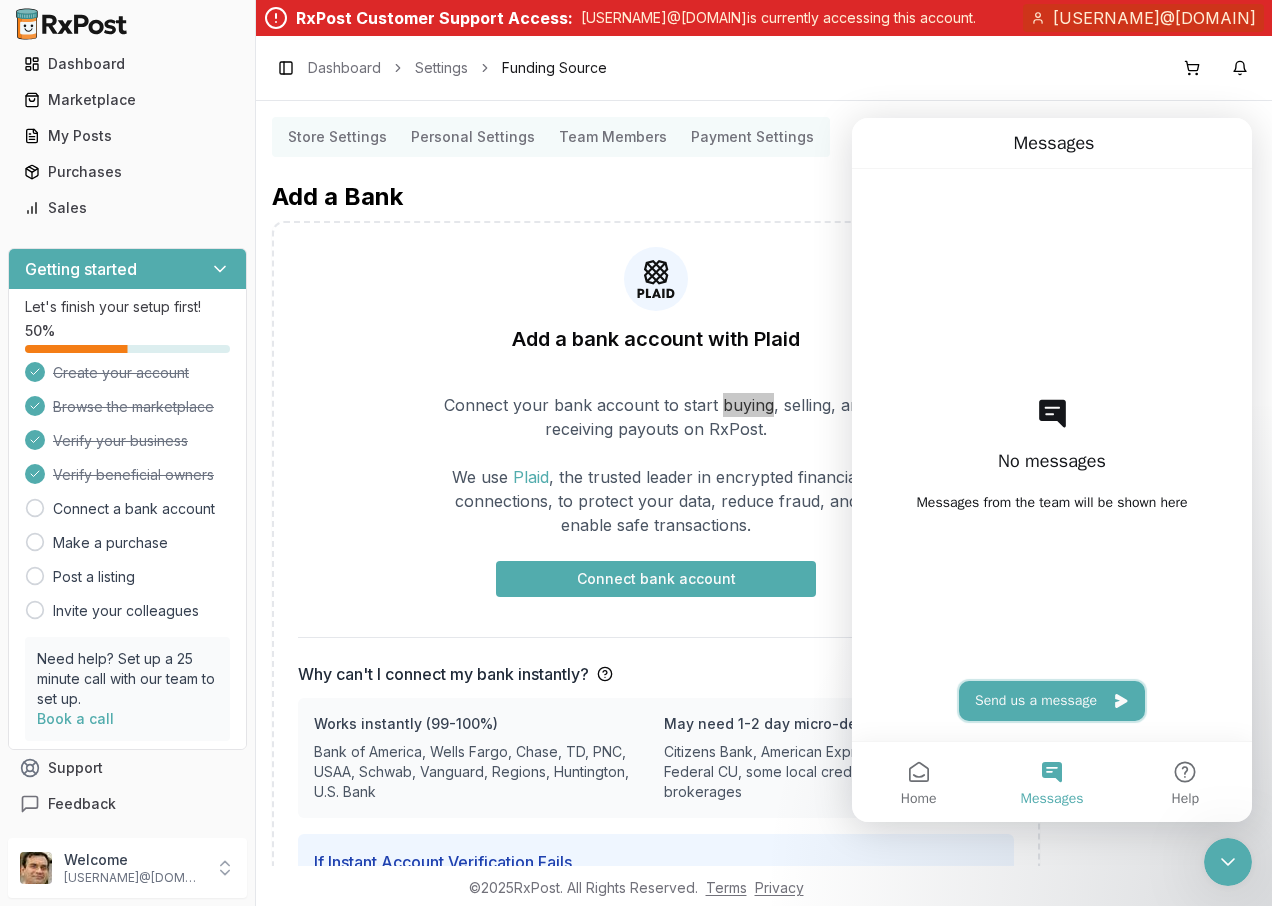 click on "Send us a message" at bounding box center [1052, 701] 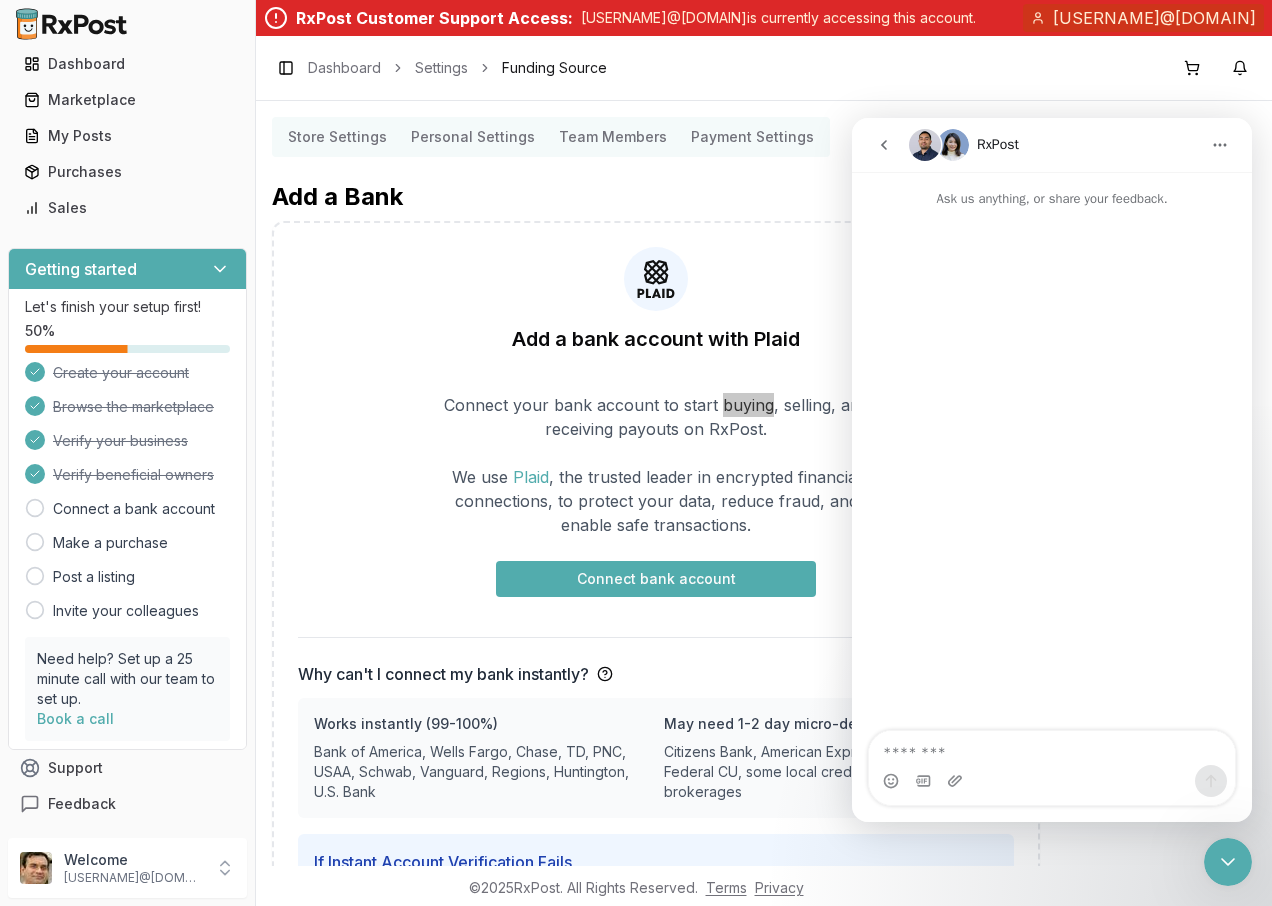 click at bounding box center (1052, 781) 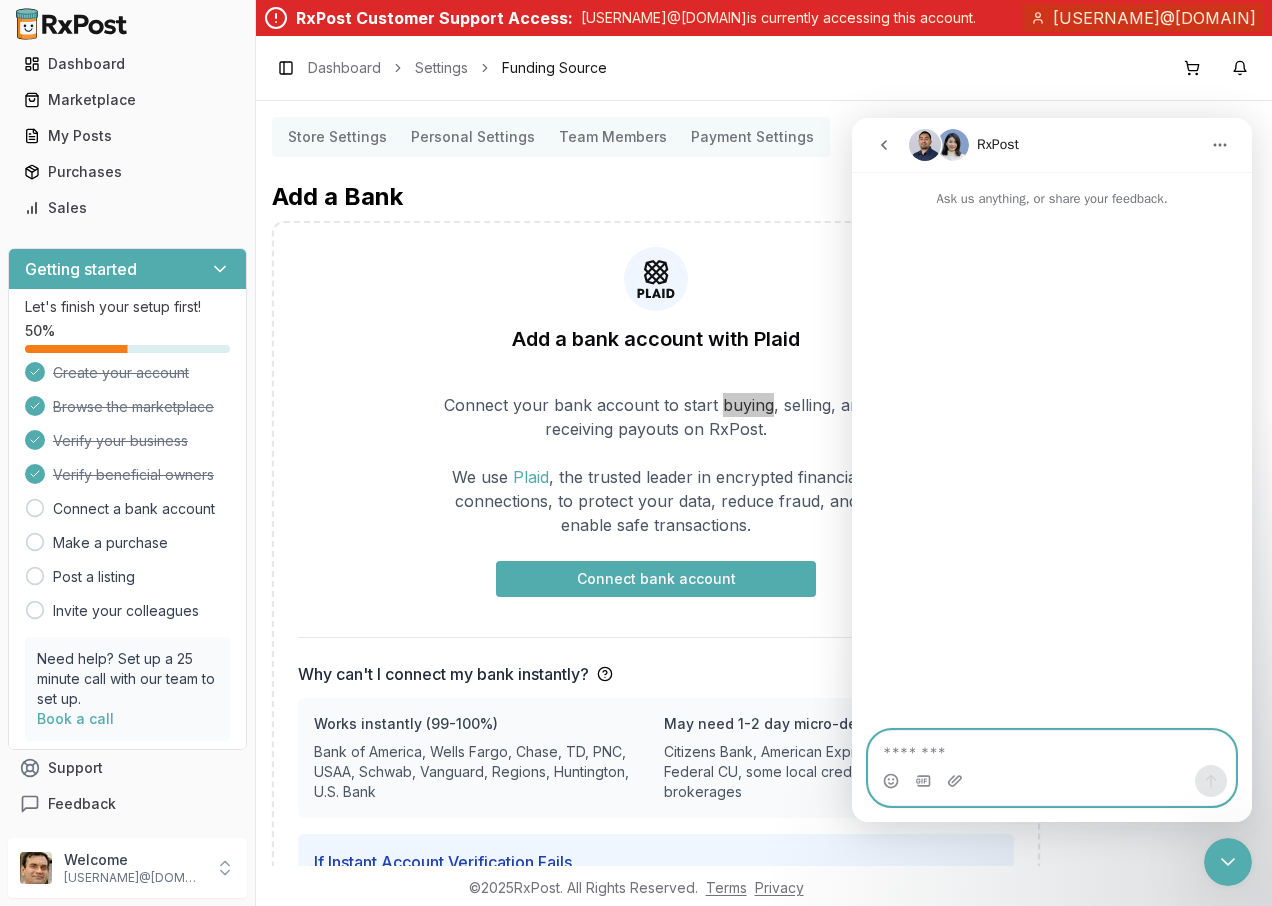 click at bounding box center [1052, 748] 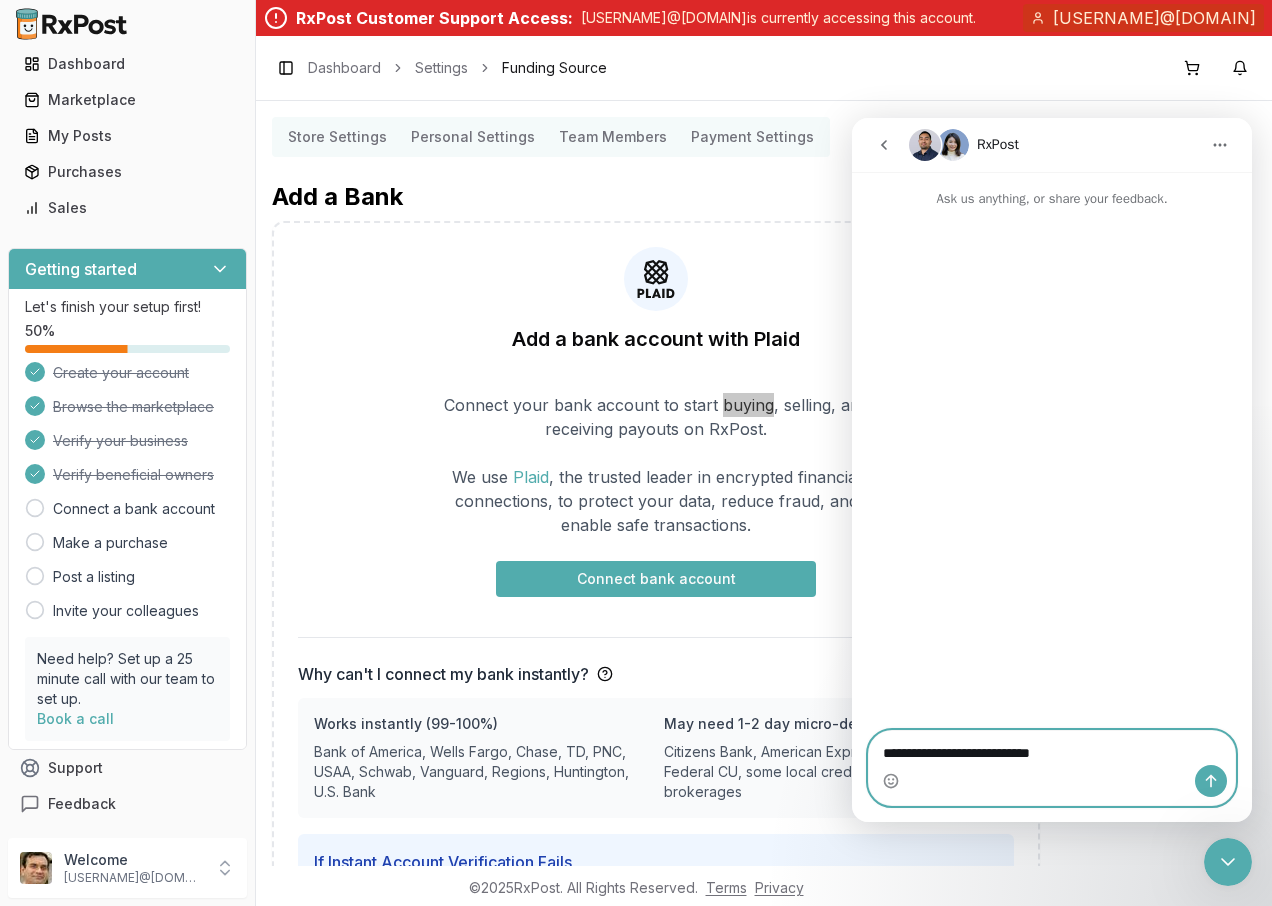 type on "**********" 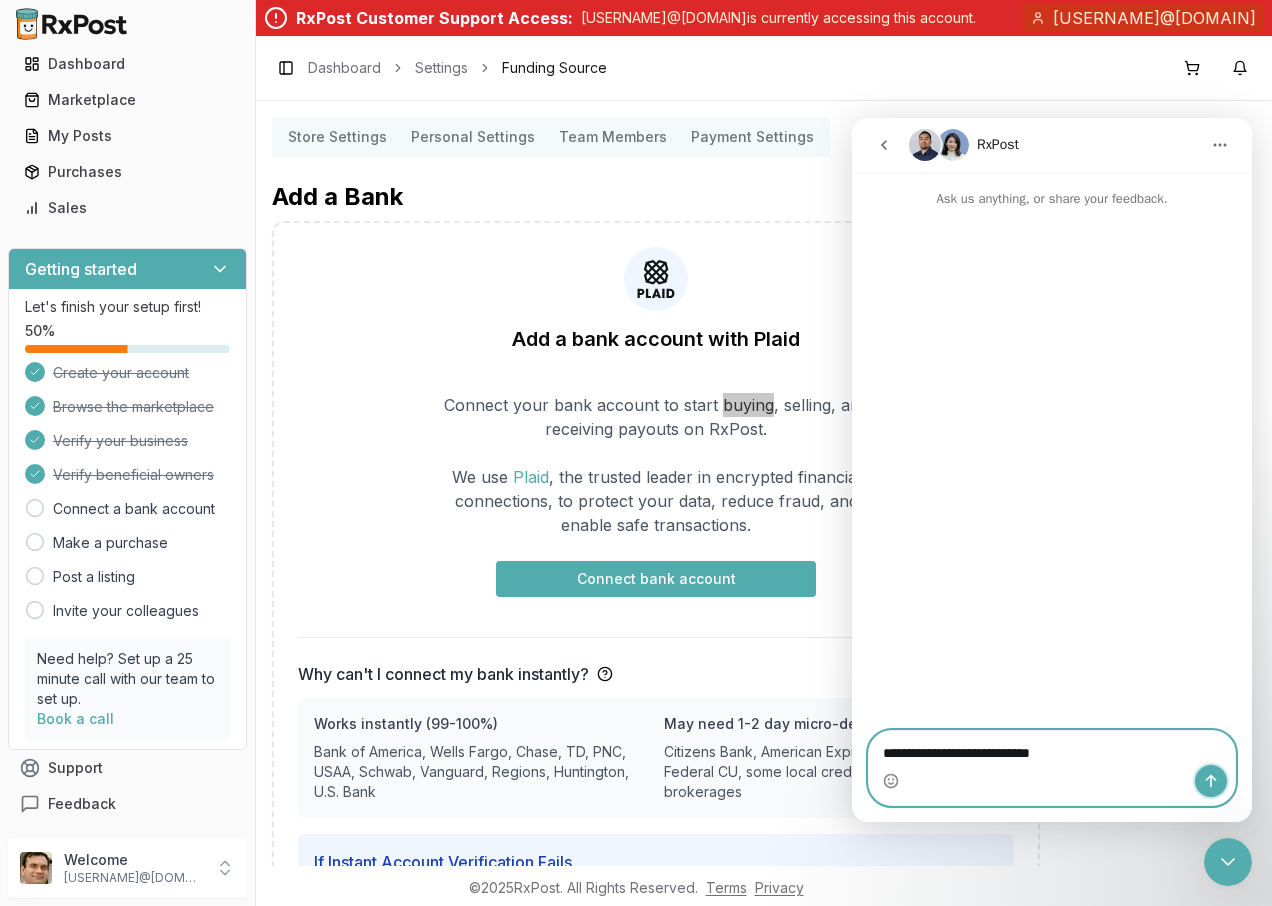 click 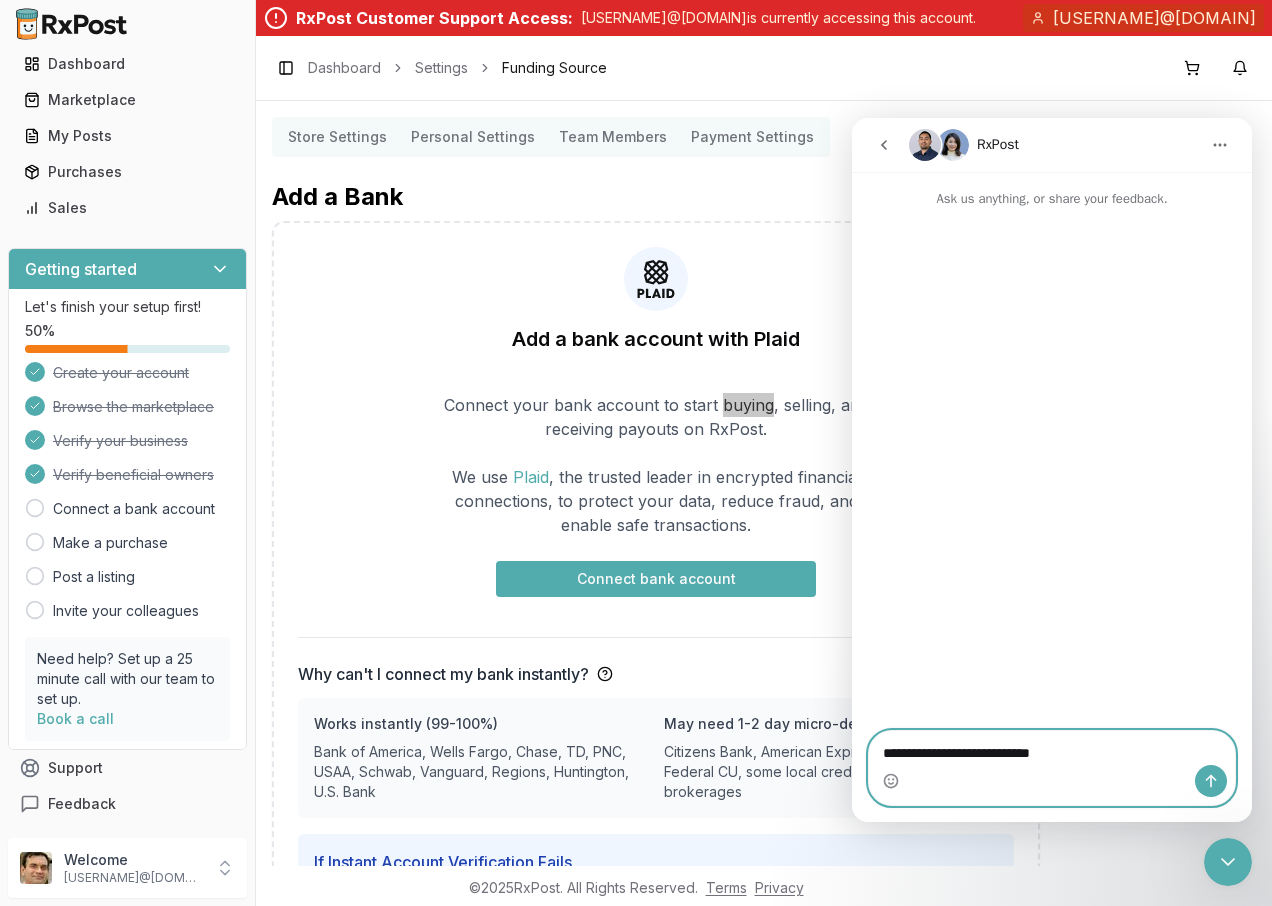 type 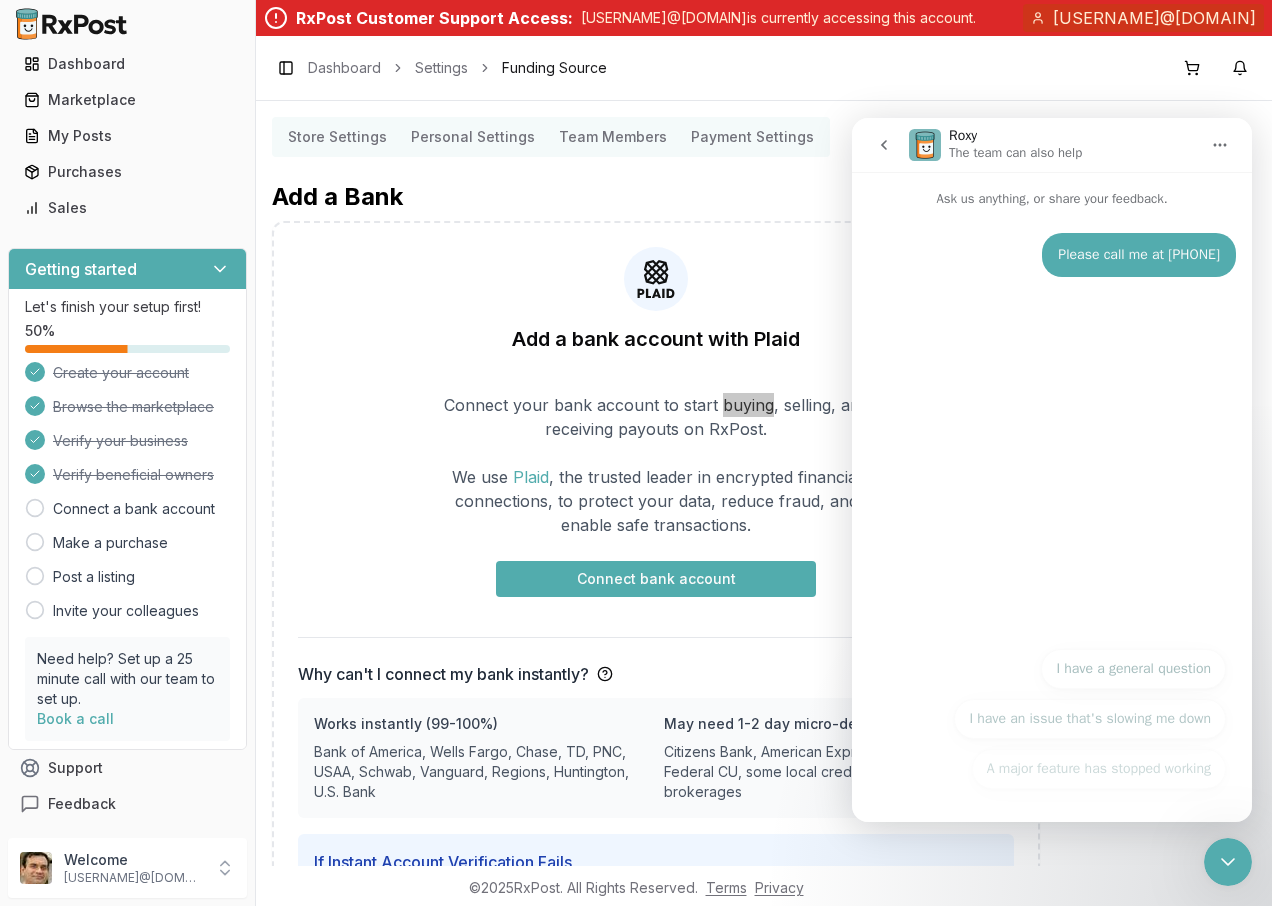 click at bounding box center (1220, 145) 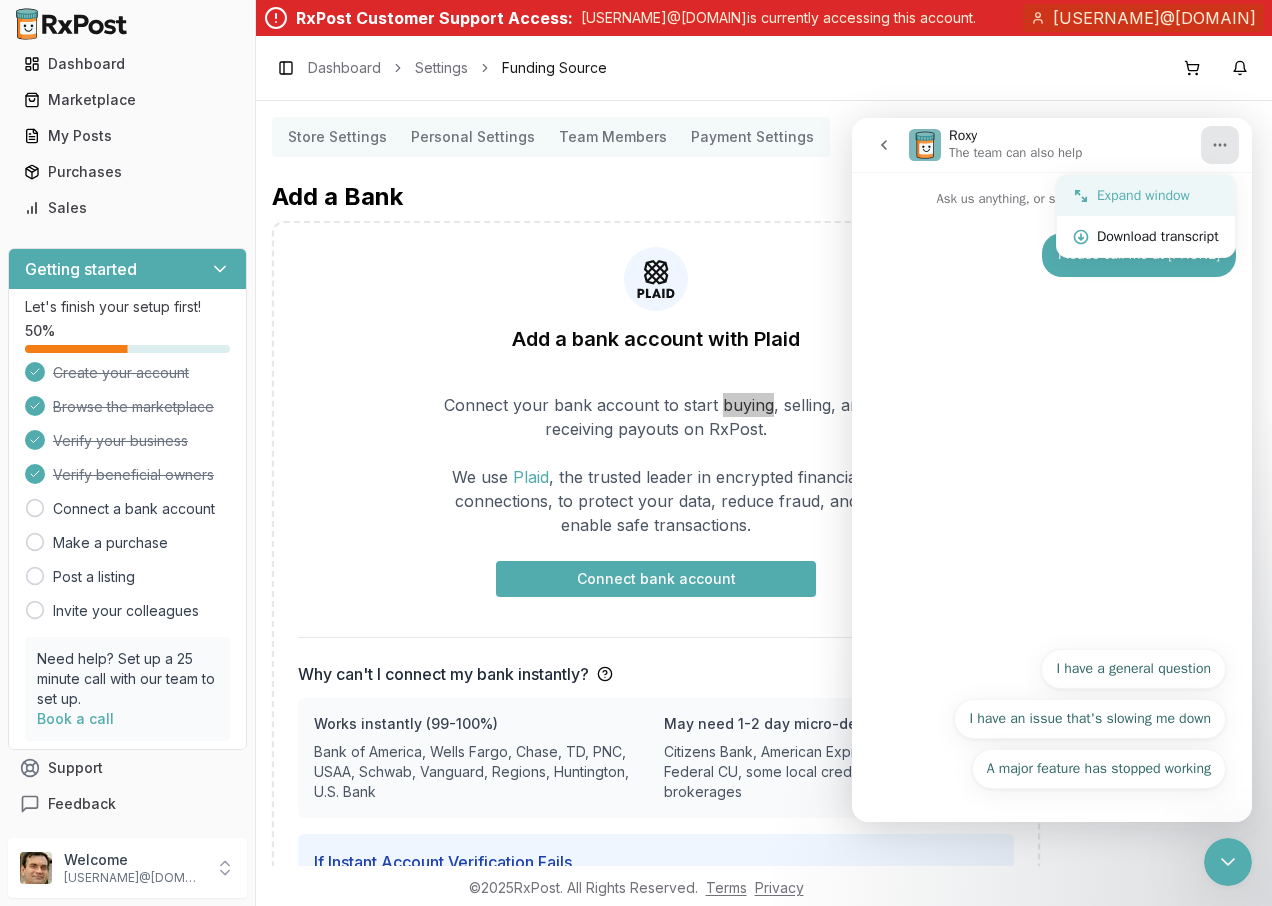 click on "Expand window" at bounding box center [1158, 195] 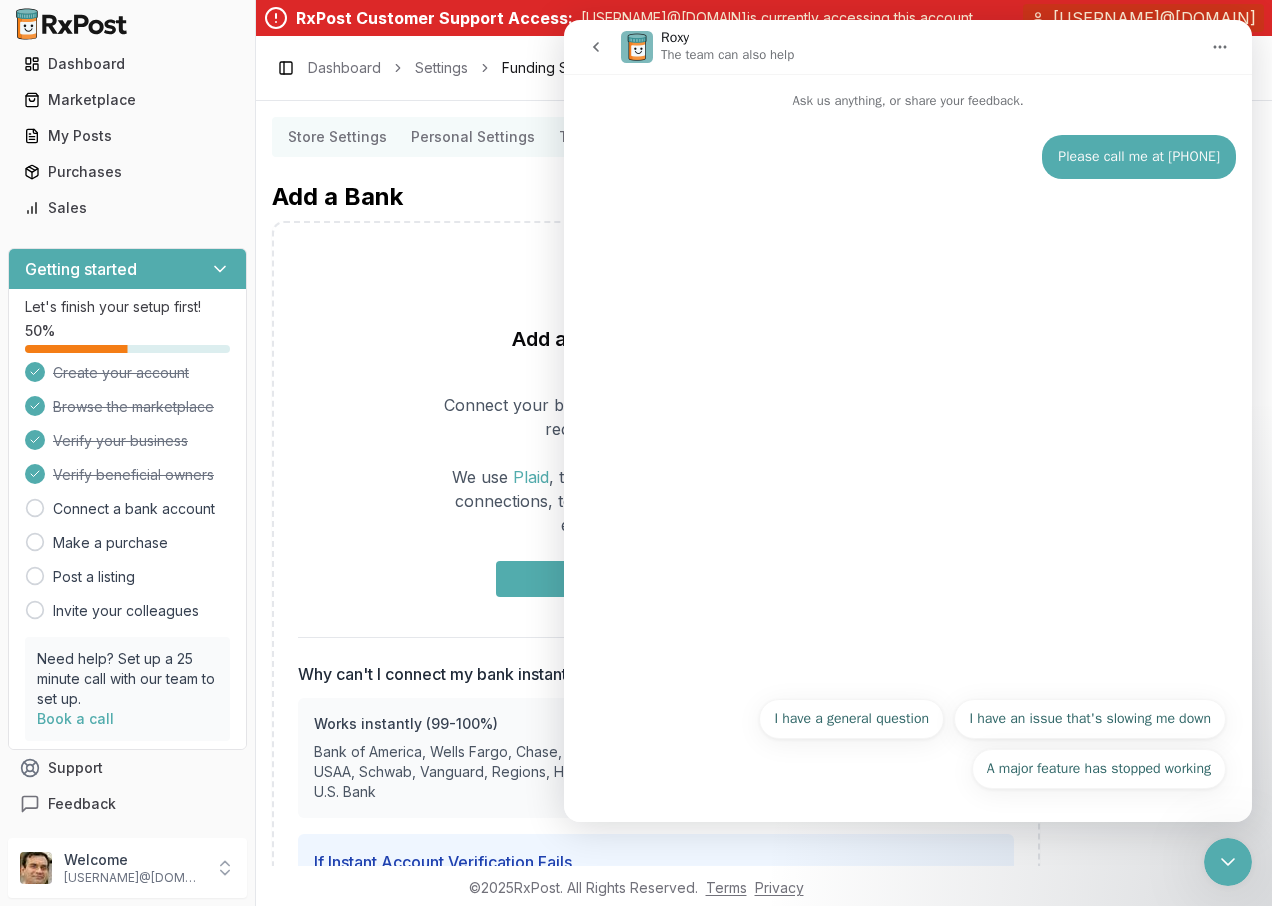 click 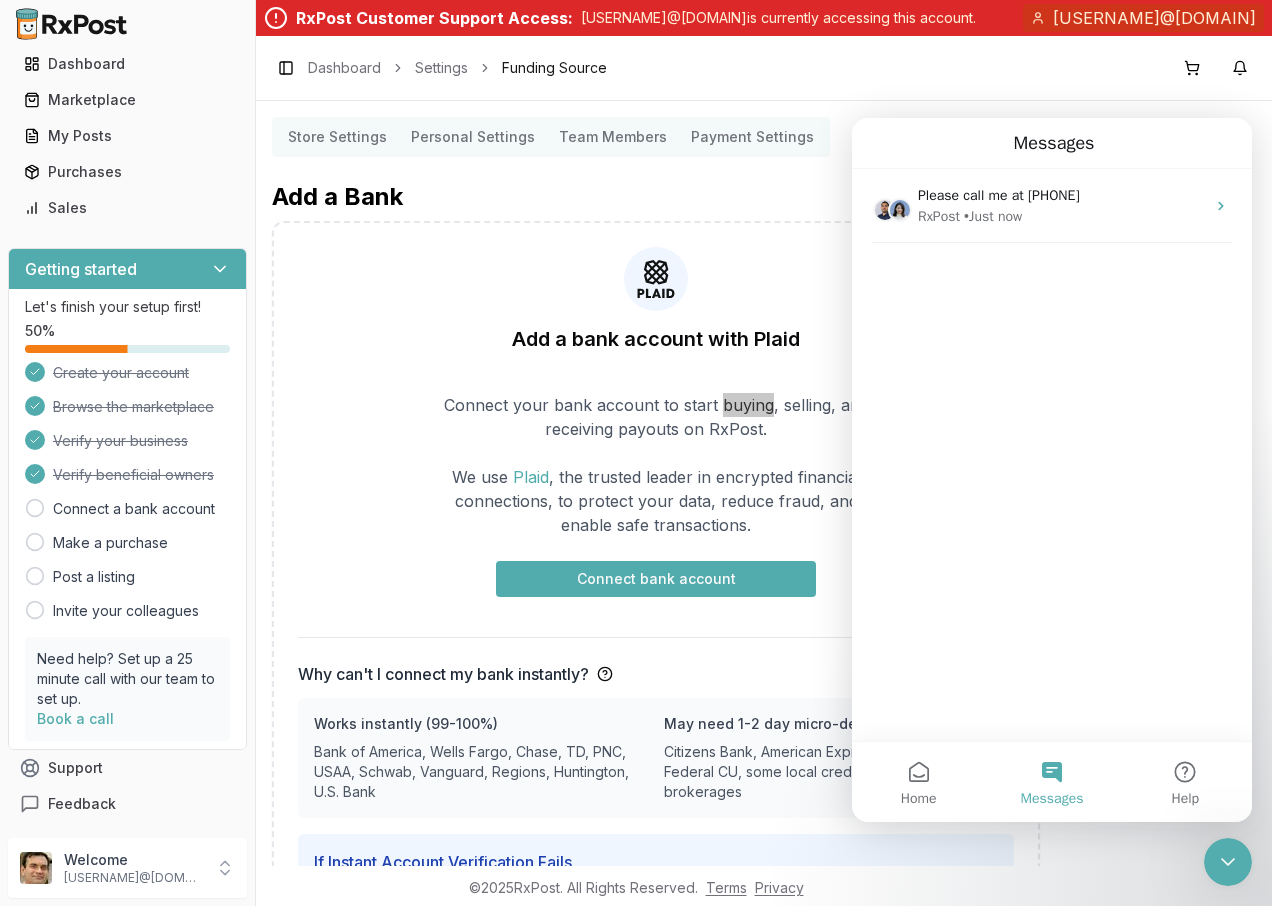 click on "Messages" at bounding box center (1054, 143) 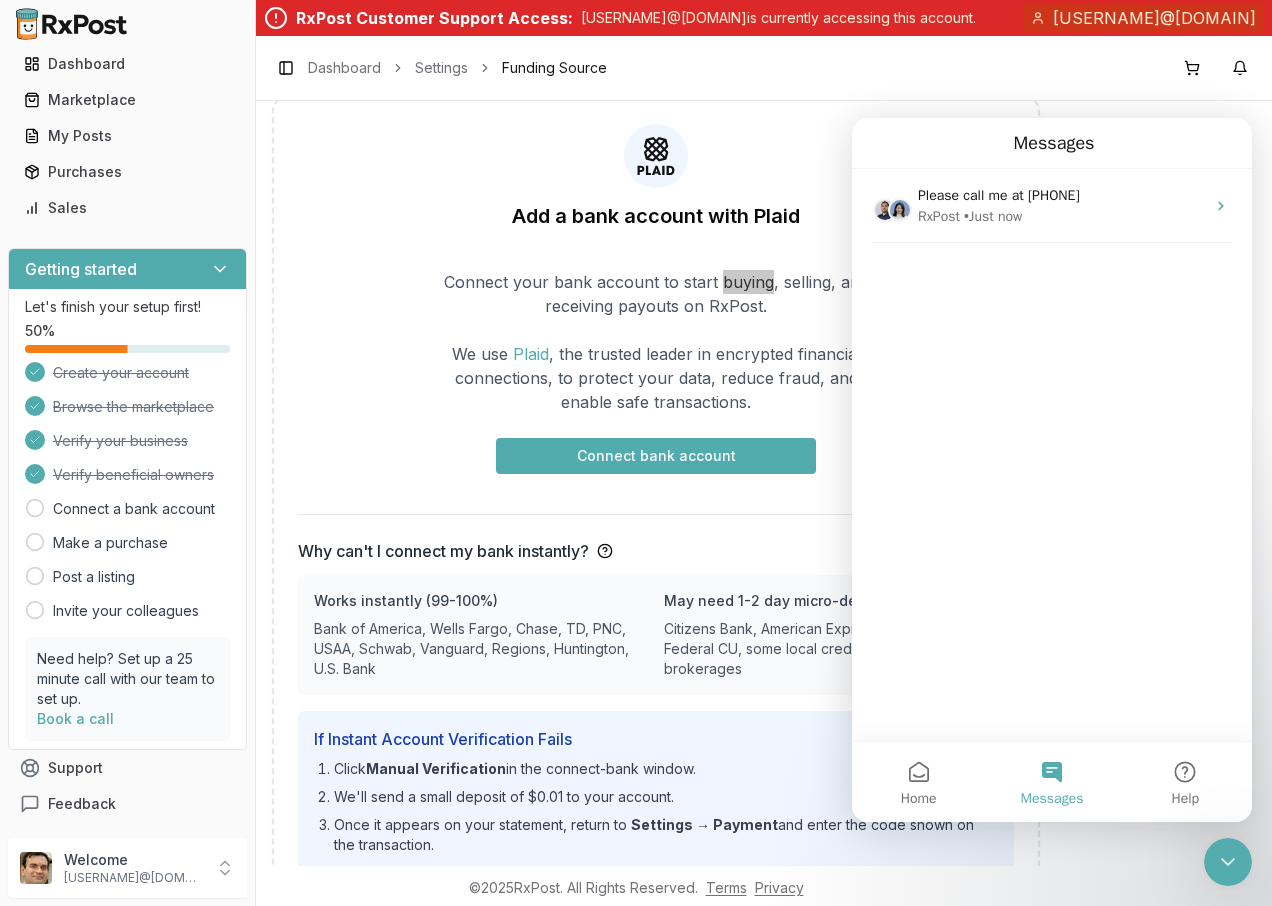 scroll, scrollTop: 0, scrollLeft: 0, axis: both 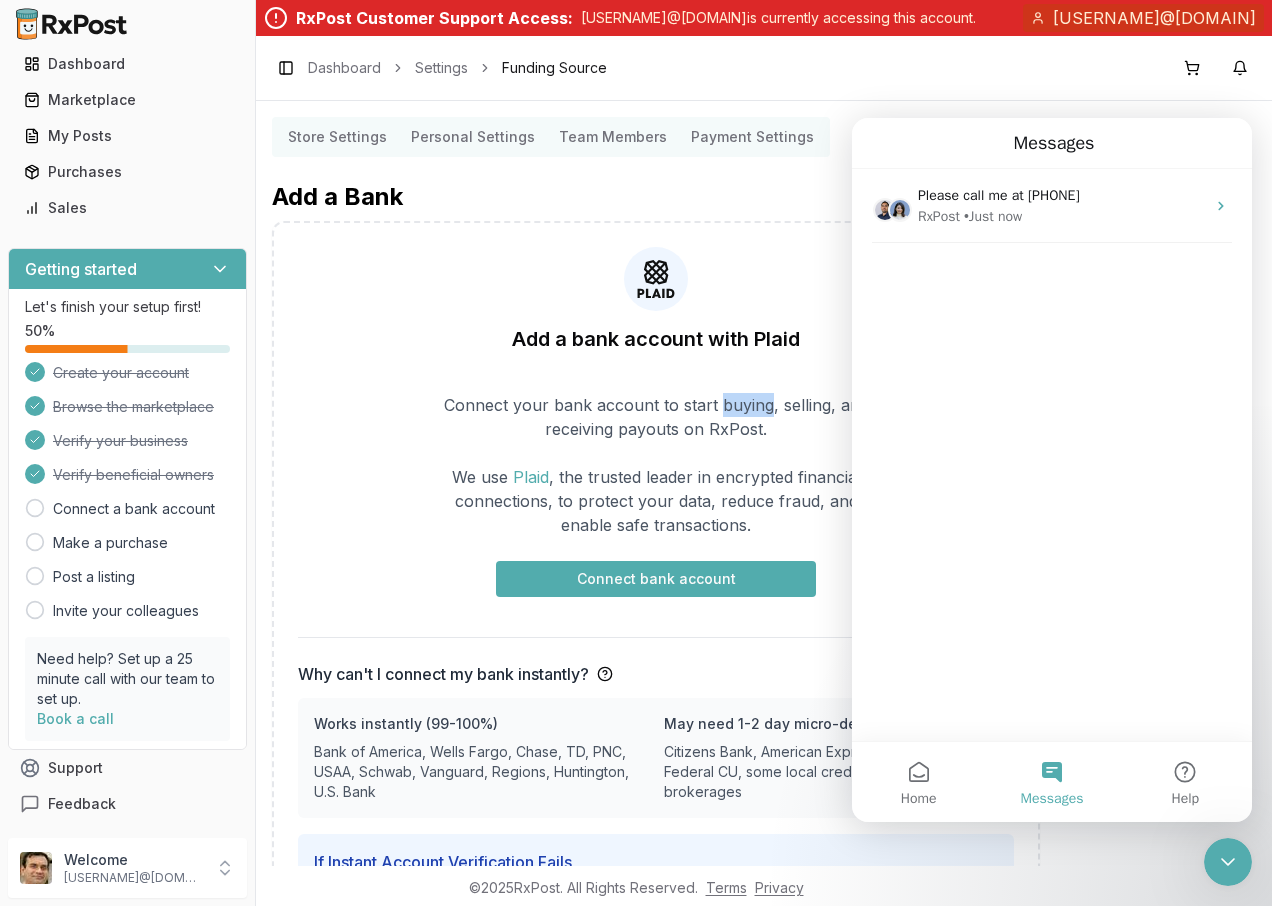 click on "Connect bank account" at bounding box center [656, 579] 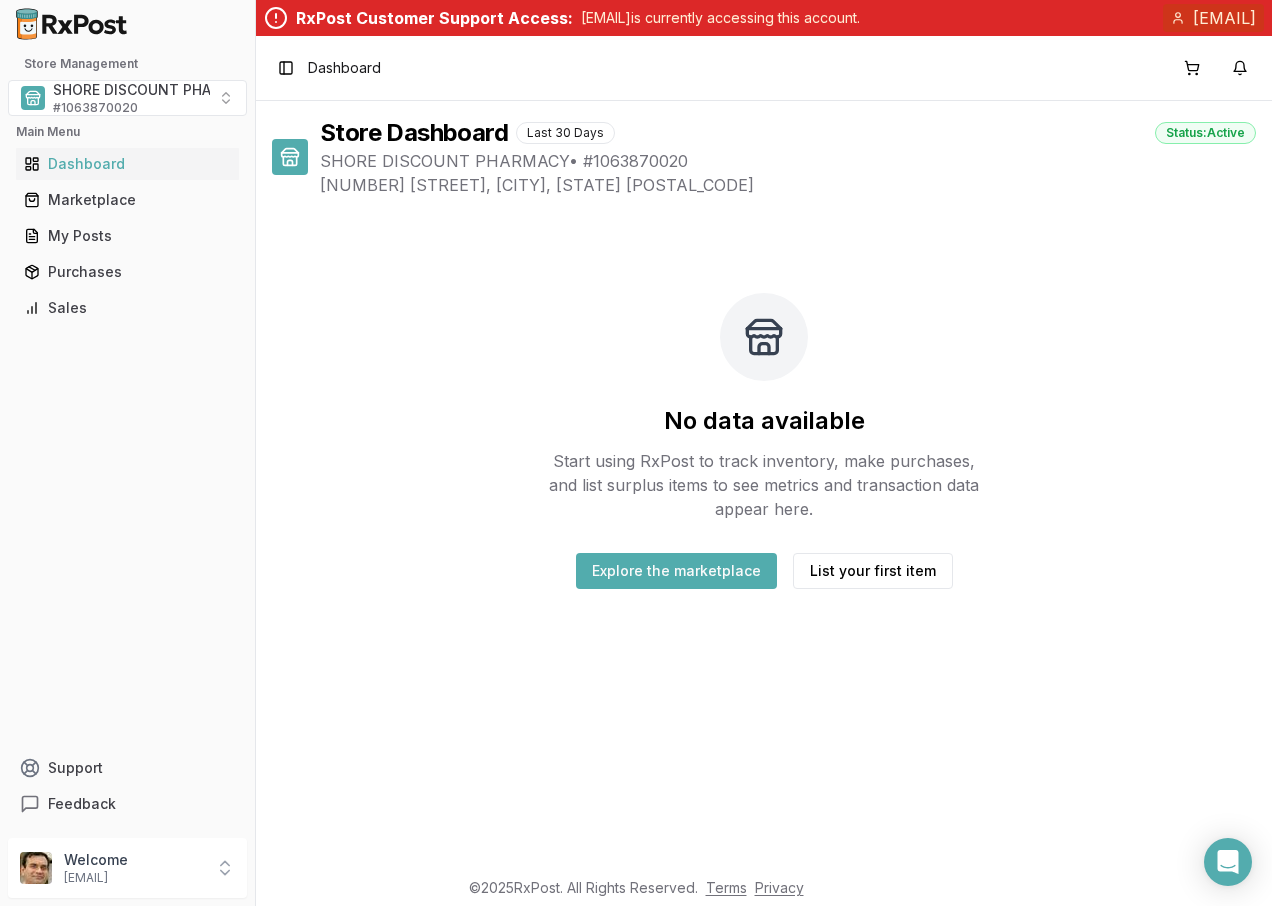scroll, scrollTop: 0, scrollLeft: 0, axis: both 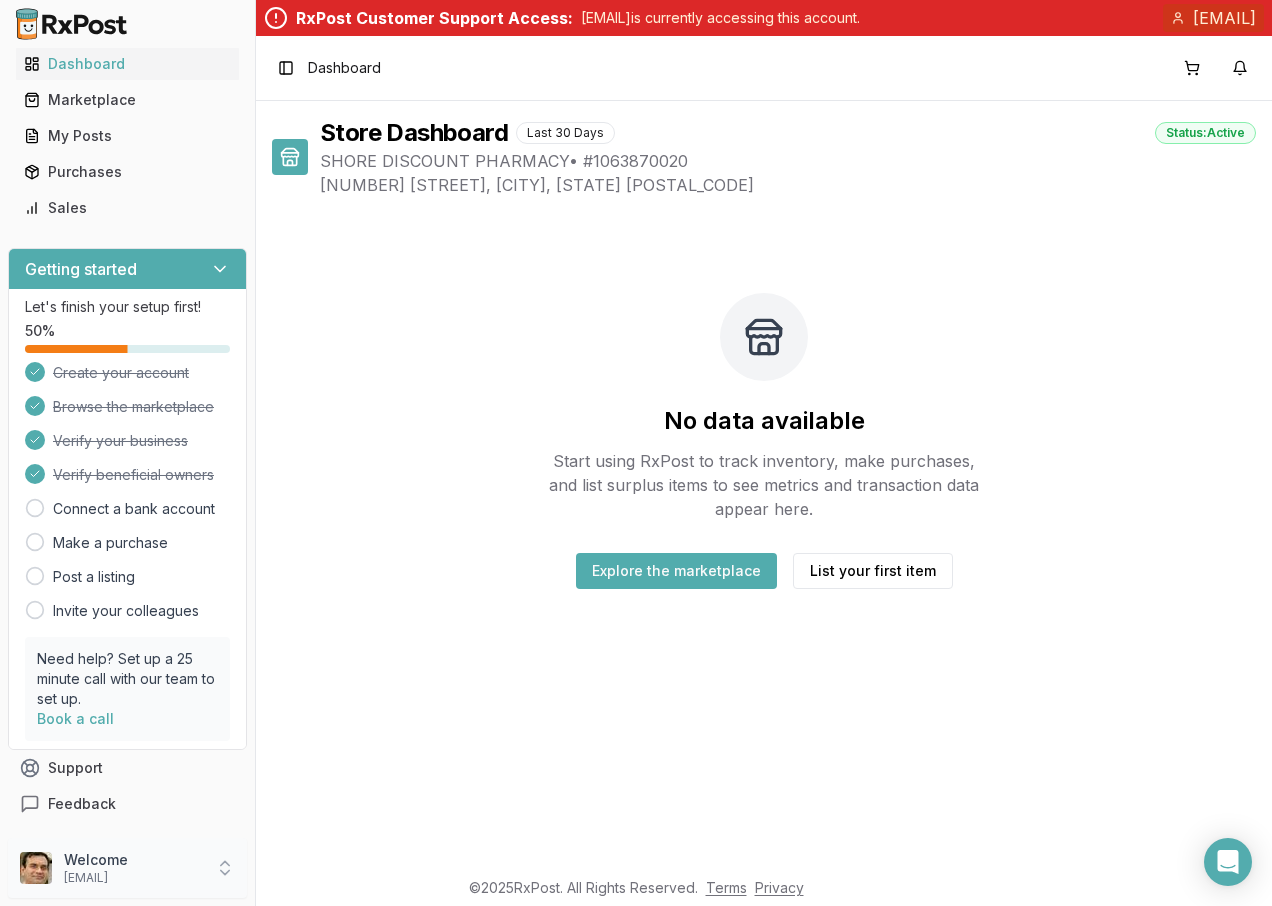 click on "Welcome" at bounding box center (133, 860) 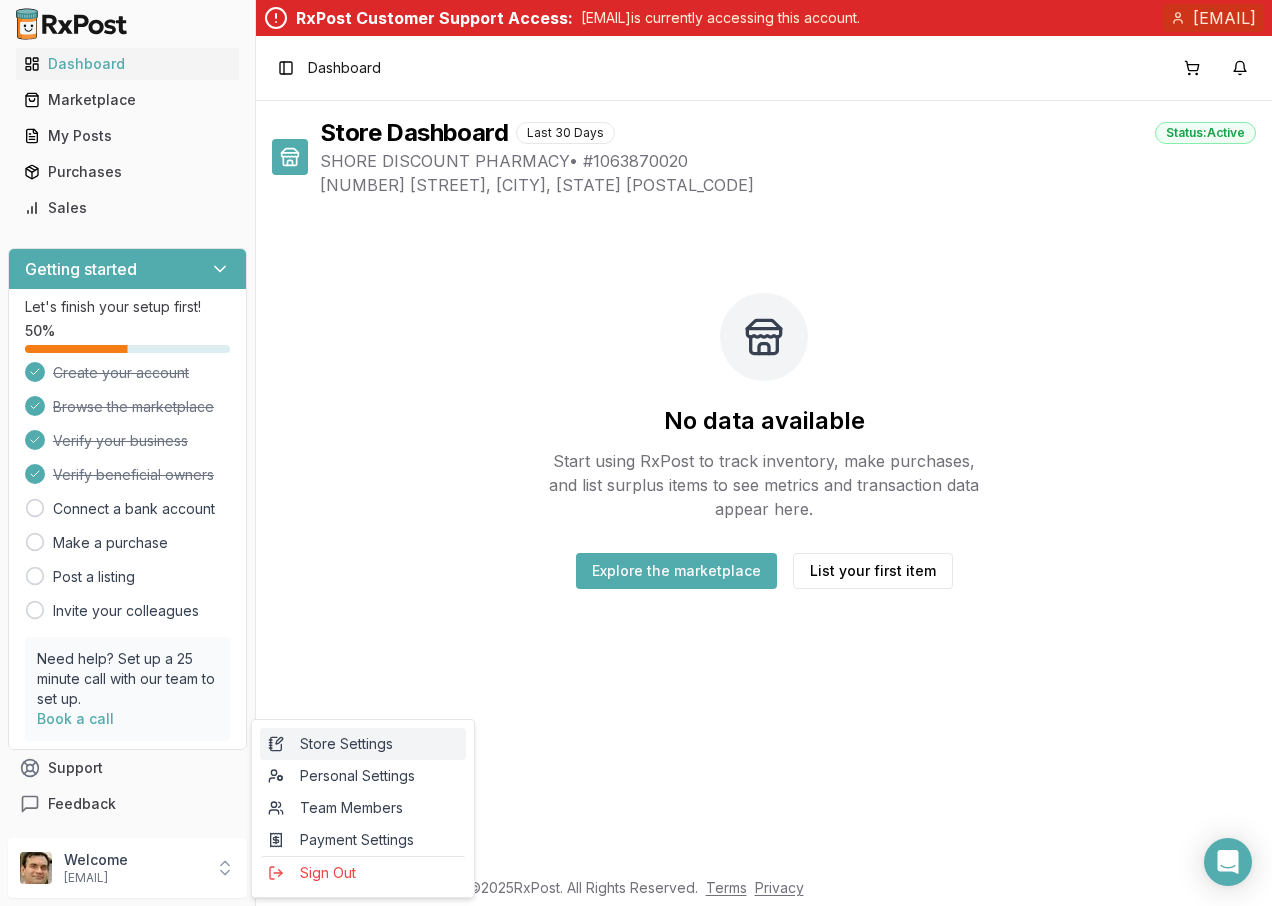 click on "Store Settings" at bounding box center [363, 744] 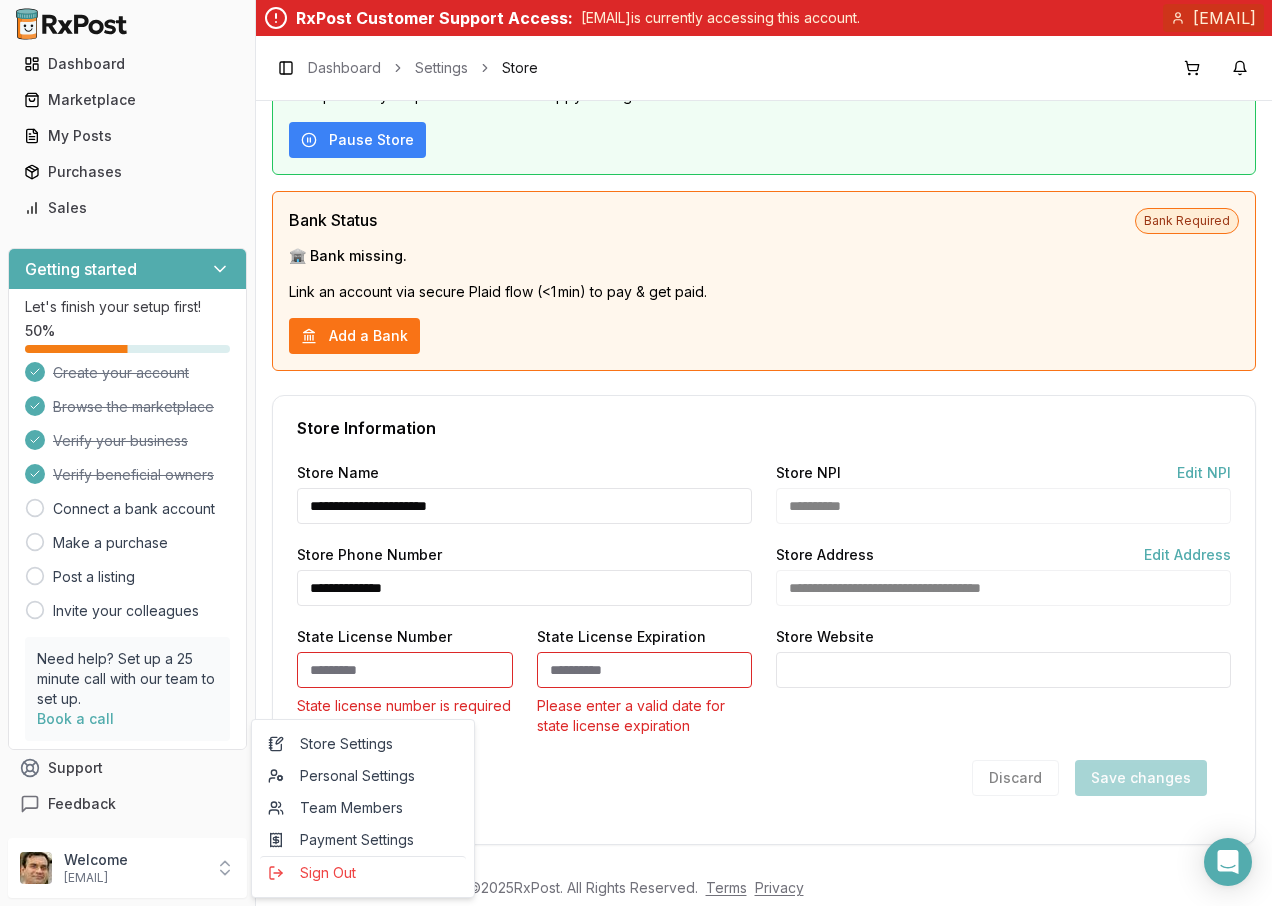 scroll, scrollTop: 261, scrollLeft: 0, axis: vertical 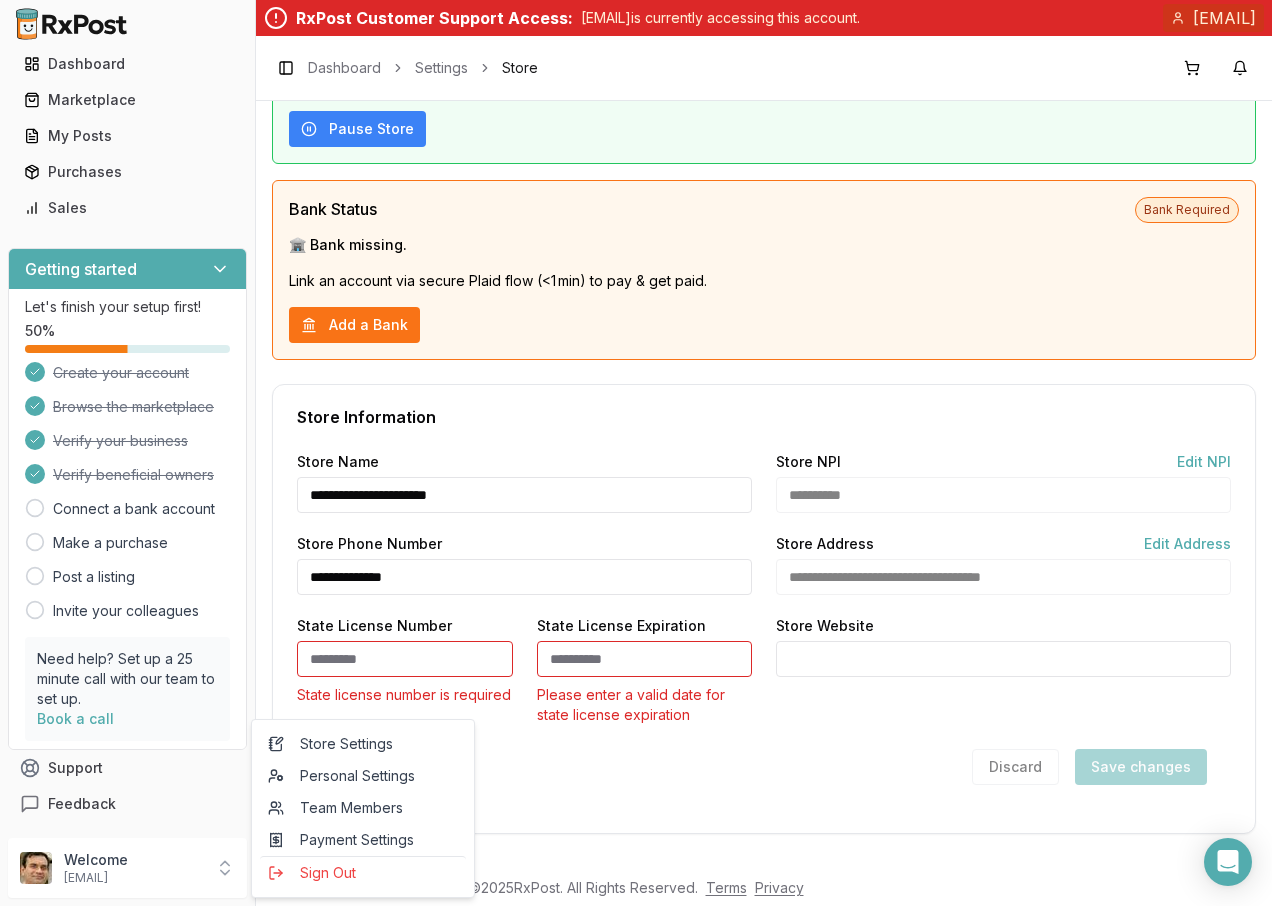 click on "Discard Save changes" at bounding box center [764, 767] 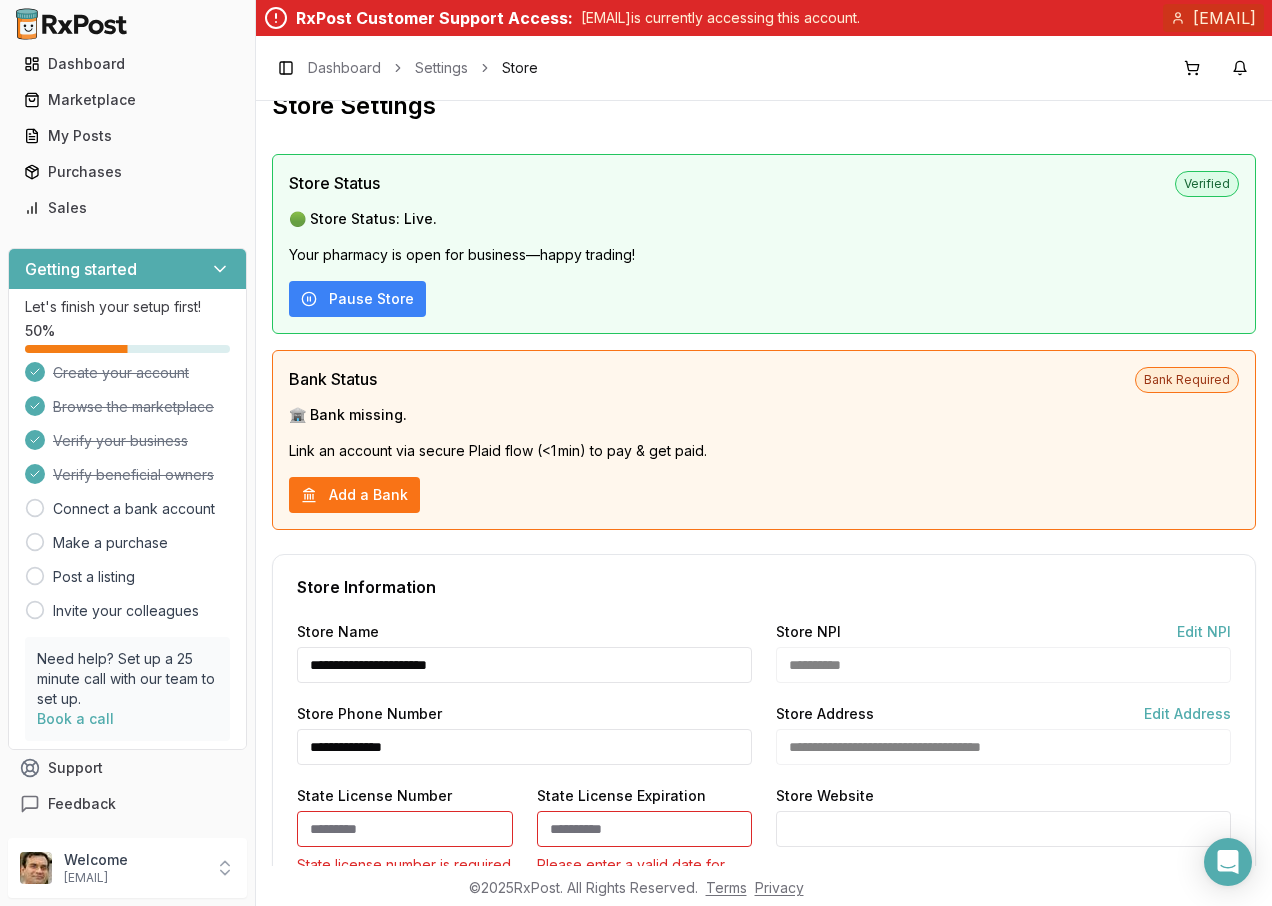 scroll, scrollTop: 100, scrollLeft: 0, axis: vertical 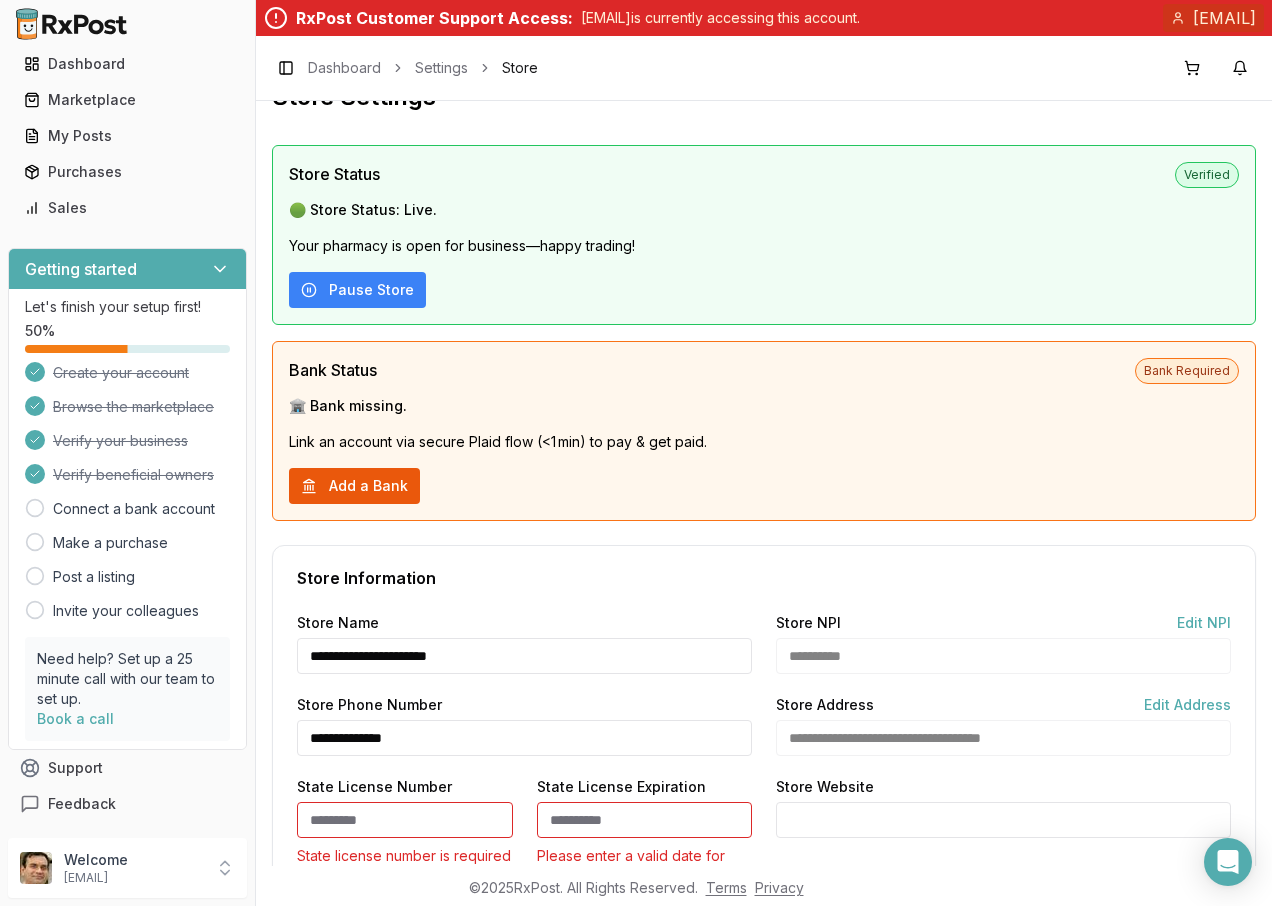 click on "Add a Bank" at bounding box center (354, 486) 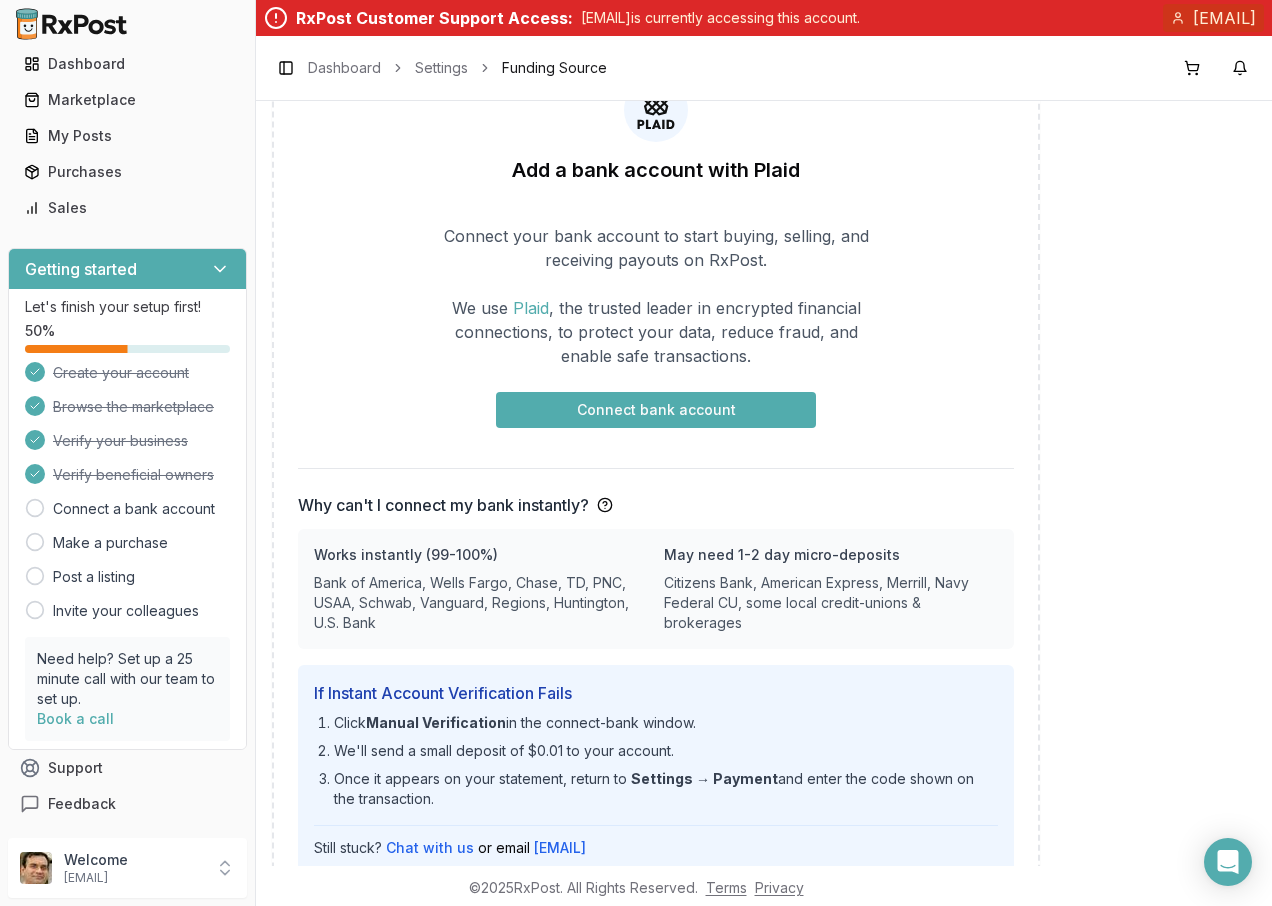 scroll, scrollTop: 235, scrollLeft: 0, axis: vertical 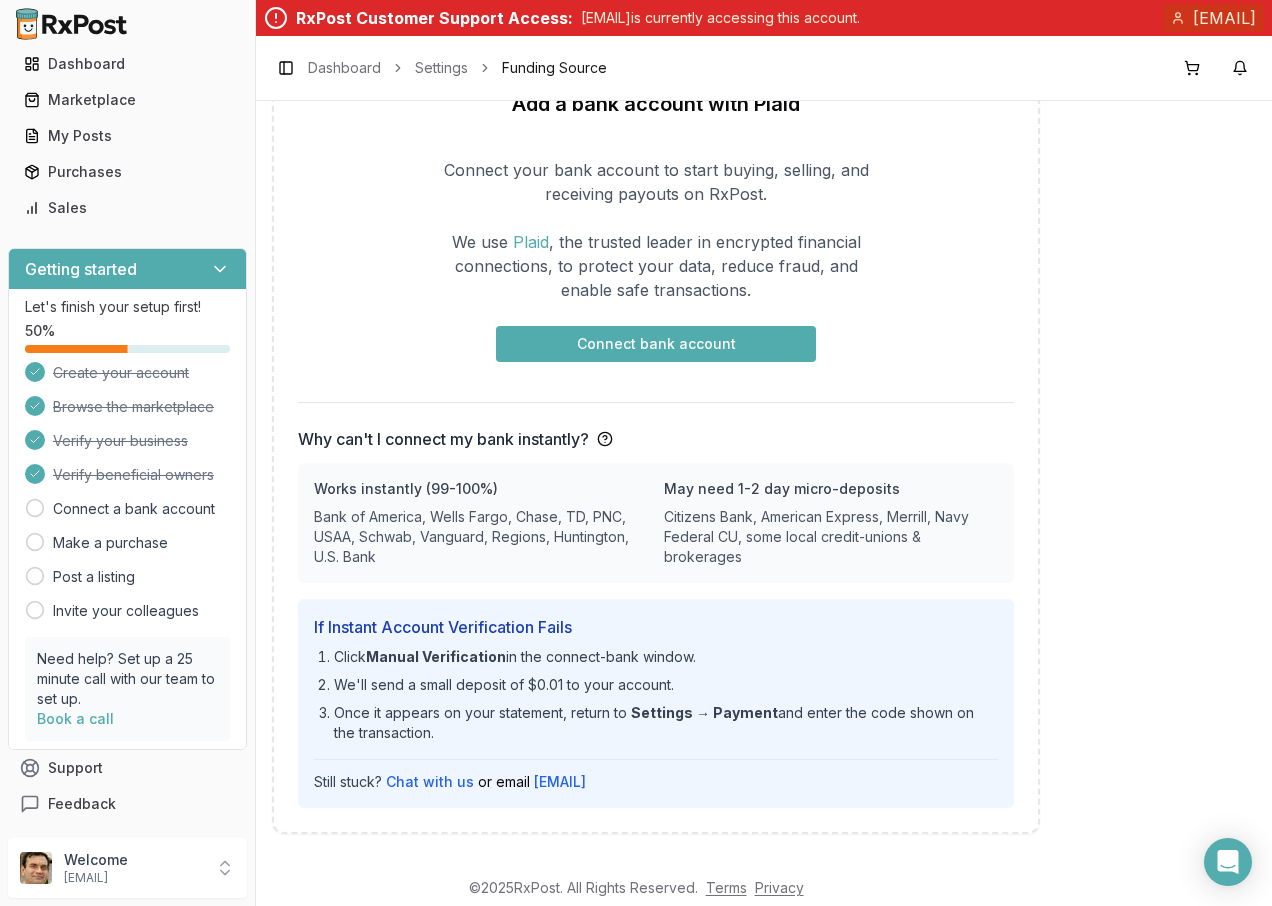 click on "Connect bank account" at bounding box center [656, 344] 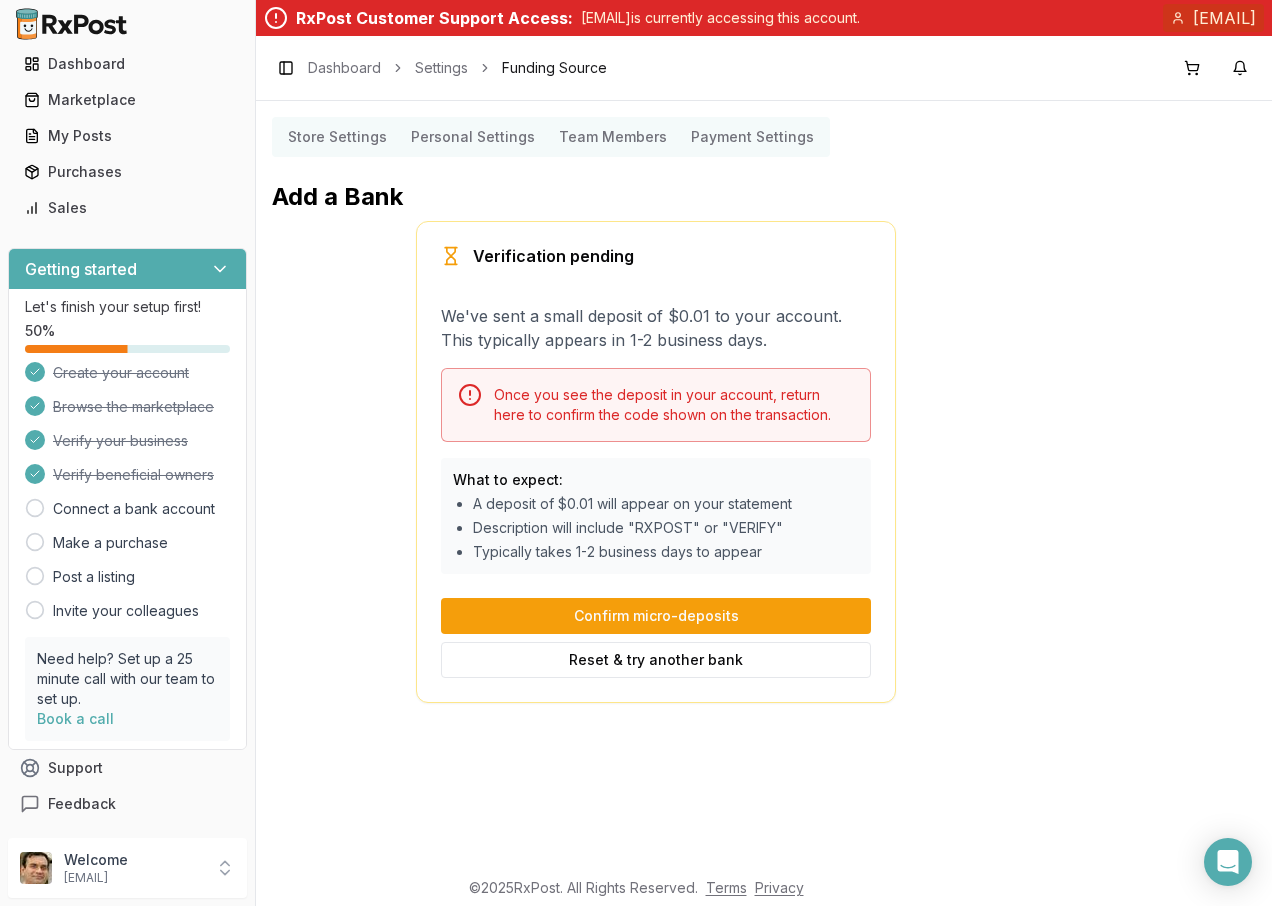 scroll, scrollTop: 0, scrollLeft: 0, axis: both 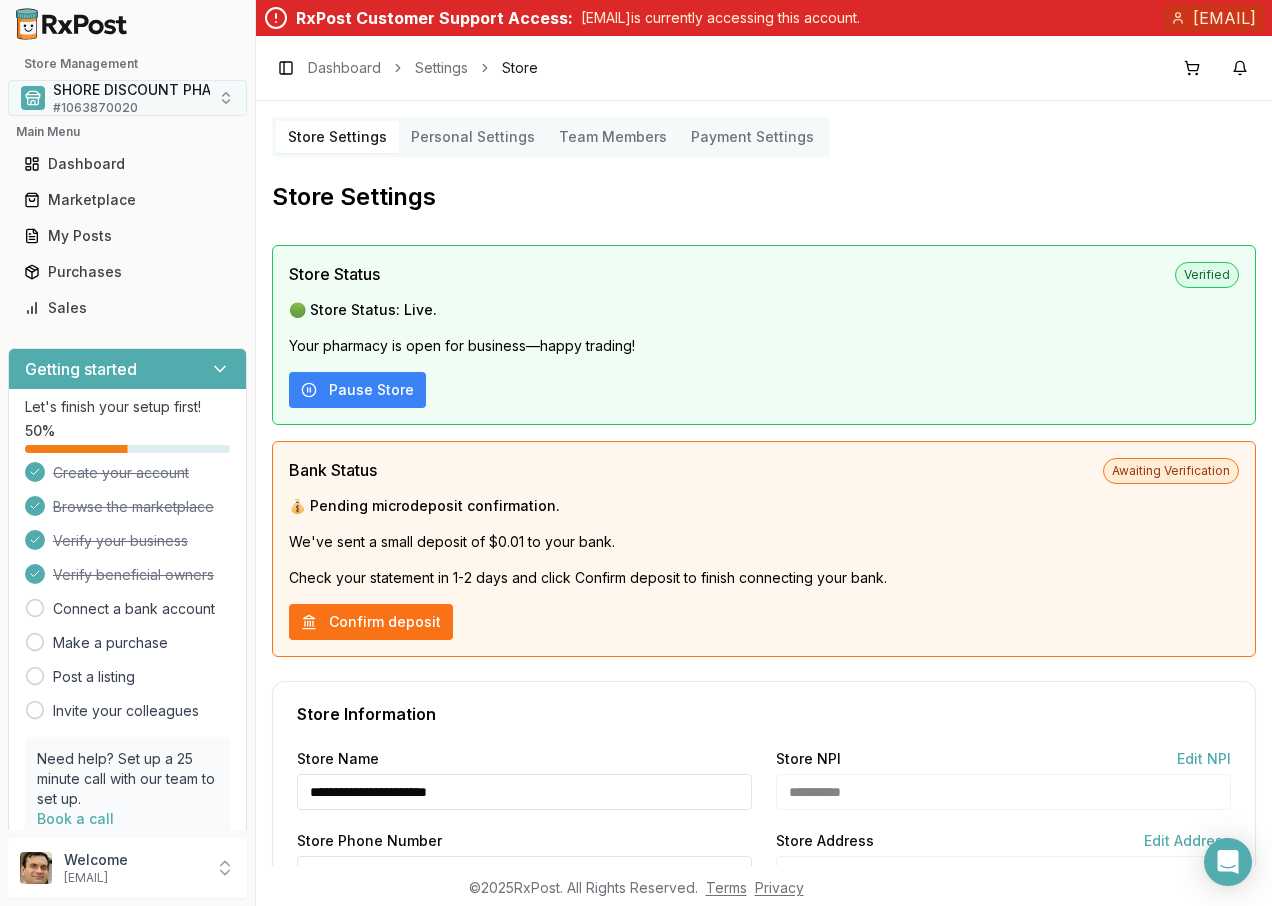 click on "SHORE DISCOUNT PHARMACY # 1063870020" at bounding box center [127, 98] 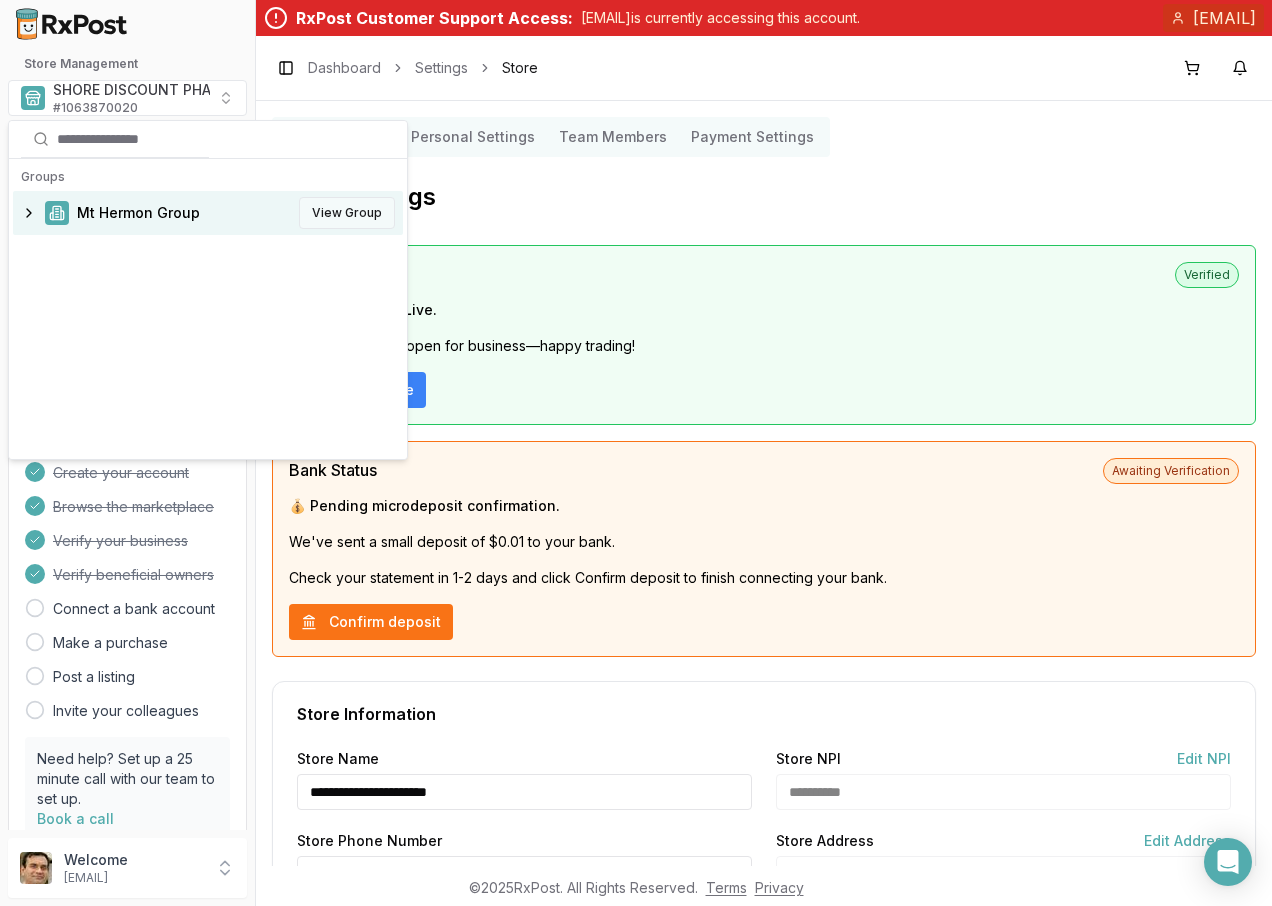 click on "View Group" at bounding box center (347, 213) 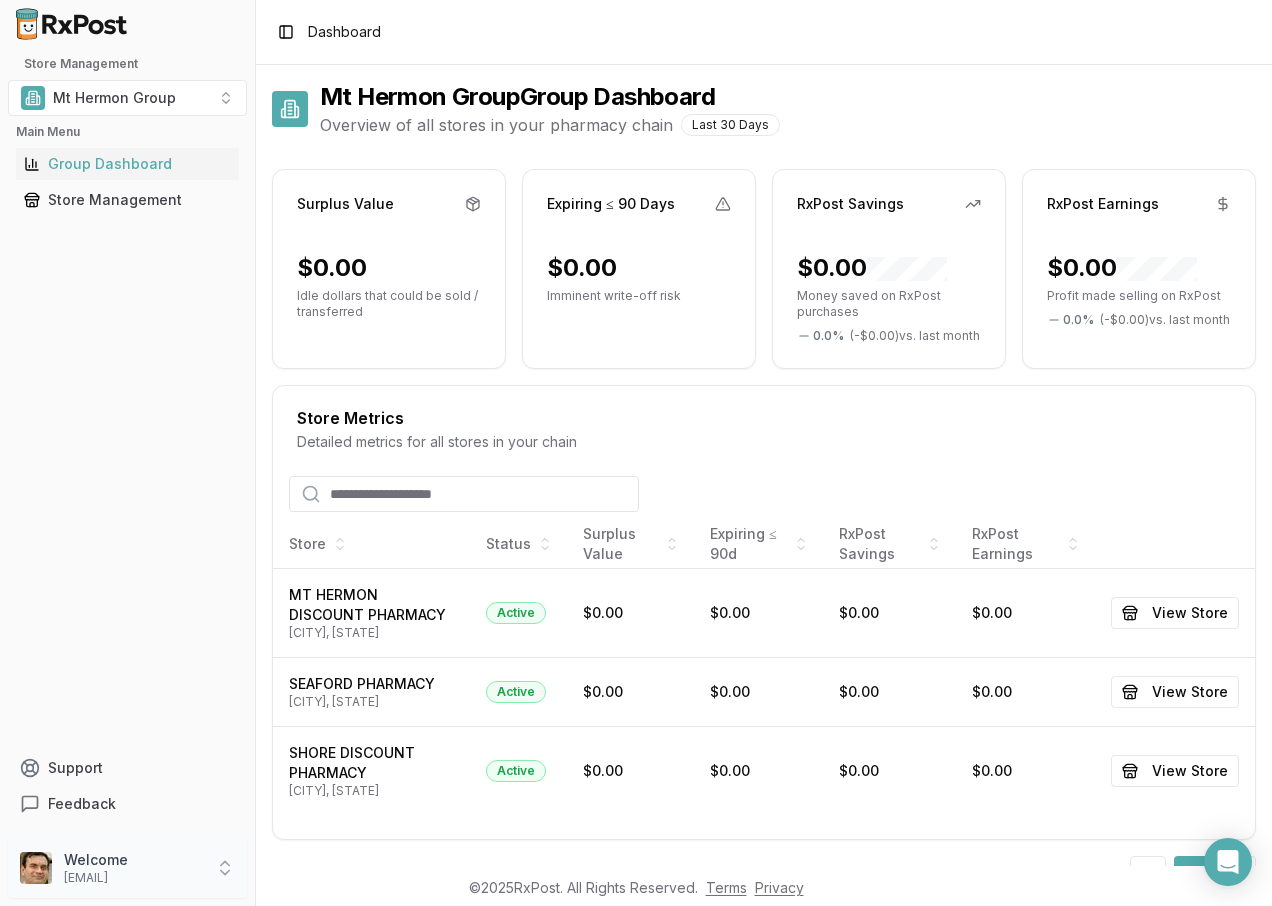 click on "Welcome" at bounding box center (133, 860) 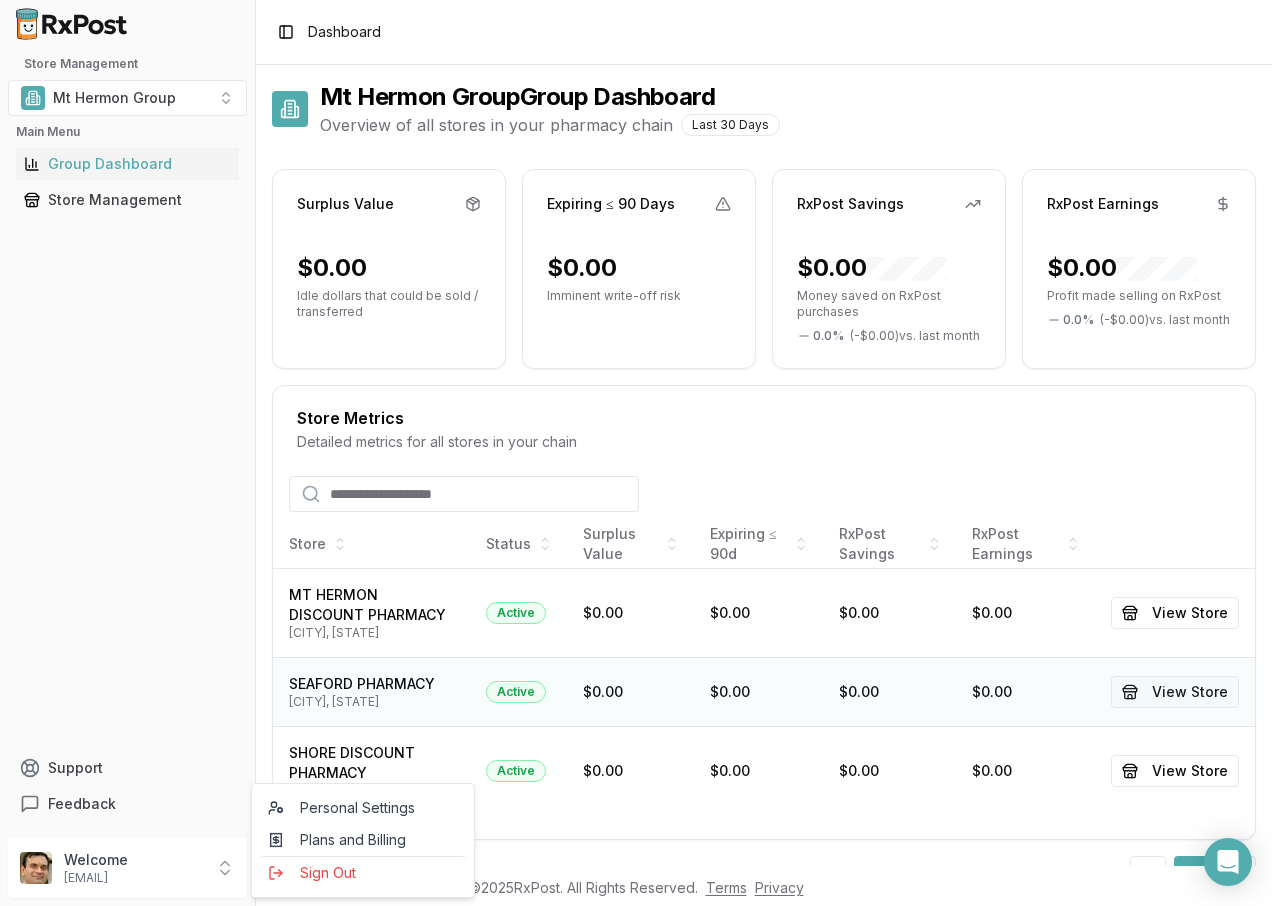 click on "View Store" at bounding box center (1175, 692) 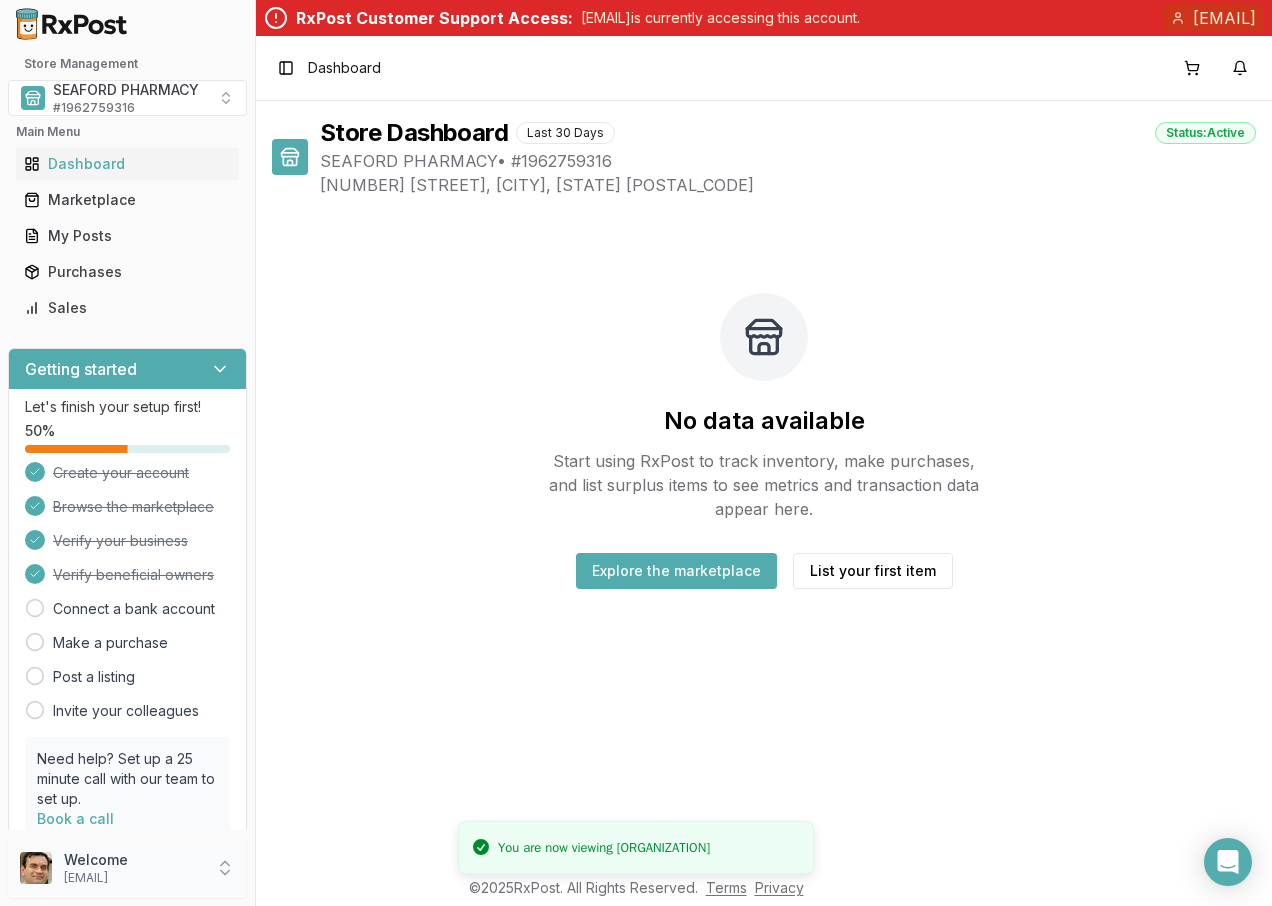 click on "Welcome" at bounding box center (133, 860) 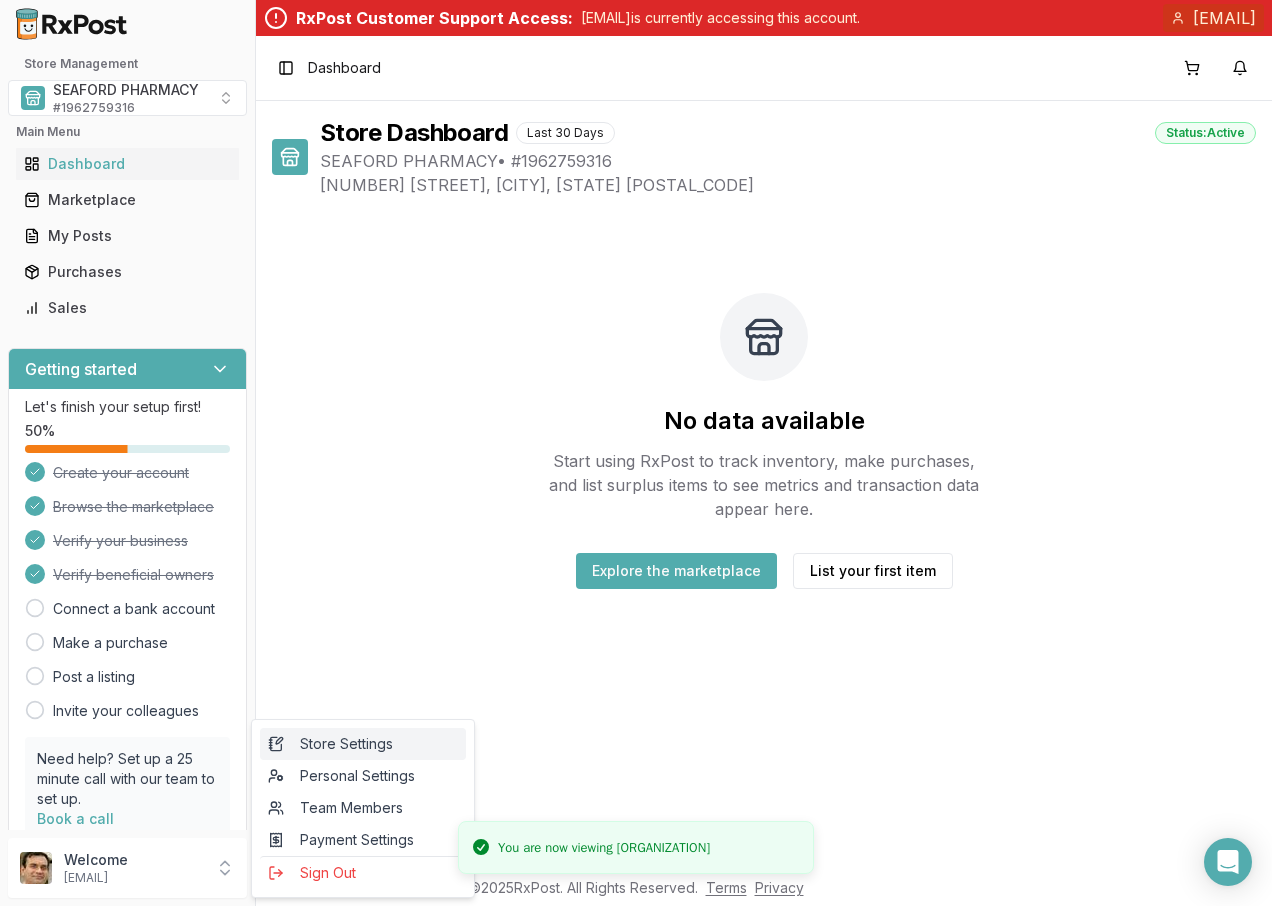 click on "Store Settings" at bounding box center [363, 744] 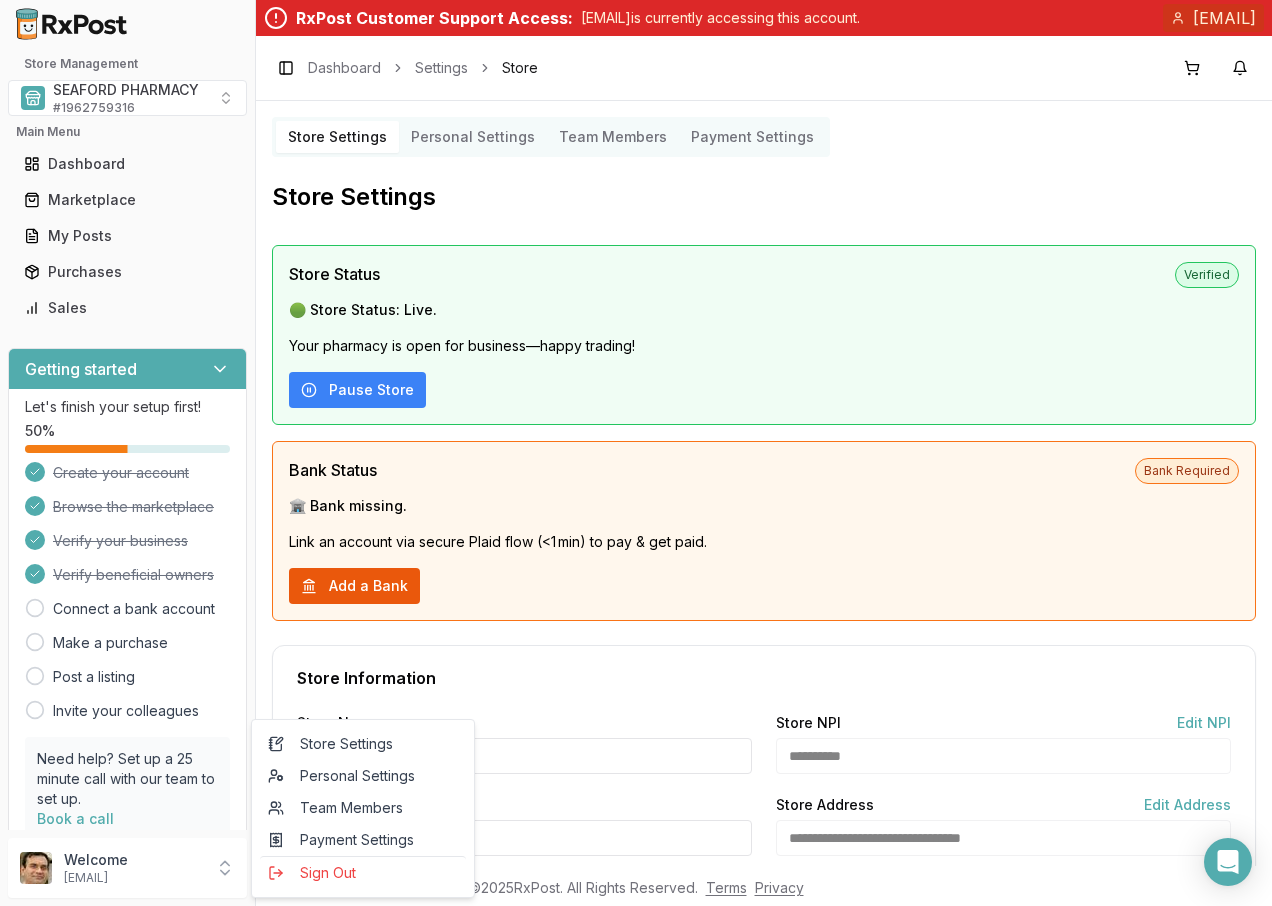 click on "Add a Bank" at bounding box center [354, 586] 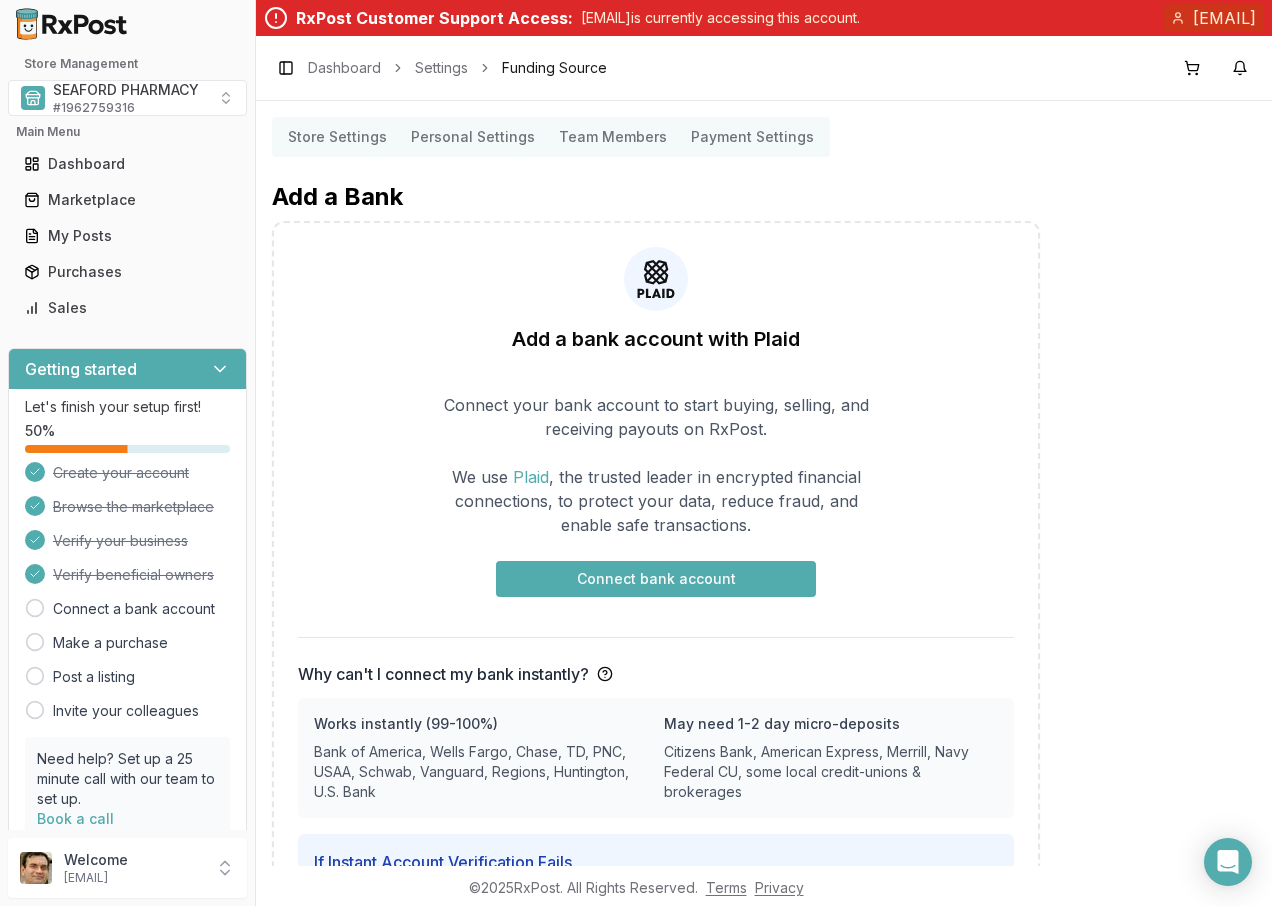 click on "Connect bank account" at bounding box center [656, 579] 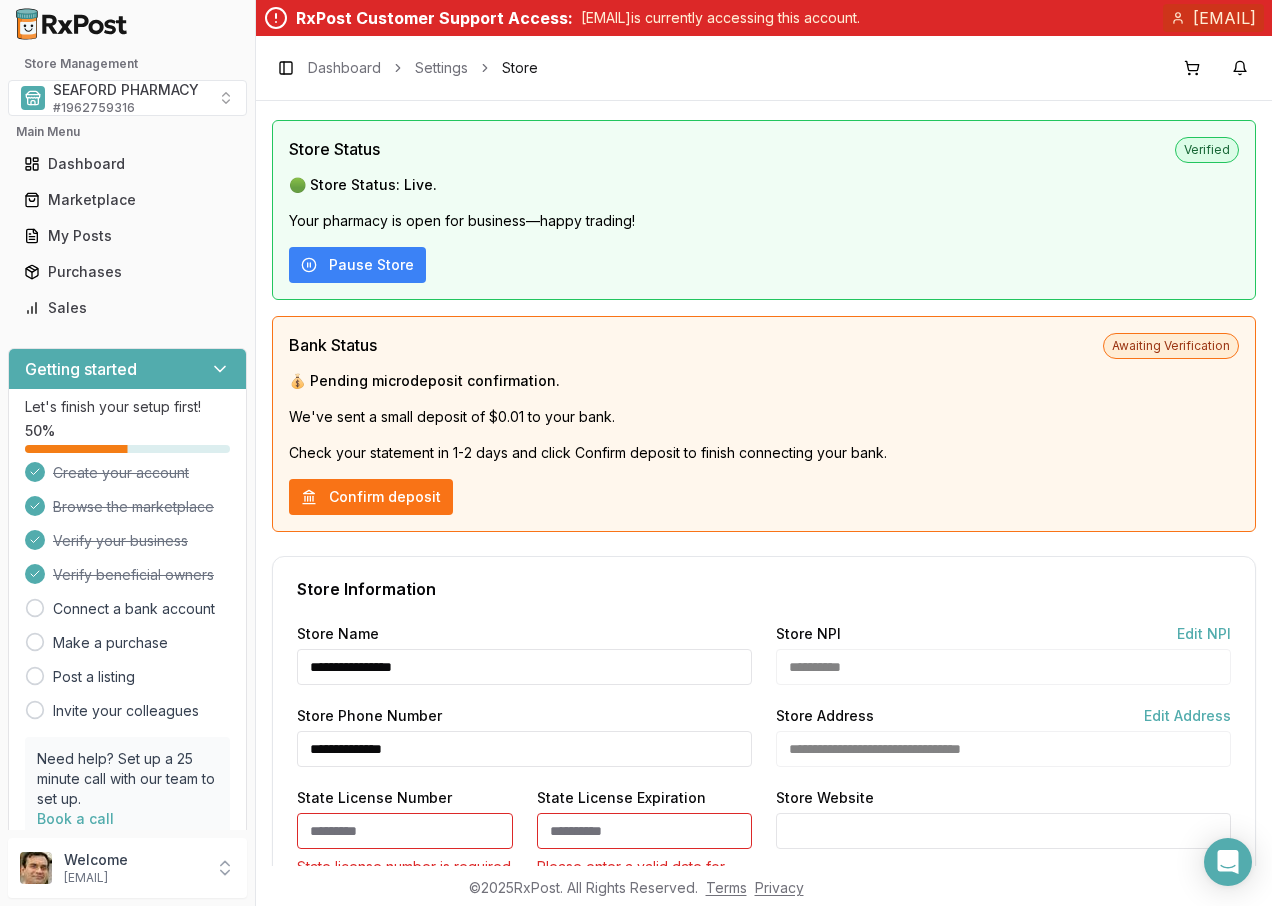 scroll, scrollTop: 297, scrollLeft: 0, axis: vertical 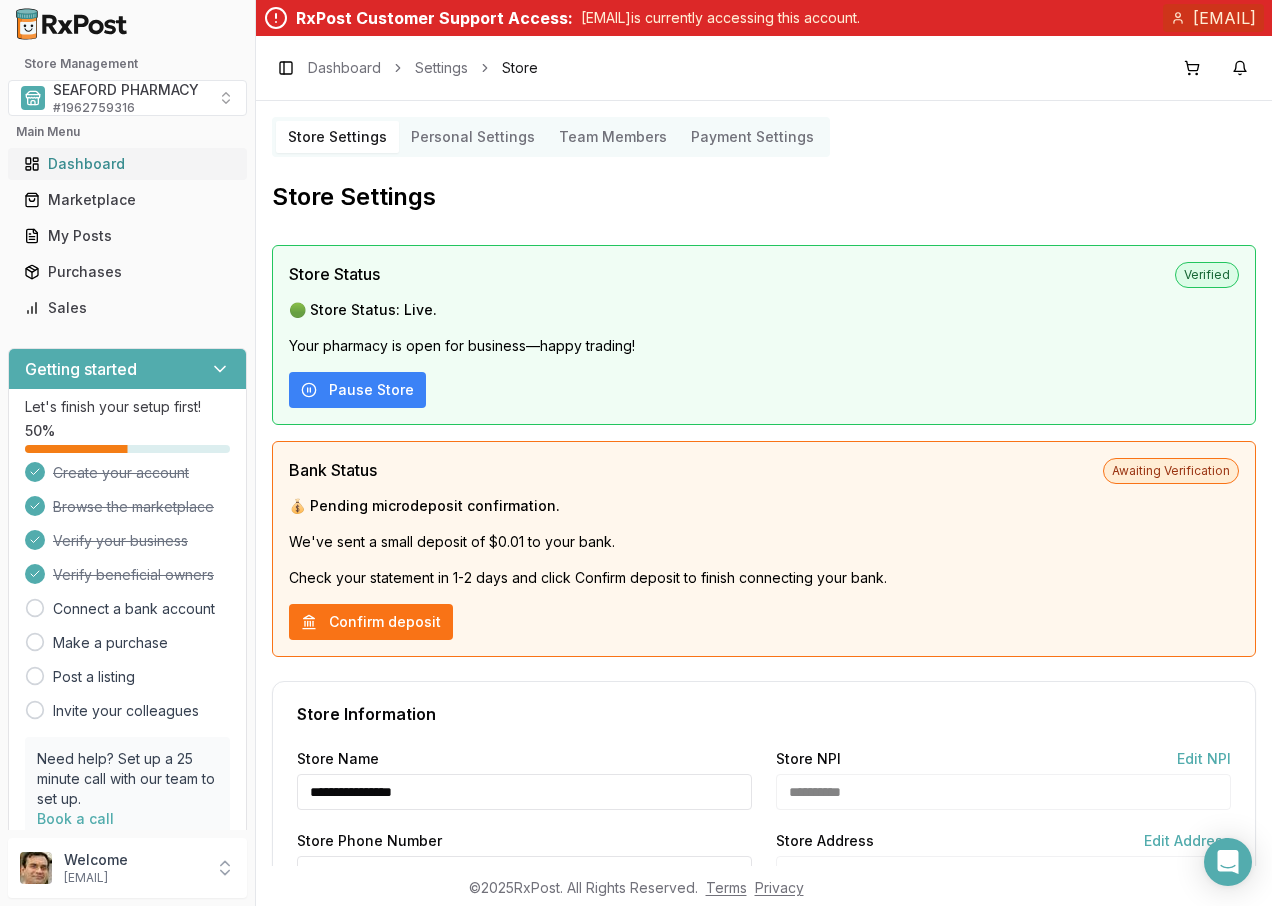 click on "Dashboard" at bounding box center [127, 164] 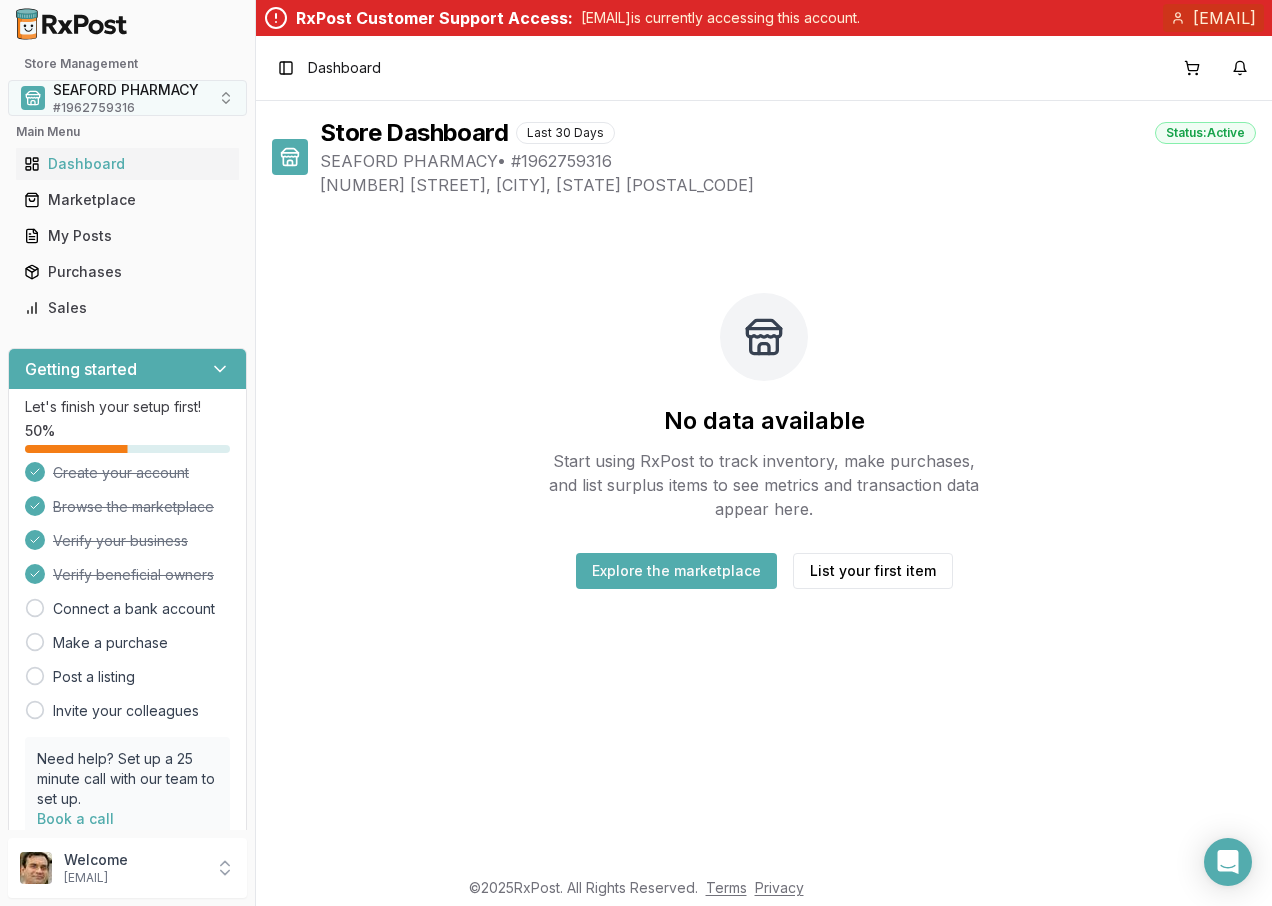 click on "SEAFORD PHARMACY" at bounding box center [126, 90] 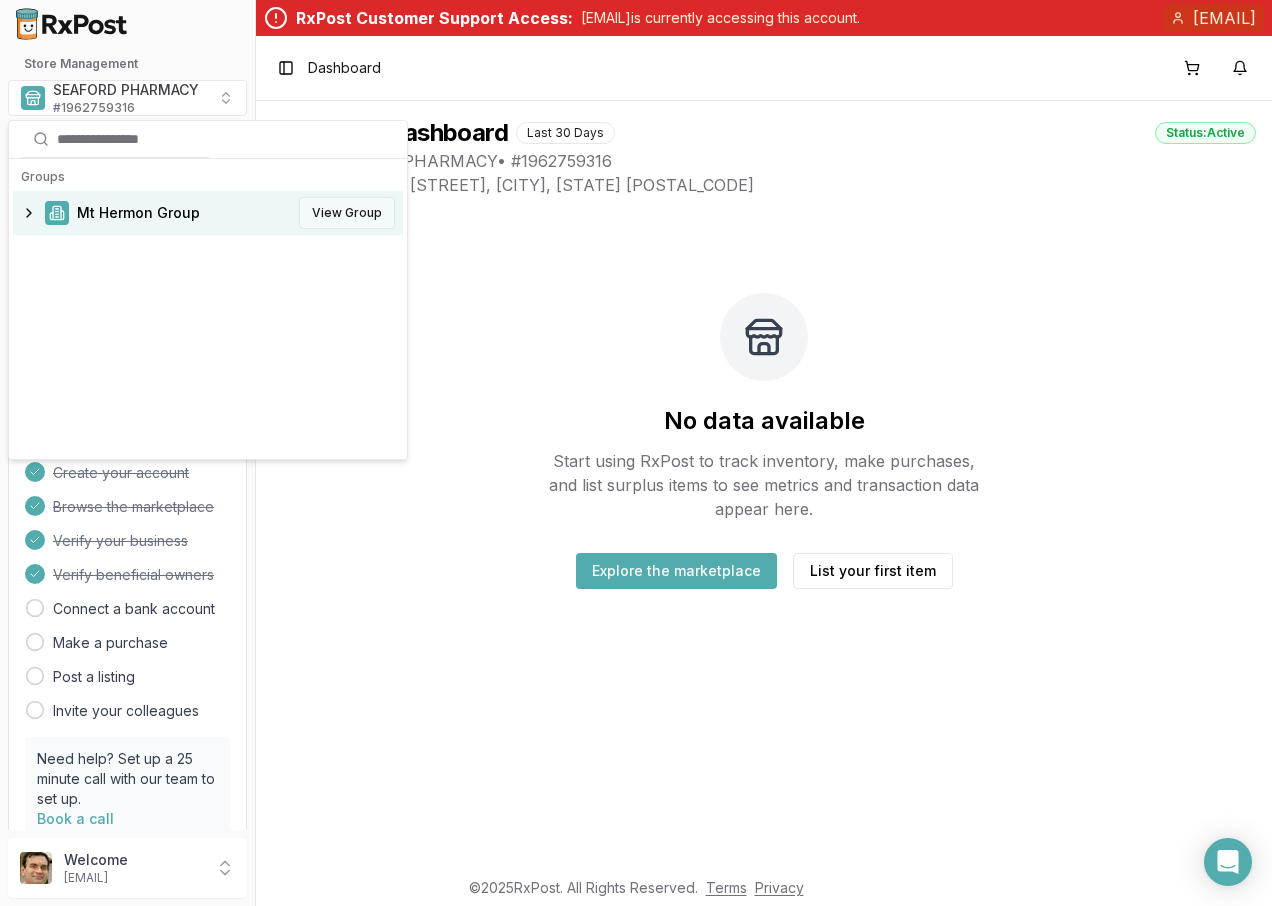 click on "View Group" at bounding box center [347, 213] 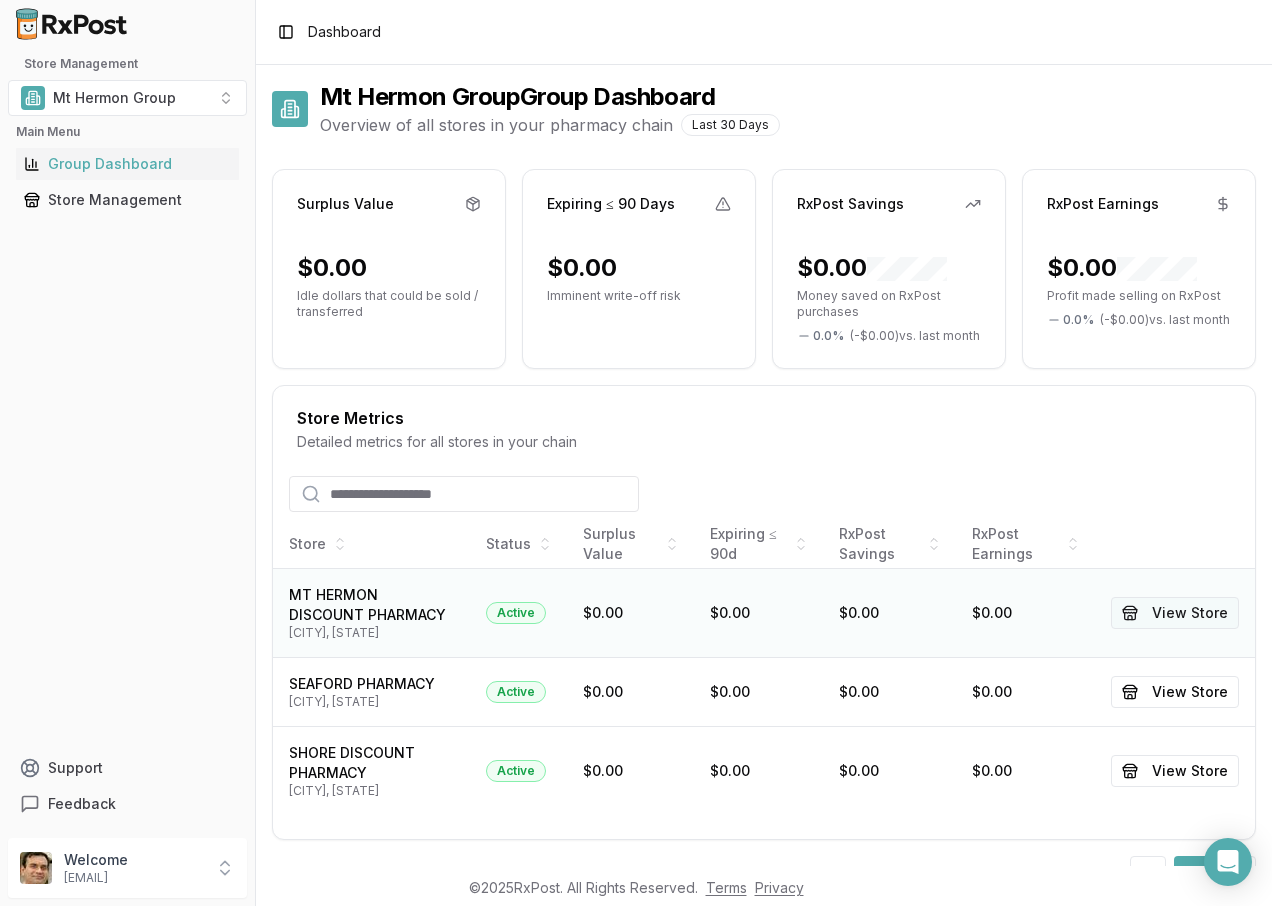 click on "View Store" at bounding box center (1175, 613) 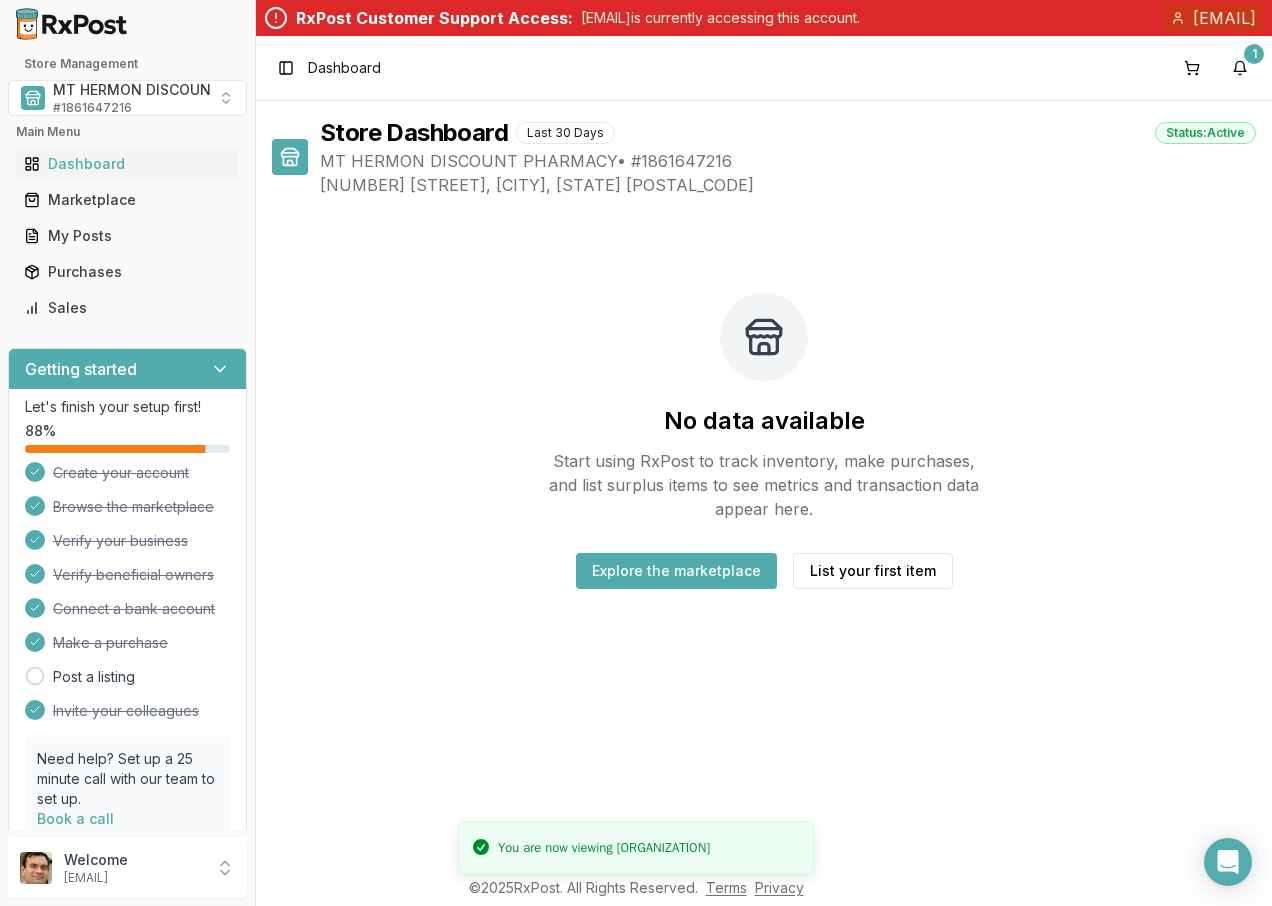 click on "Explore the marketplace" at bounding box center (676, 571) 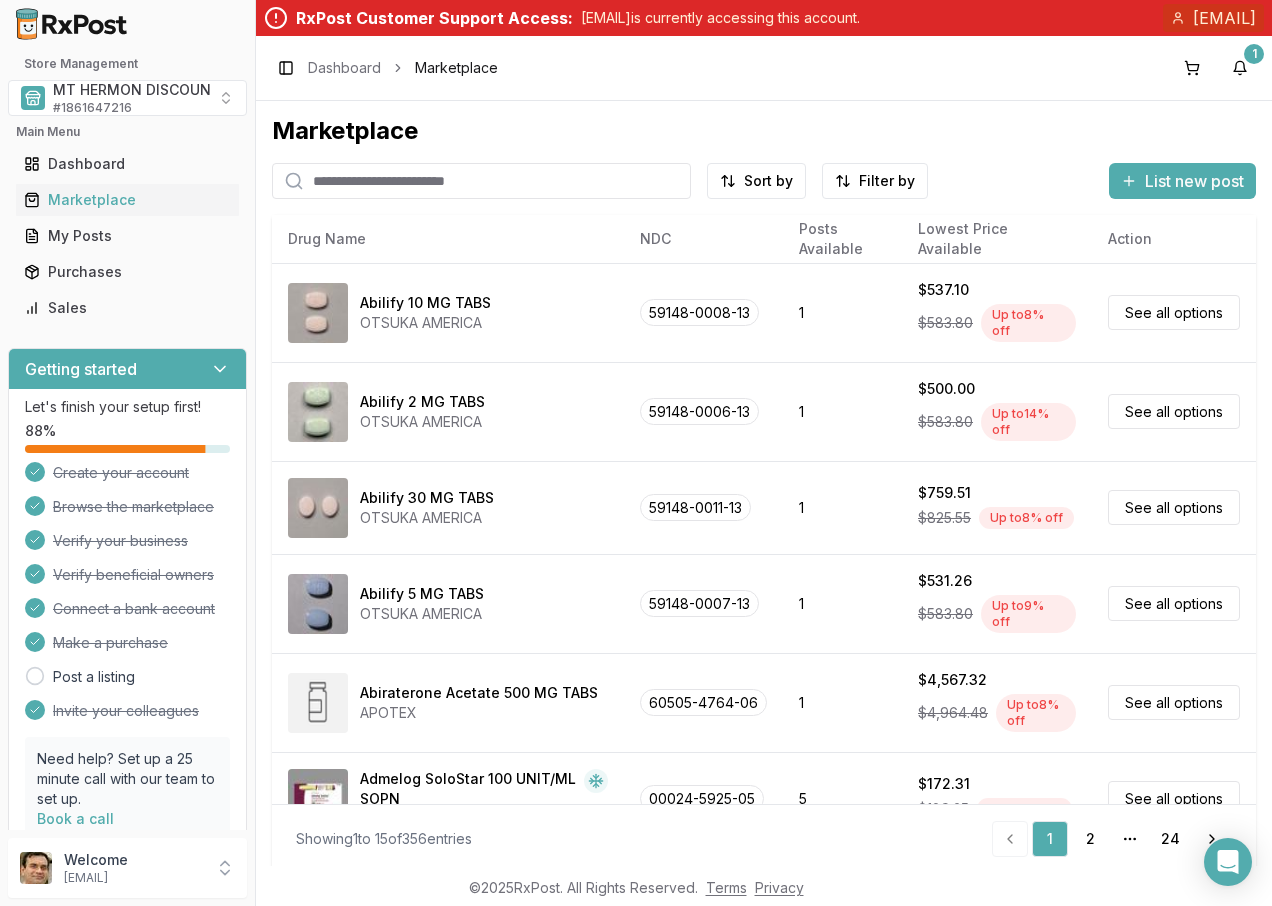 scroll, scrollTop: 0, scrollLeft: 0, axis: both 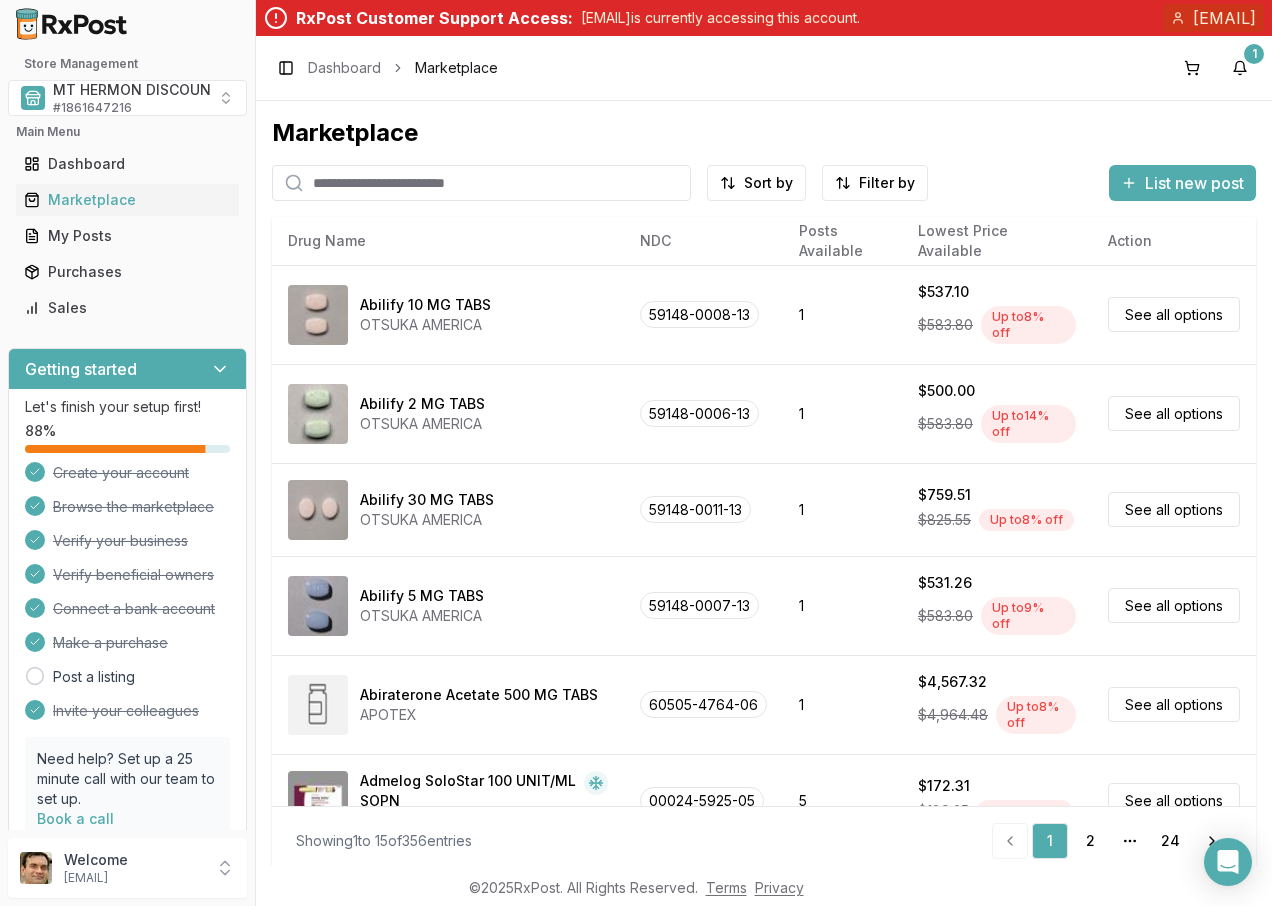 click at bounding box center [481, 183] 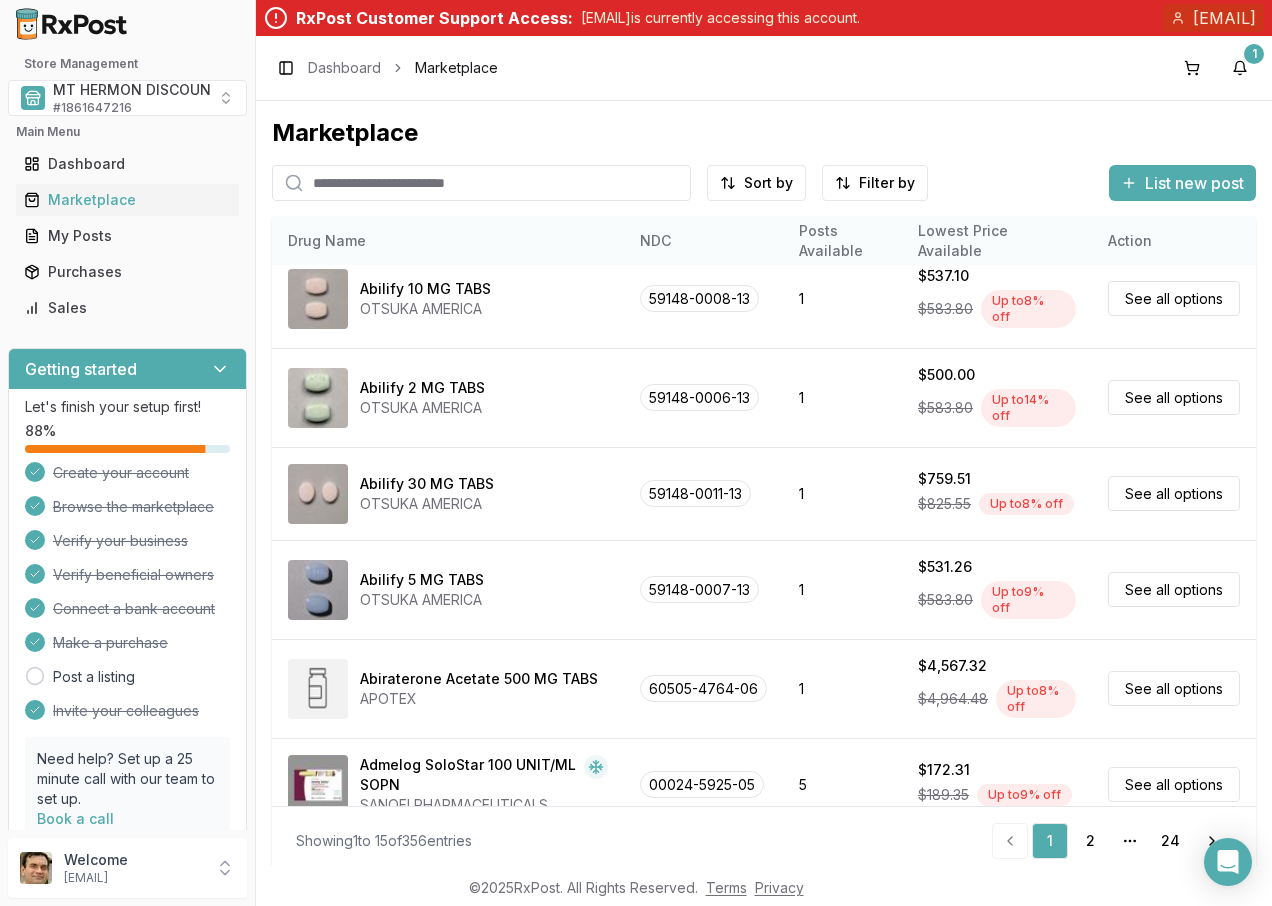 scroll, scrollTop: 0, scrollLeft: 0, axis: both 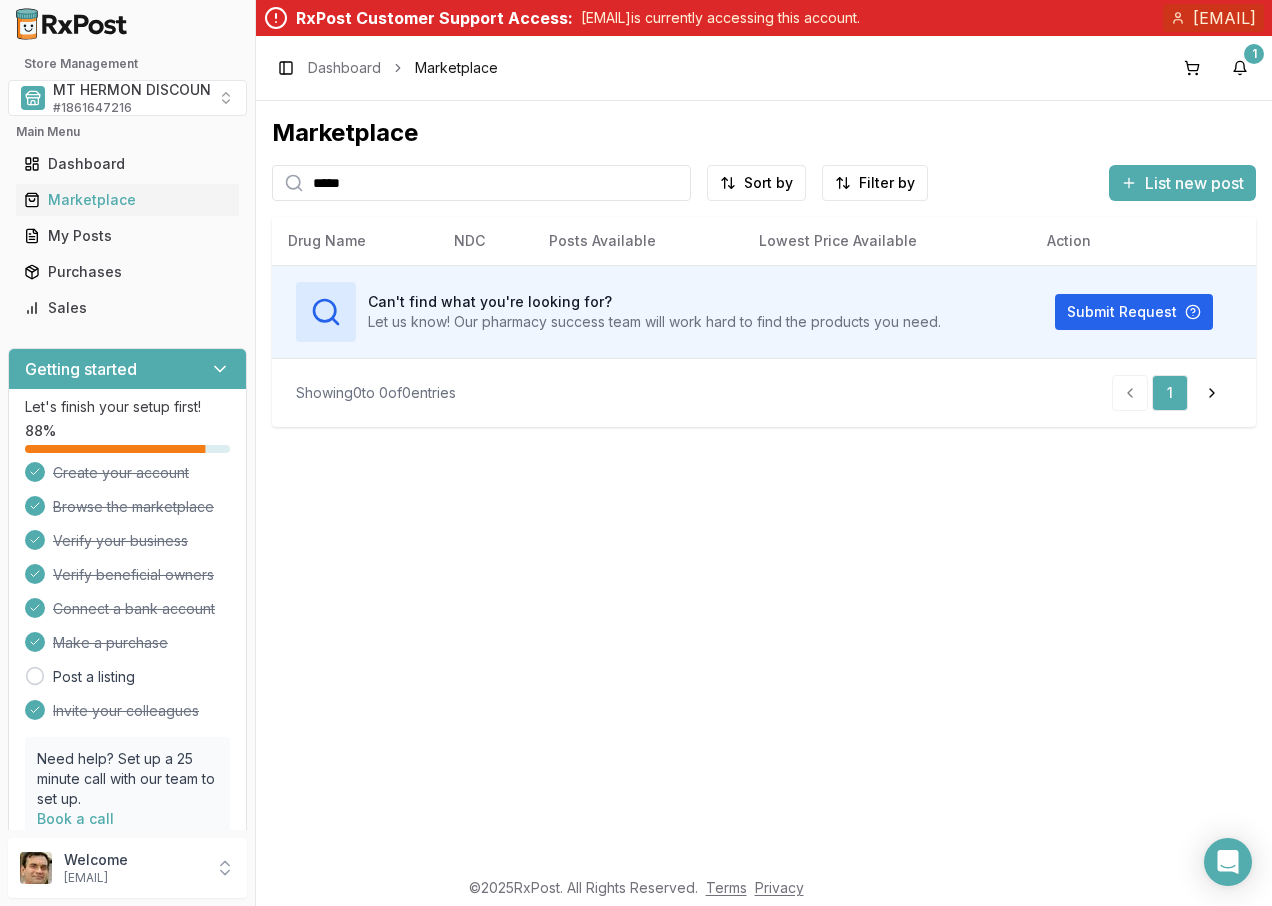 drag, startPoint x: 352, startPoint y: 172, endPoint x: 260, endPoint y: 183, distance: 92.65527 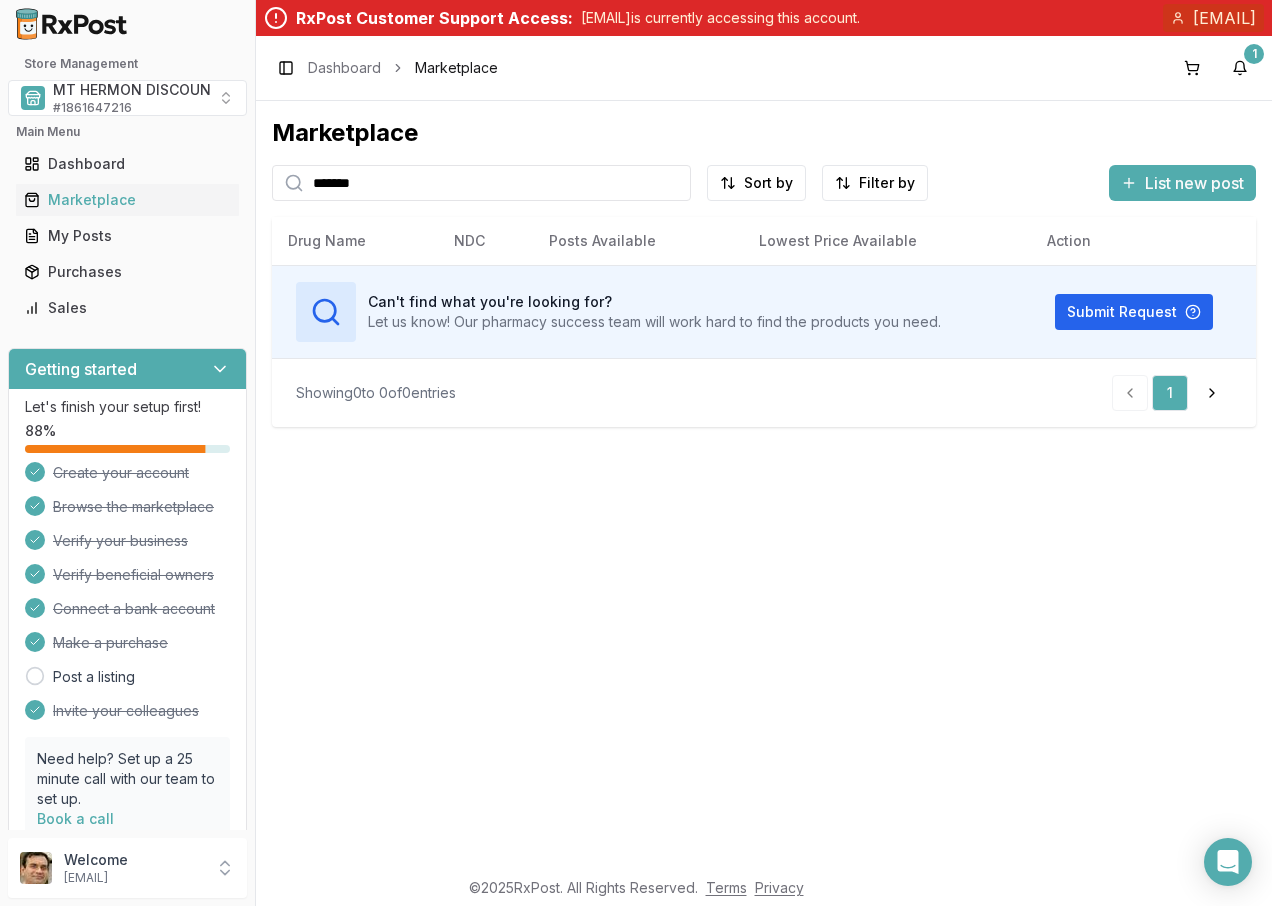 type on "*******" 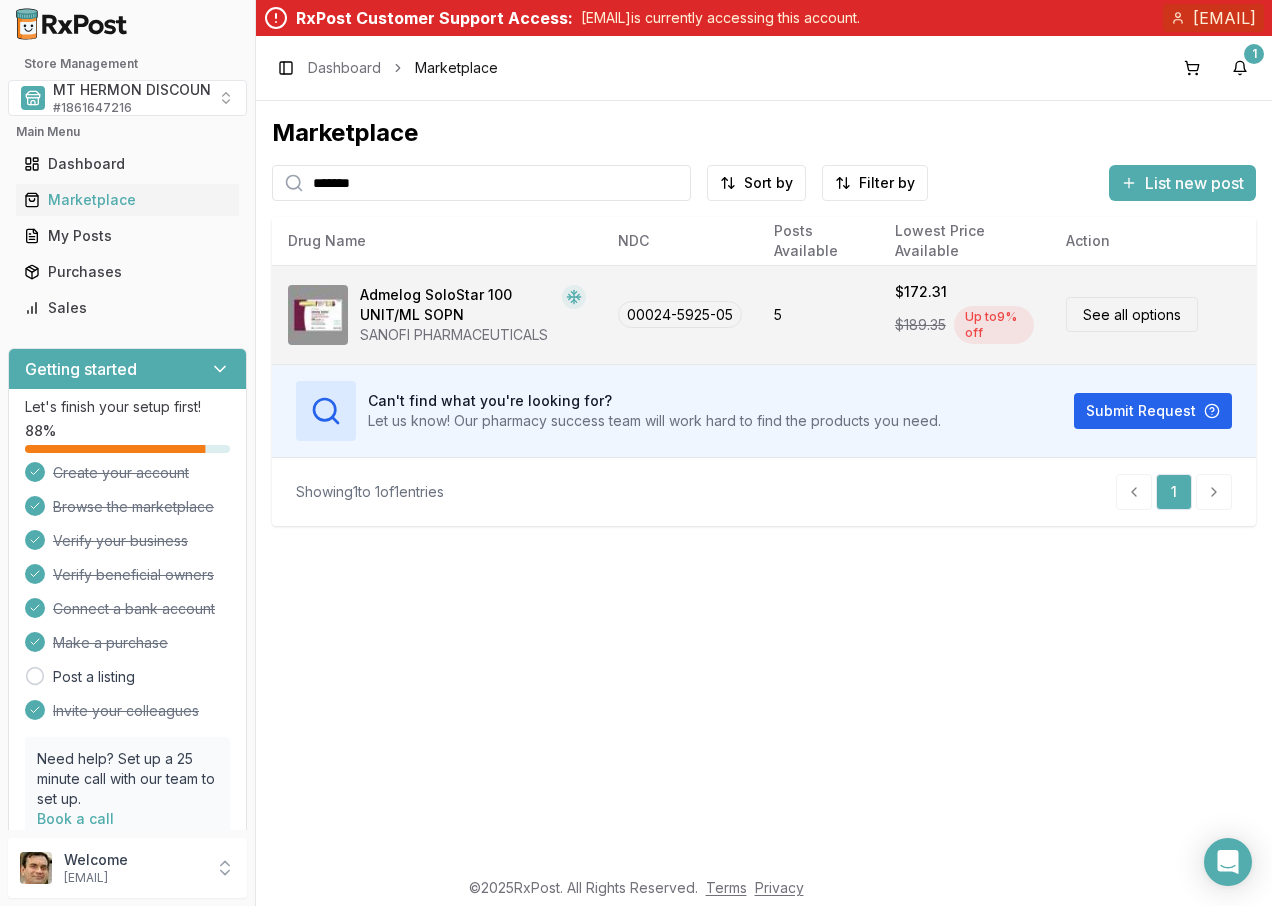 click on "Admelog SoloStar 100 UNIT/ML SOPN" at bounding box center (457, 305) 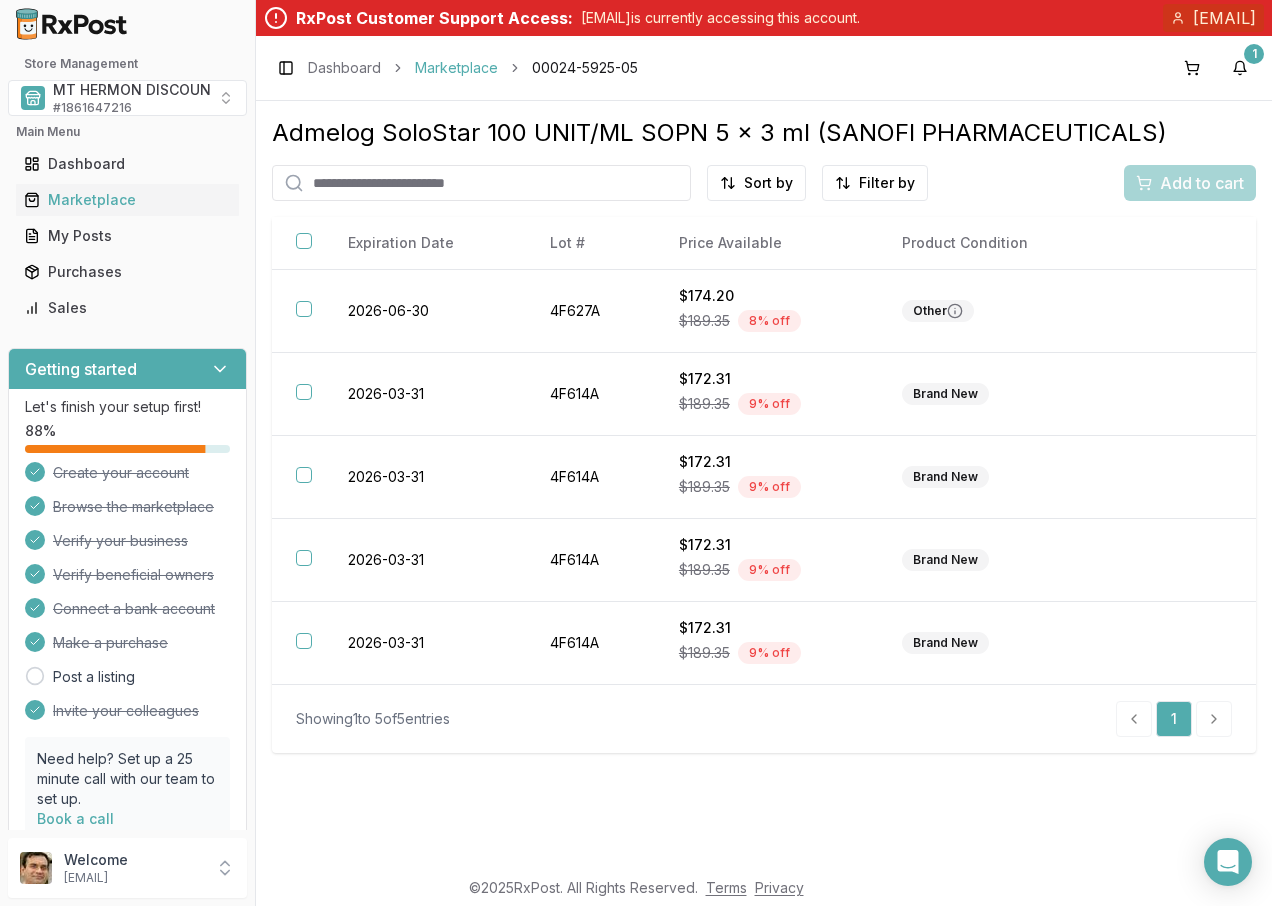 click on "Marketplace" at bounding box center (456, 68) 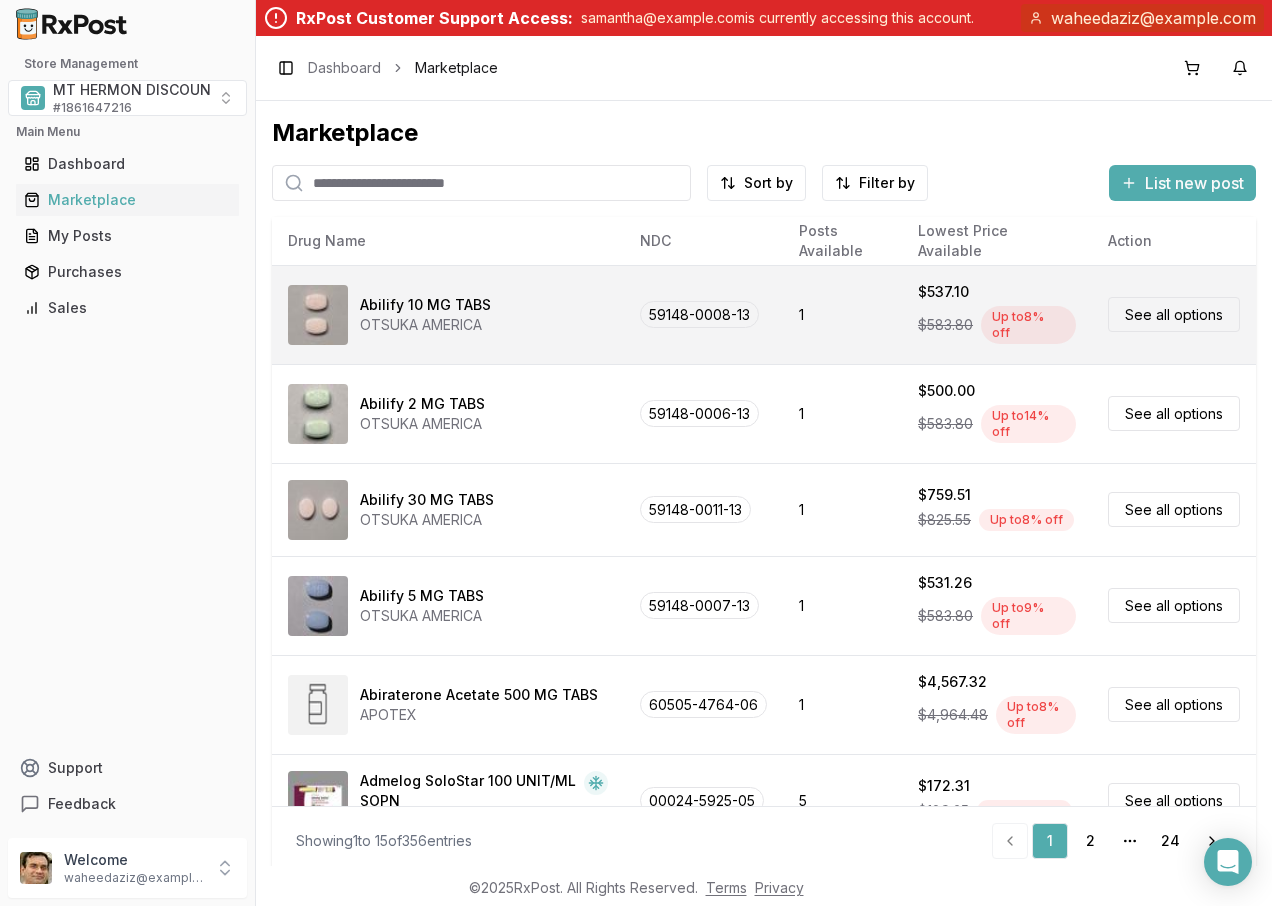scroll, scrollTop: 0, scrollLeft: 0, axis: both 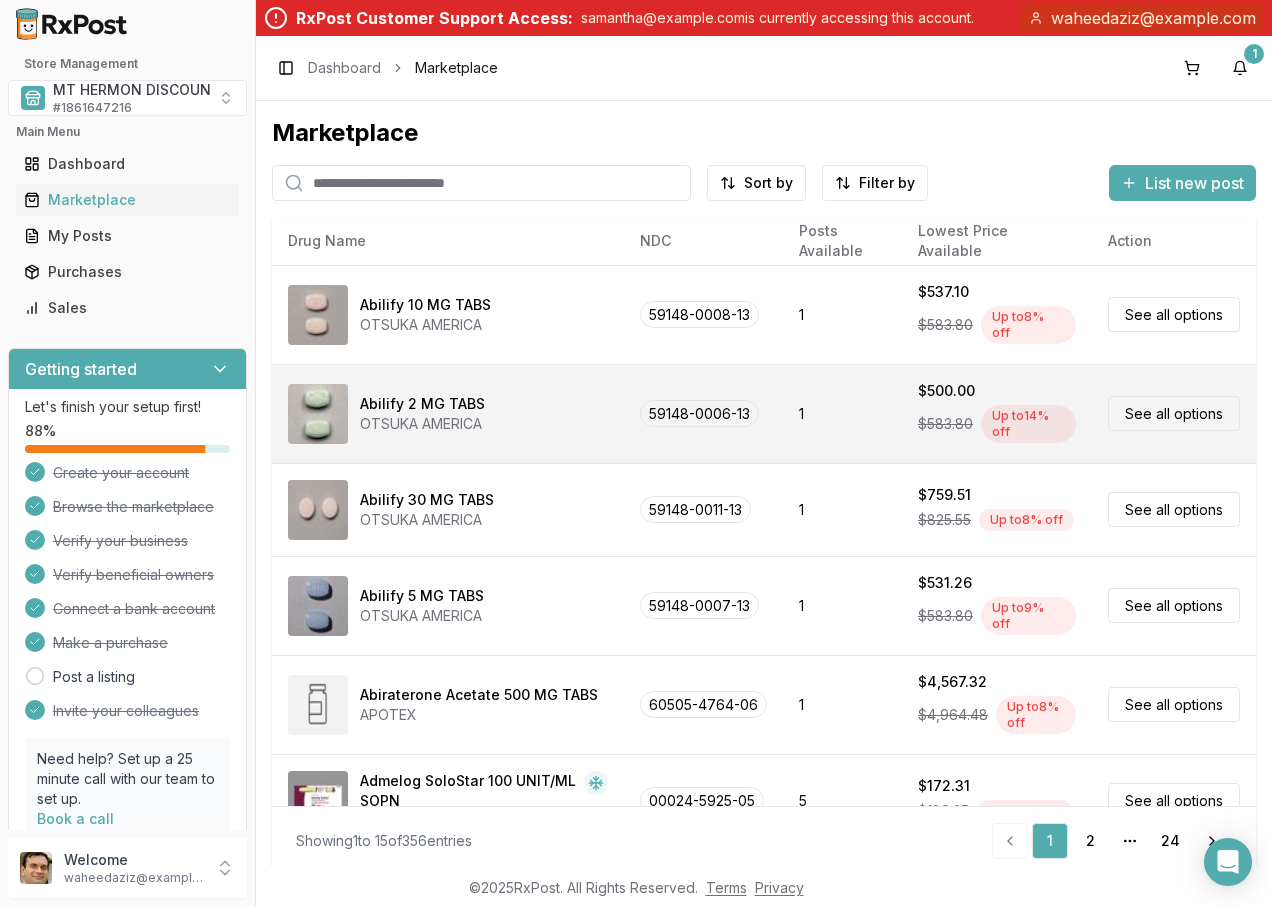 click on "Abilify 2 MG TABS" at bounding box center (422, 404) 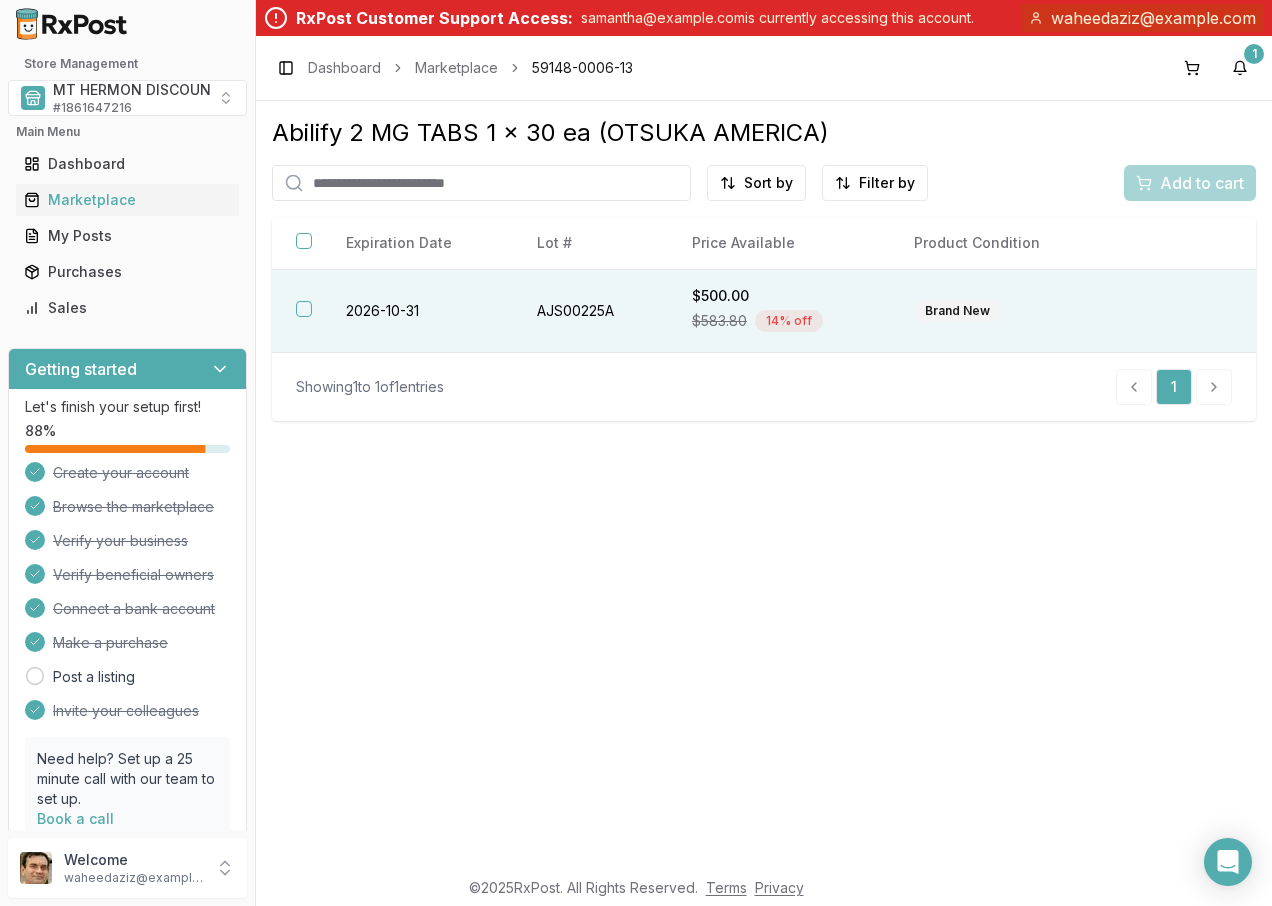 click at bounding box center (304, 309) 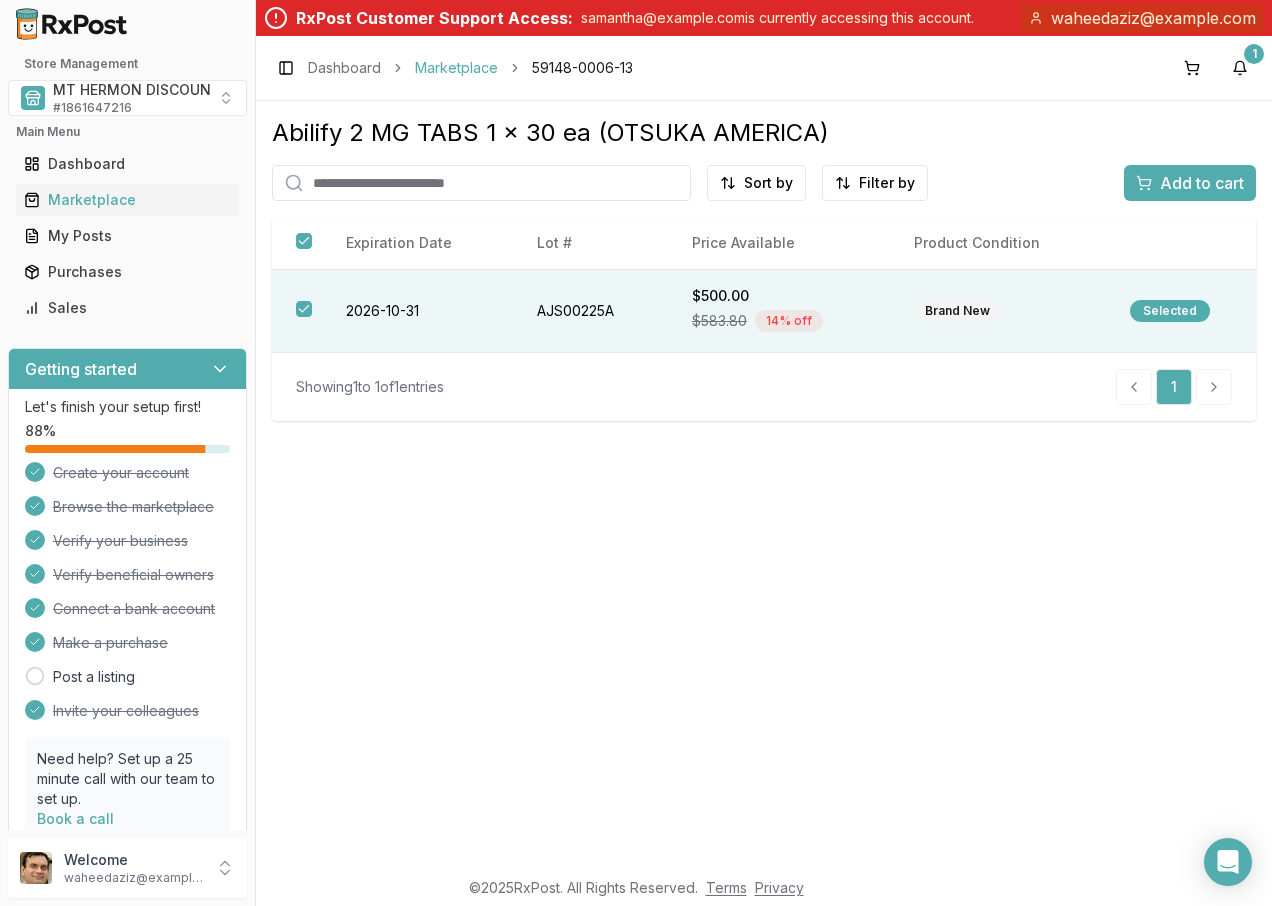 click on "Marketplace" at bounding box center [456, 68] 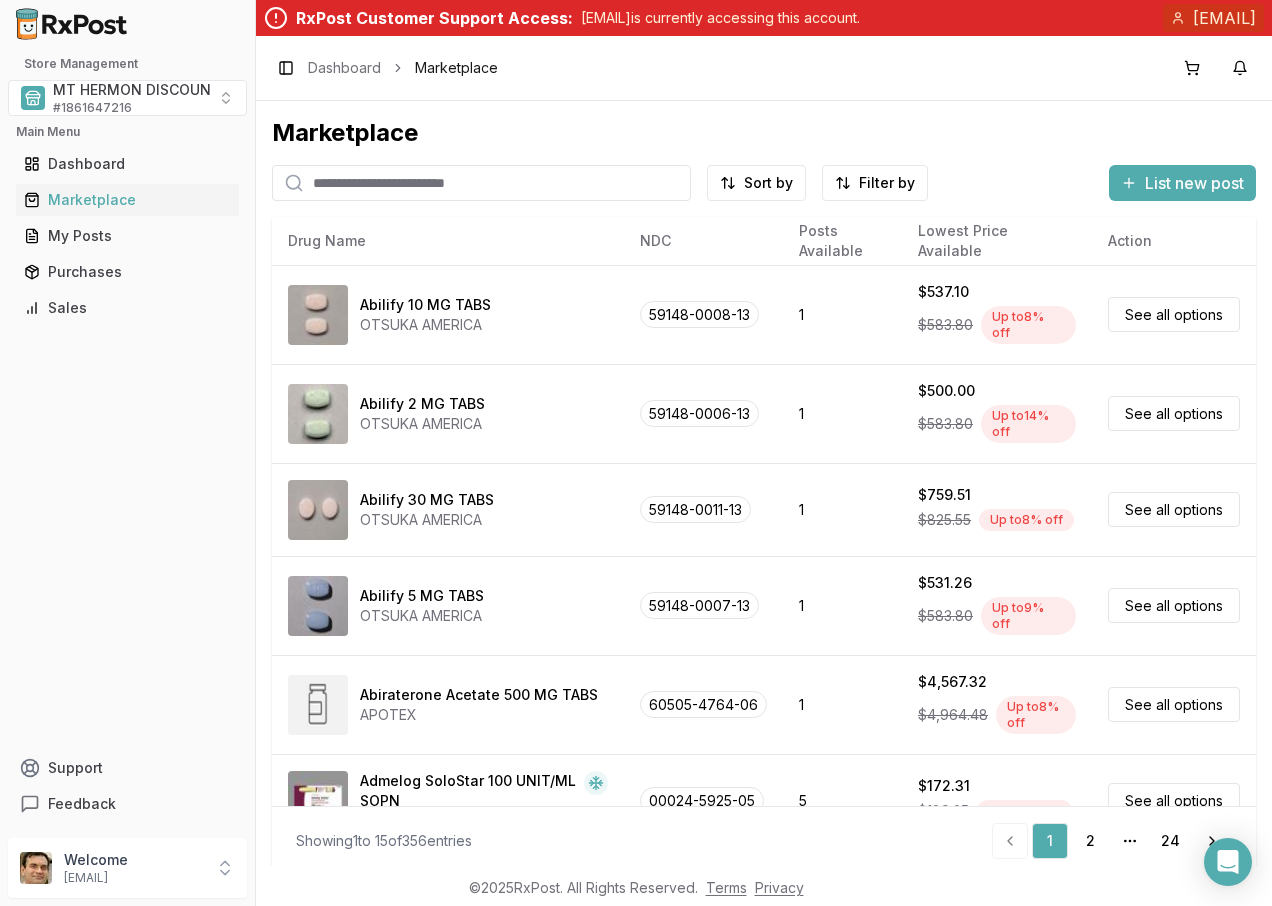 scroll, scrollTop: 0, scrollLeft: 0, axis: both 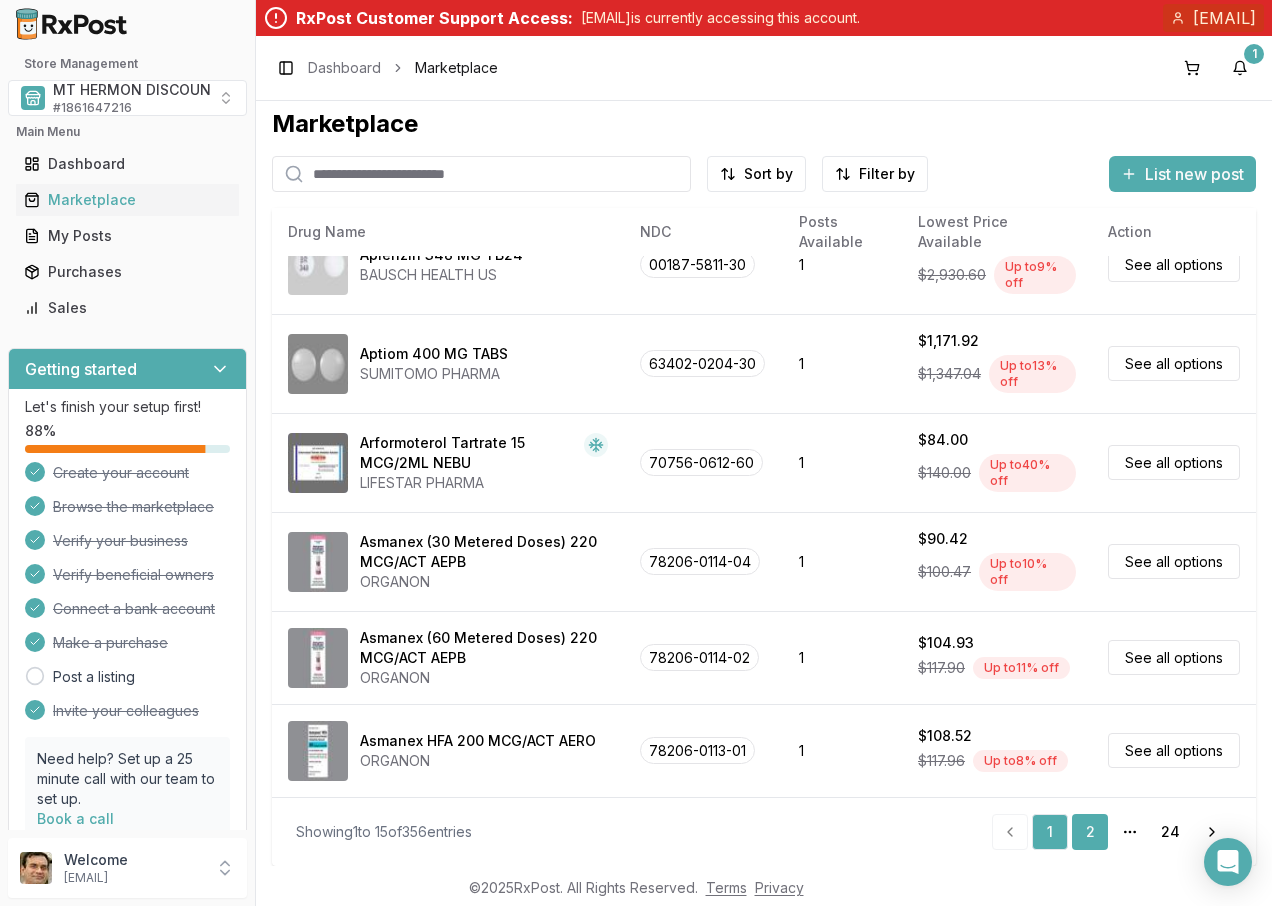 click on "2" at bounding box center [1090, 832] 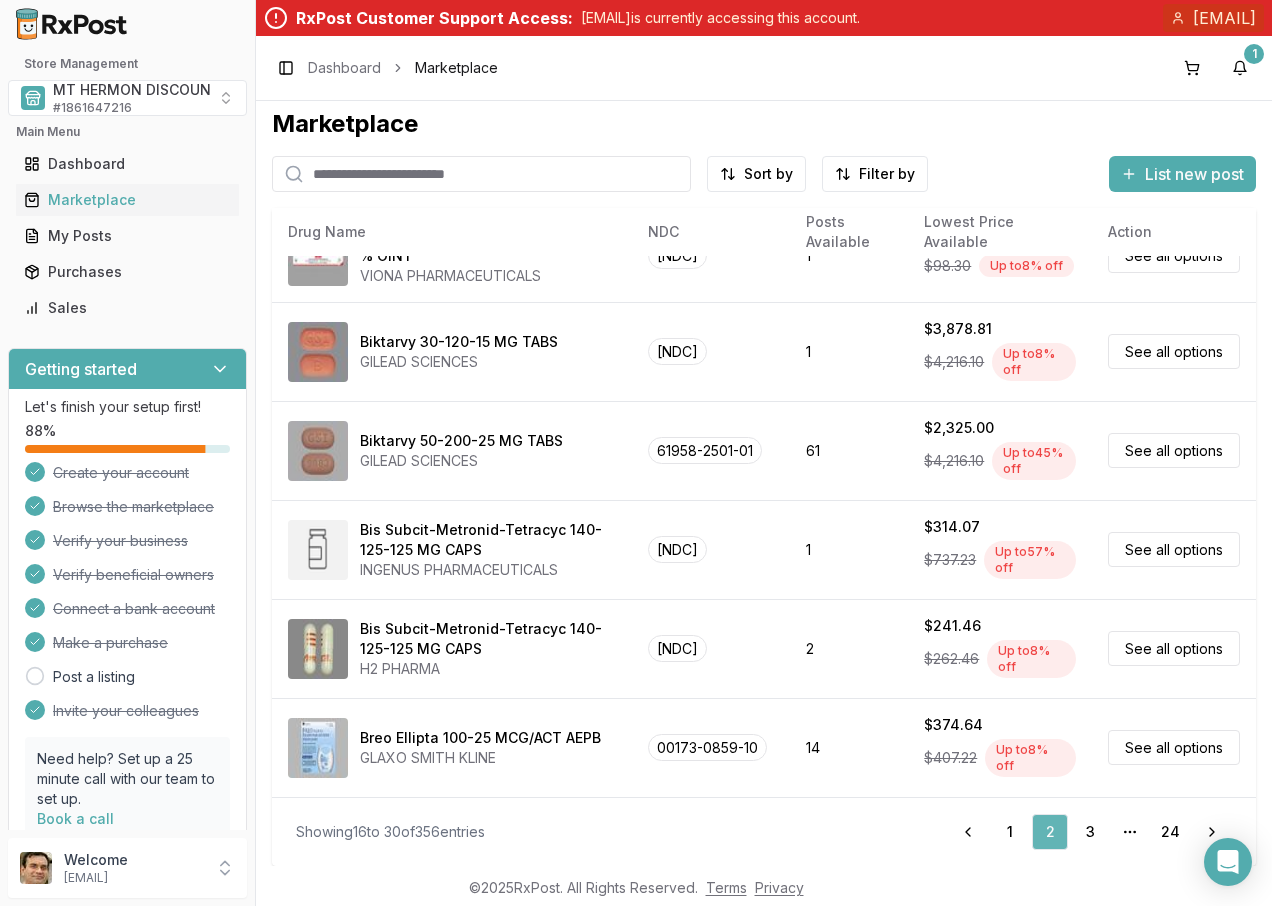 click on "2" at bounding box center (1050, 832) 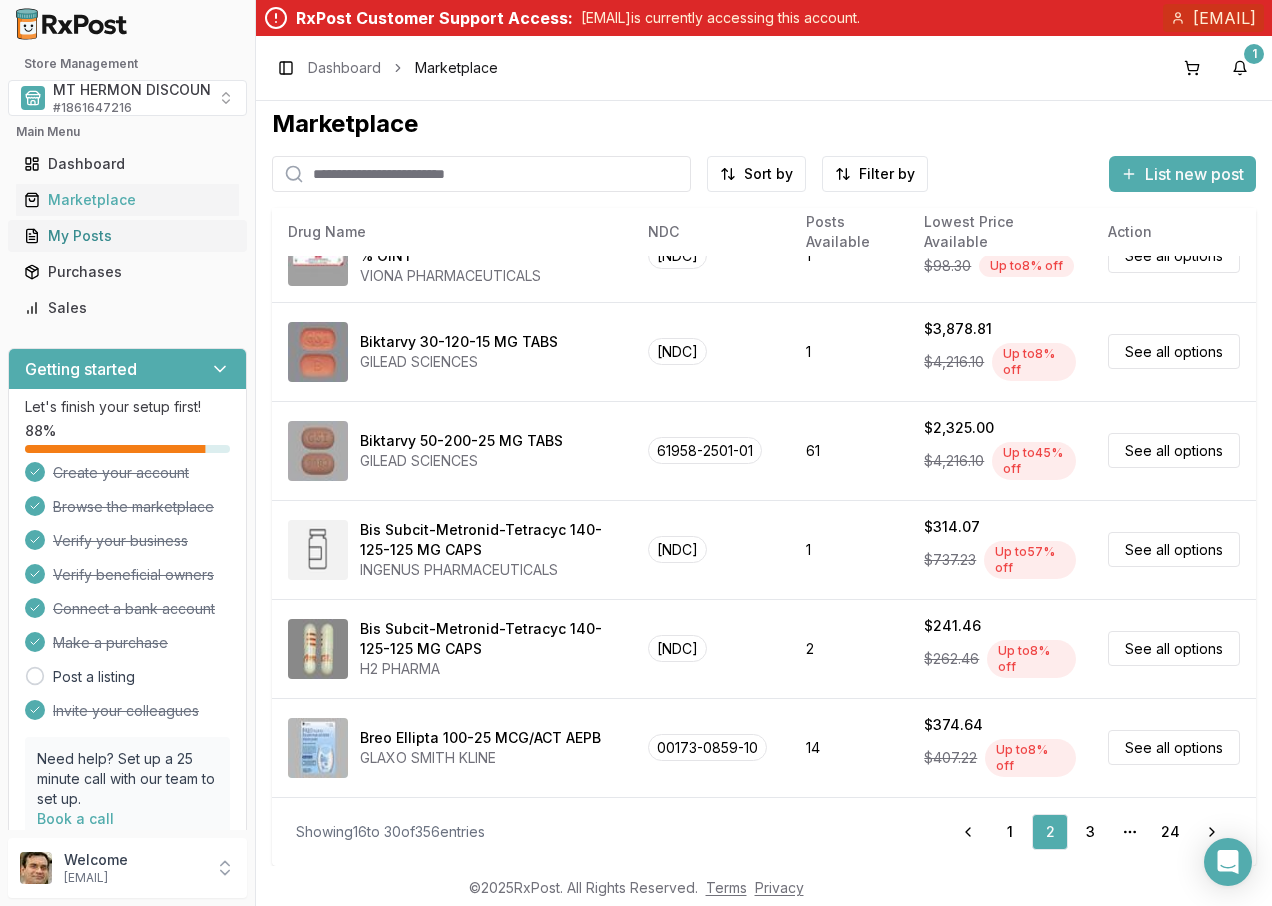 click on "My Posts" at bounding box center (127, 236) 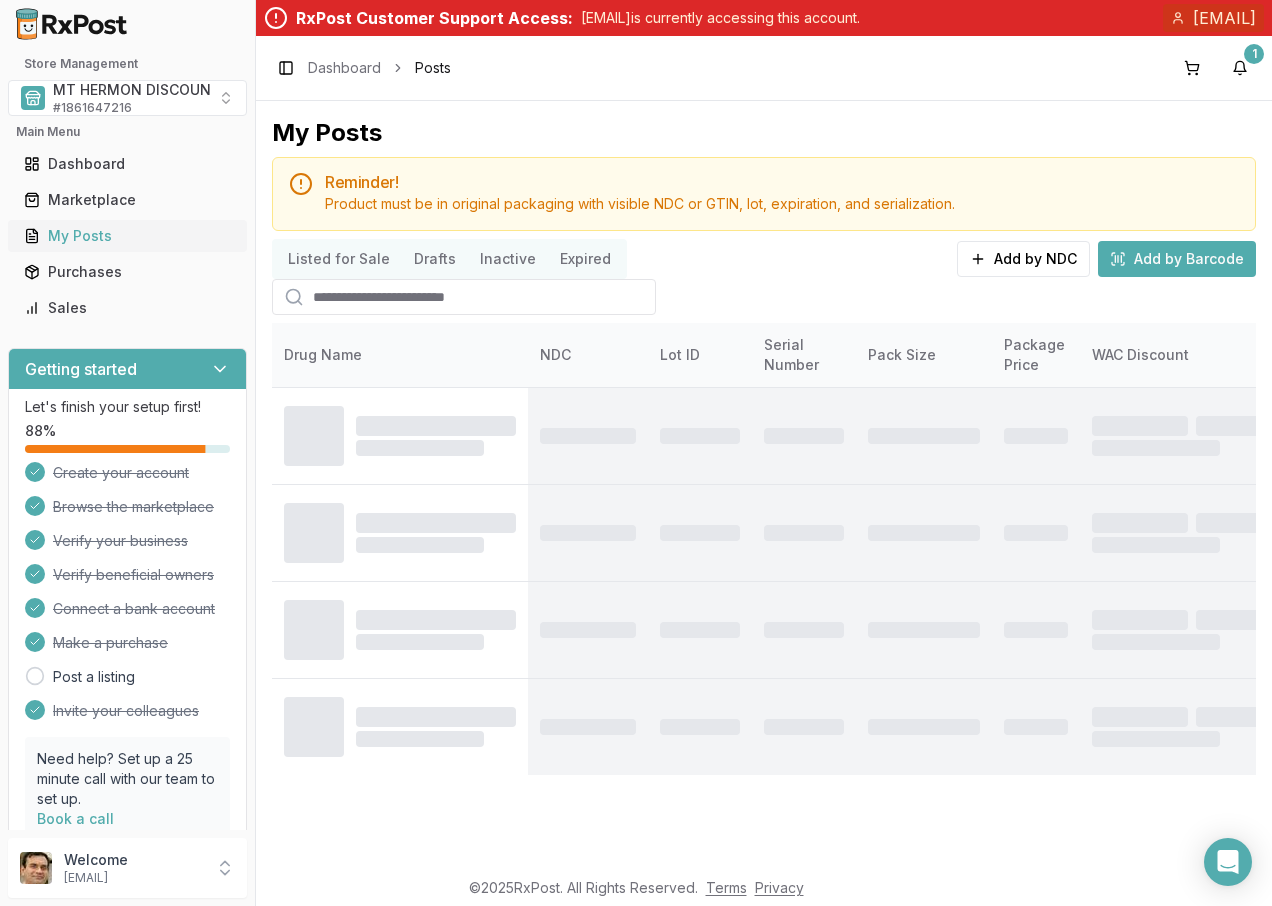 scroll, scrollTop: 0, scrollLeft: 0, axis: both 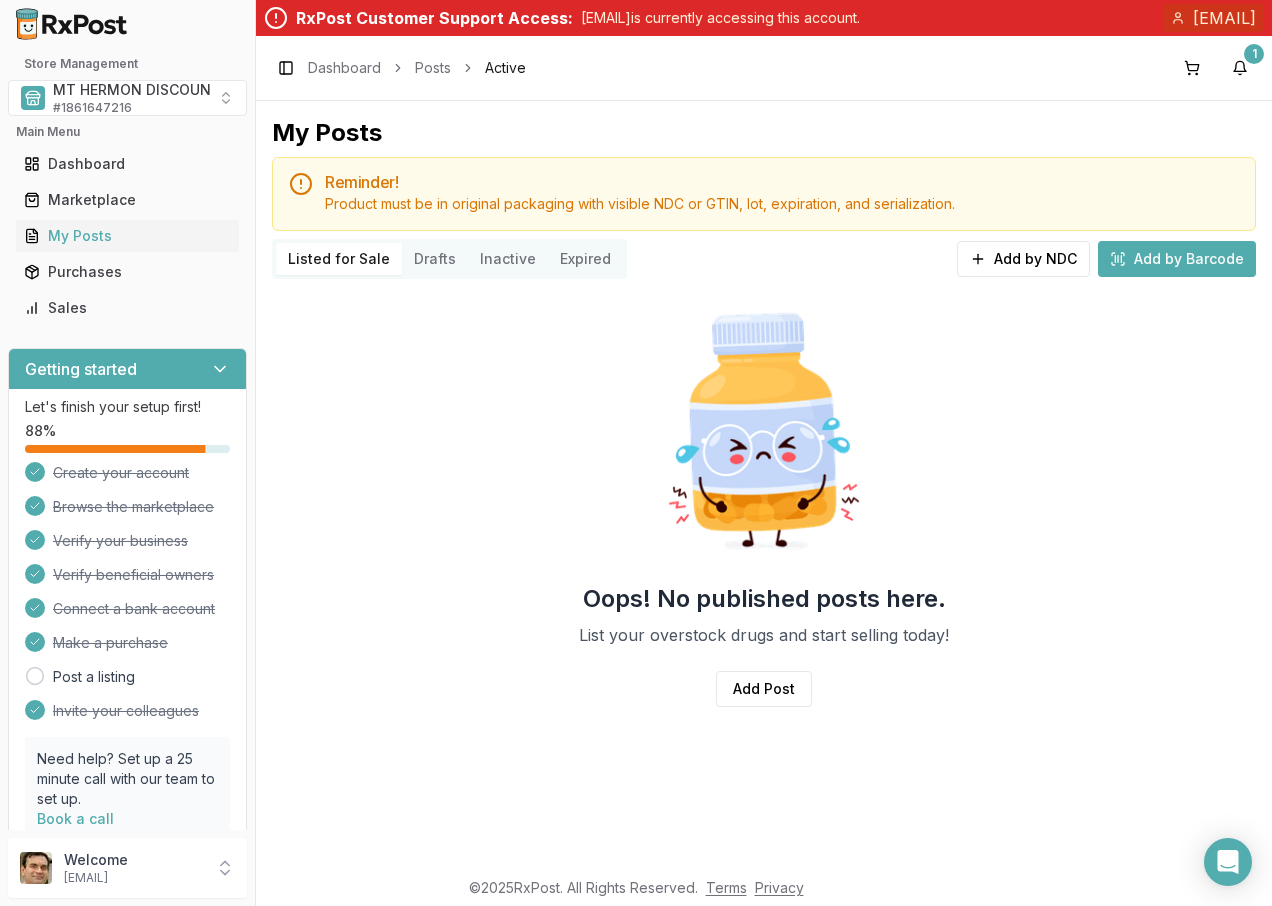 click 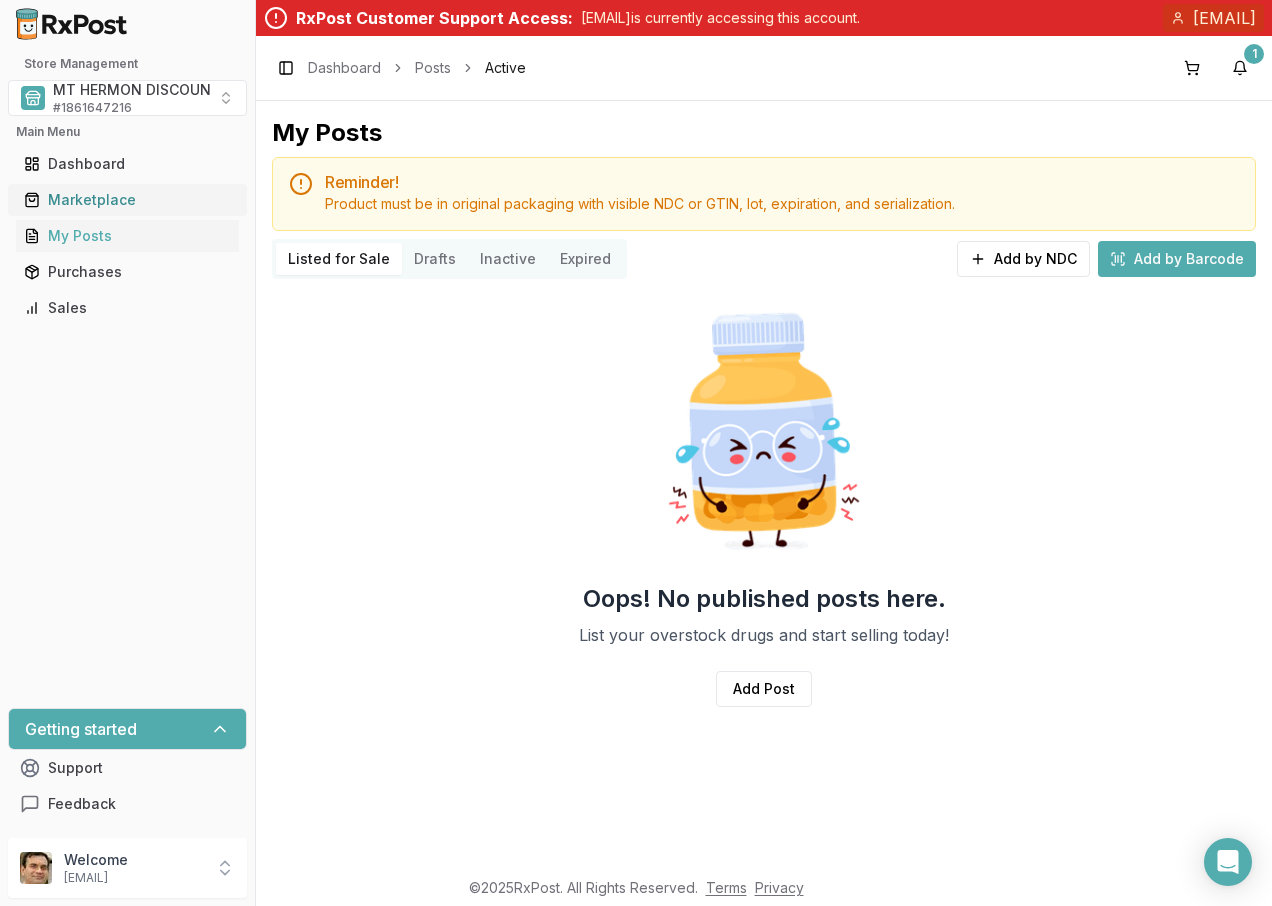 click on "Marketplace" at bounding box center [127, 200] 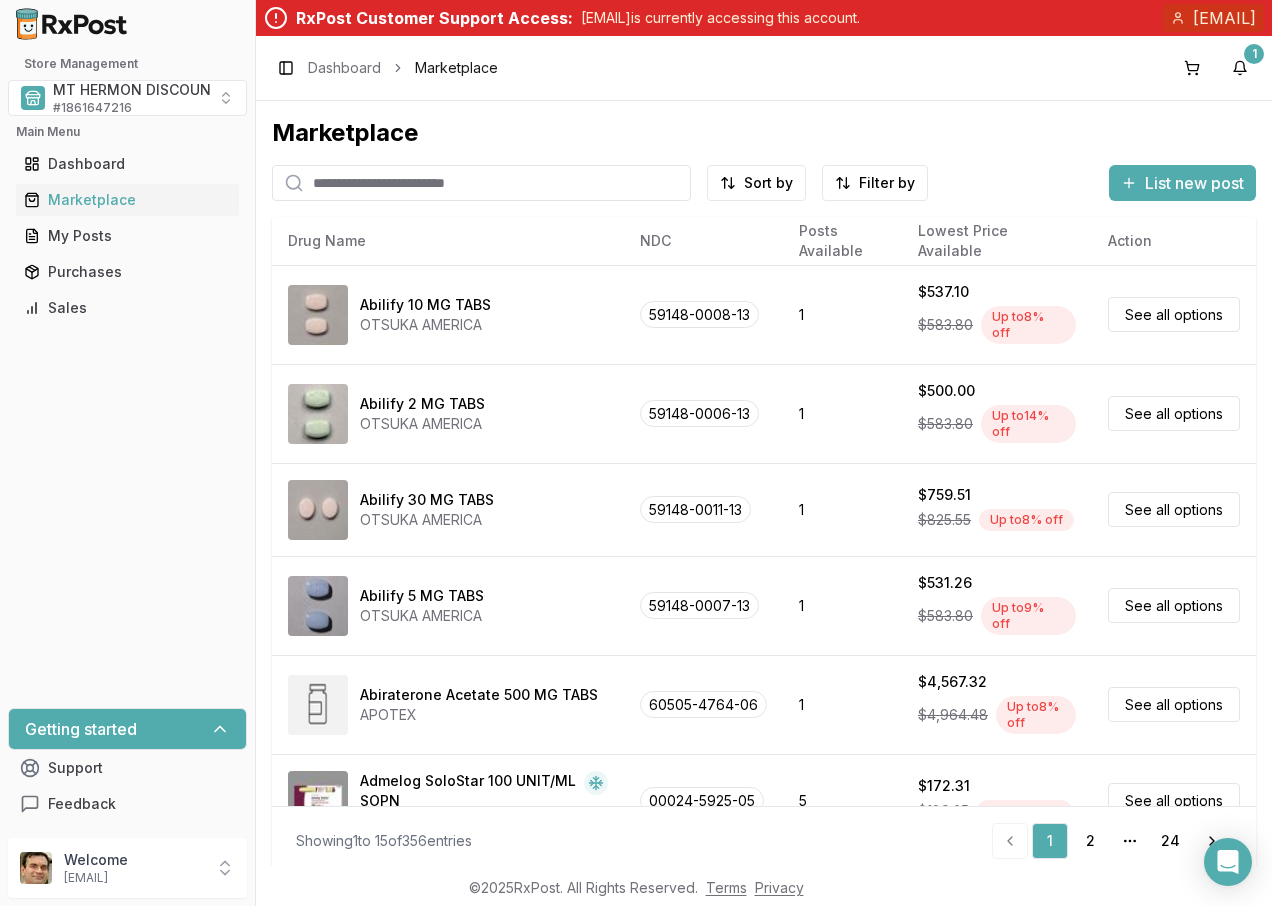 click on "Marketplace Sort by Filter by List new post Drug Name NDC Posts Available Lowest Price Available Action Abilify 10 MG TABS OTSUKA AMERICA [NDC] 1 $537.10   $583.80 Up to  8 % off See all options Abilify 2 MG TABS OTSUKA AMERICA [NDC] 1 $500.00   $583.80 Up to  14 % off See all options Abilify 30 MG TABS OTSUKA AMERICA [NDC] 1 $759.51   $825.55 Up to  8 % off See all options Abilify 5 MG TABS OTSUKA AMERICA [NDC] 1 $531.26   $583.80 Up to  9 % off See all options Abiraterone Acetate 500 MG TABS APOTEX [NDC] 1 $4,567.32   $4,964.48 Up to  8 % off See all options Admelog SoloStar 100 UNIT/ML SOPN SANOFI PHARMACEUTICALS [NDC] 5 $172.31   $189.35 Up to  9 % off See all options Afrezza 4 UNIT POWD MANNKIND [NDC] 2 $435.64   $473.52 Up to  8 % off See all options Amcinonide 0.1 % CREA INA PHARMACEUTICS [NDC] 26 $599.00   $1,908.00 Up to  69 % off See all options Aplenzin 174 MG TB24 BAUSCH HEALTH US [NDC] 7 $2,045.25   $2,223.10 Up to  8 % off 1" at bounding box center [764, 483] 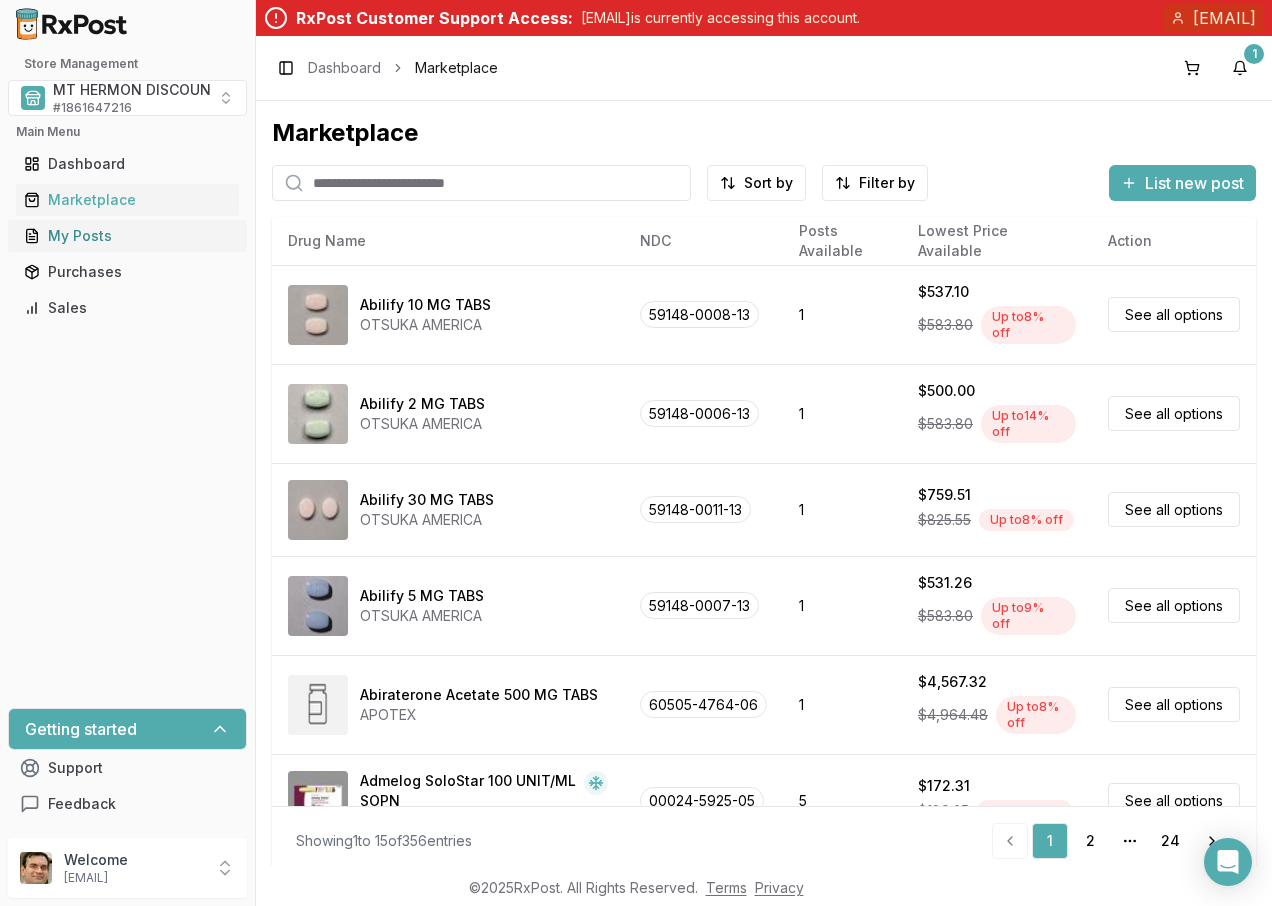 click on "My Posts" at bounding box center (127, 236) 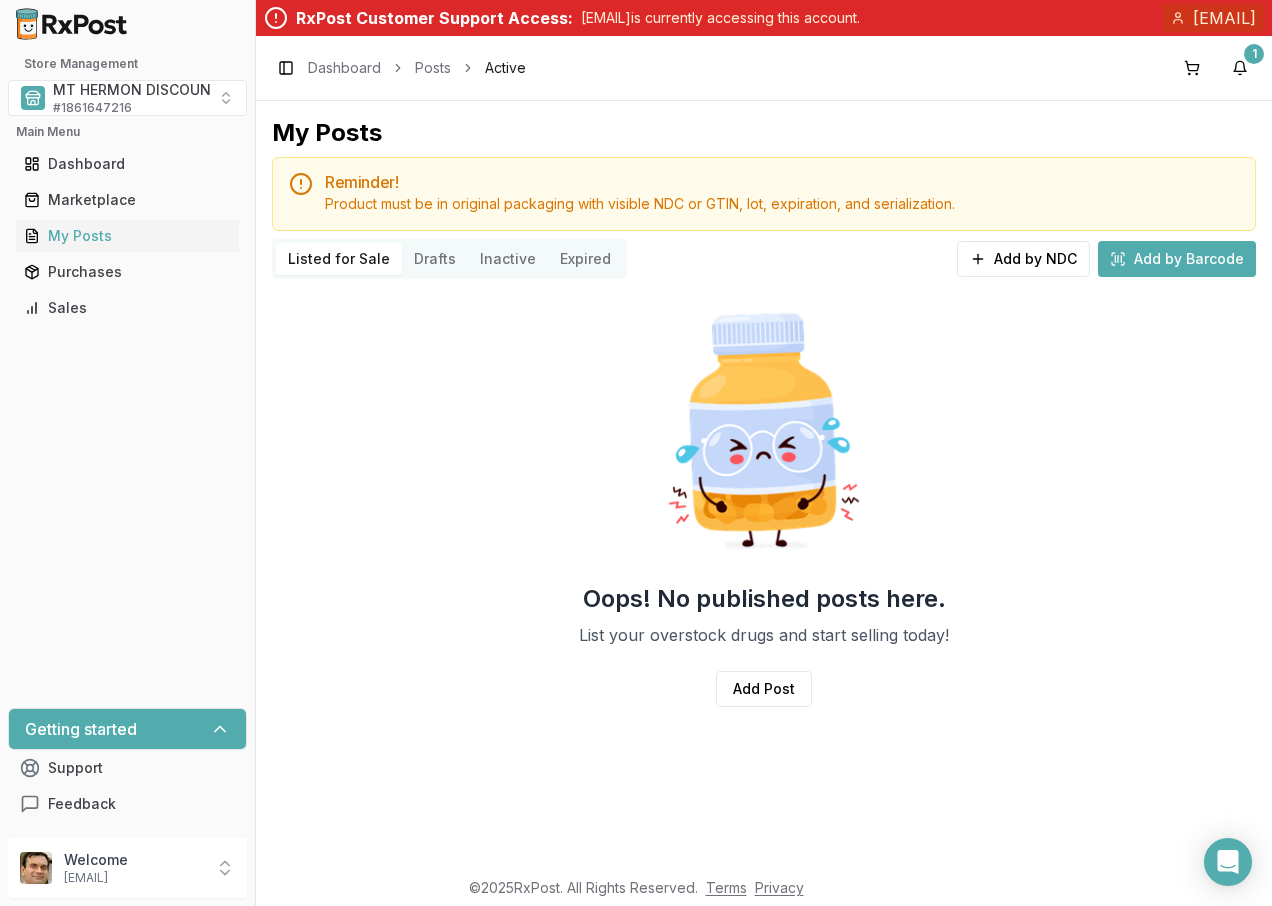 click on "Add by Barcode" at bounding box center [1177, 259] 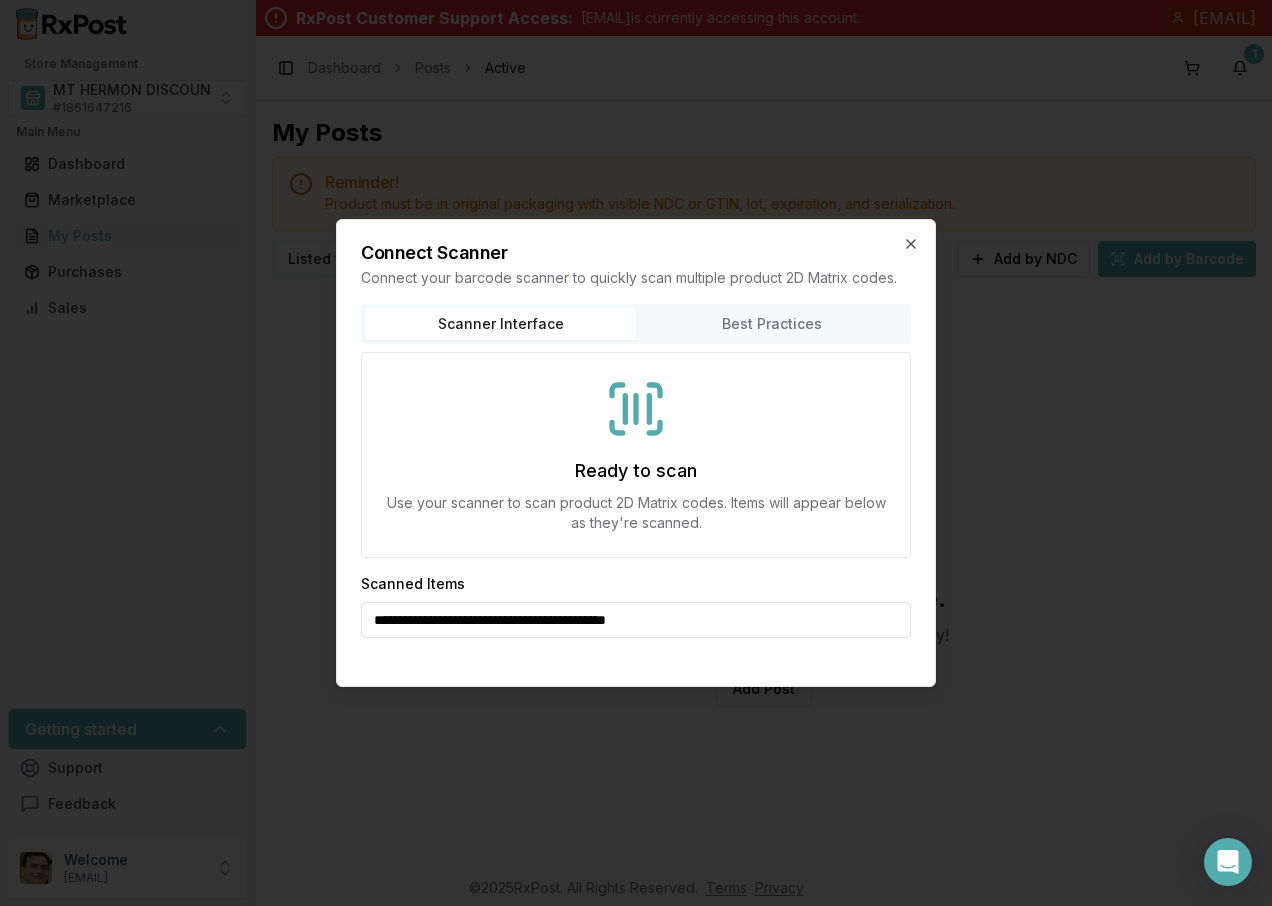 type on "**********" 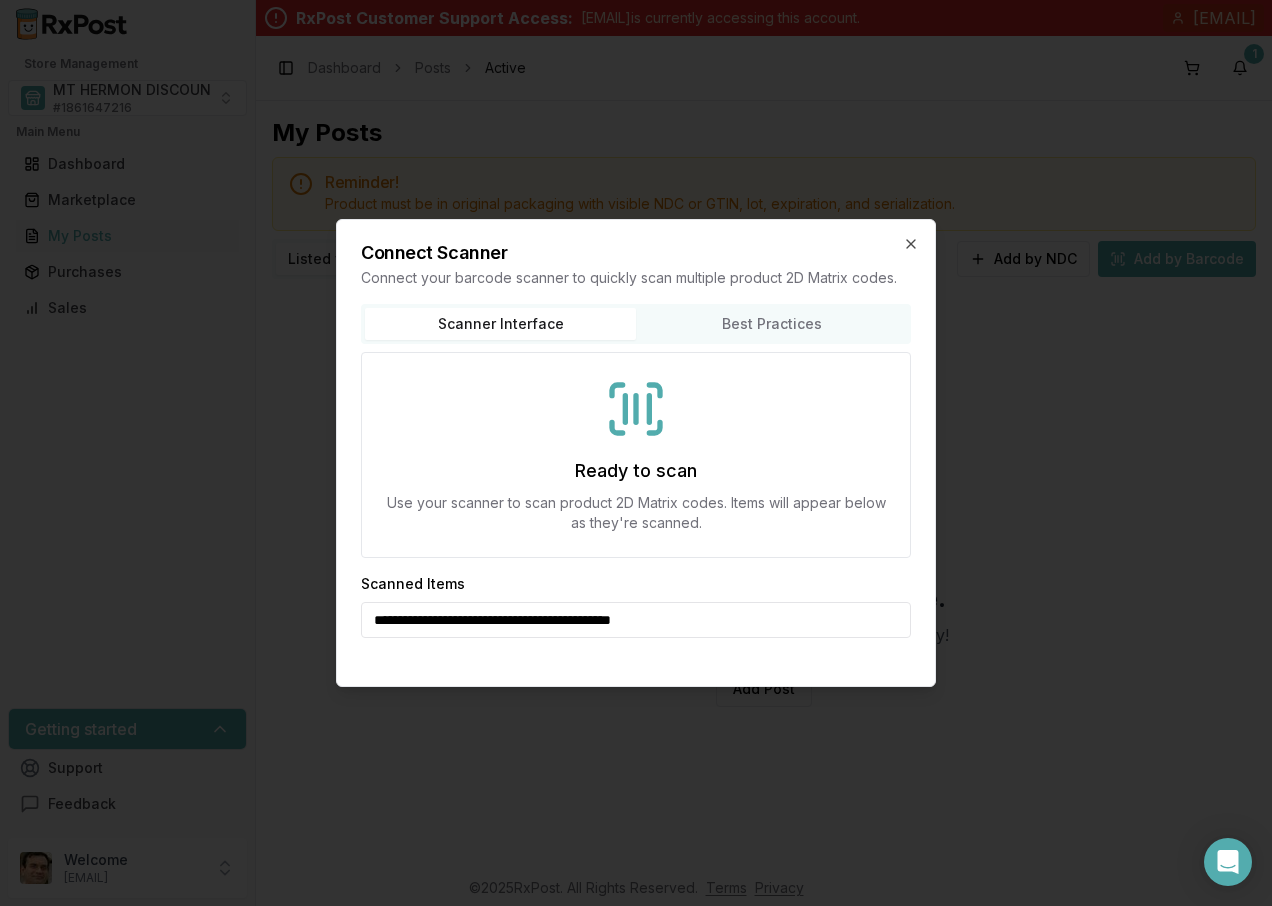 type 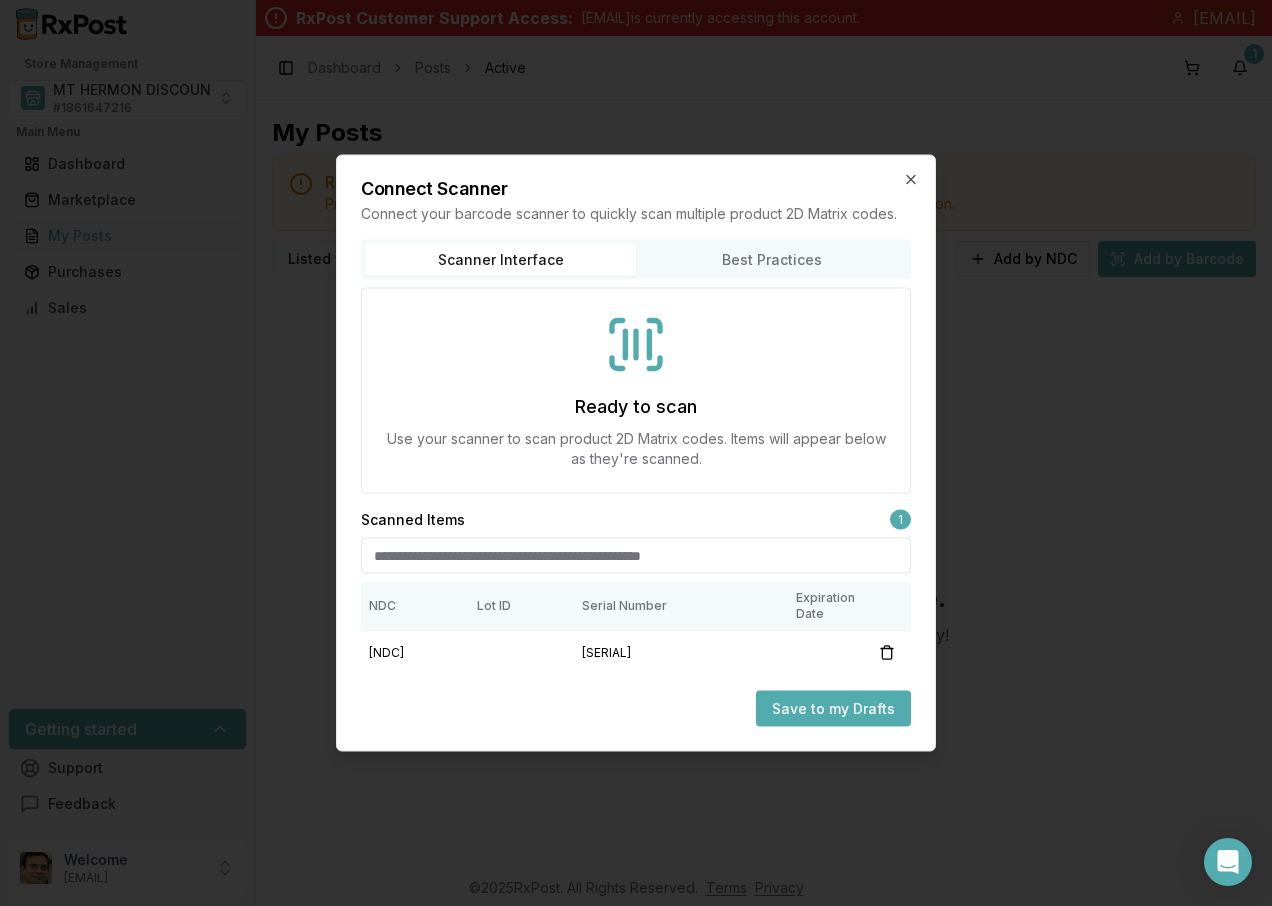 click on "Save to my Drafts" at bounding box center (833, 709) 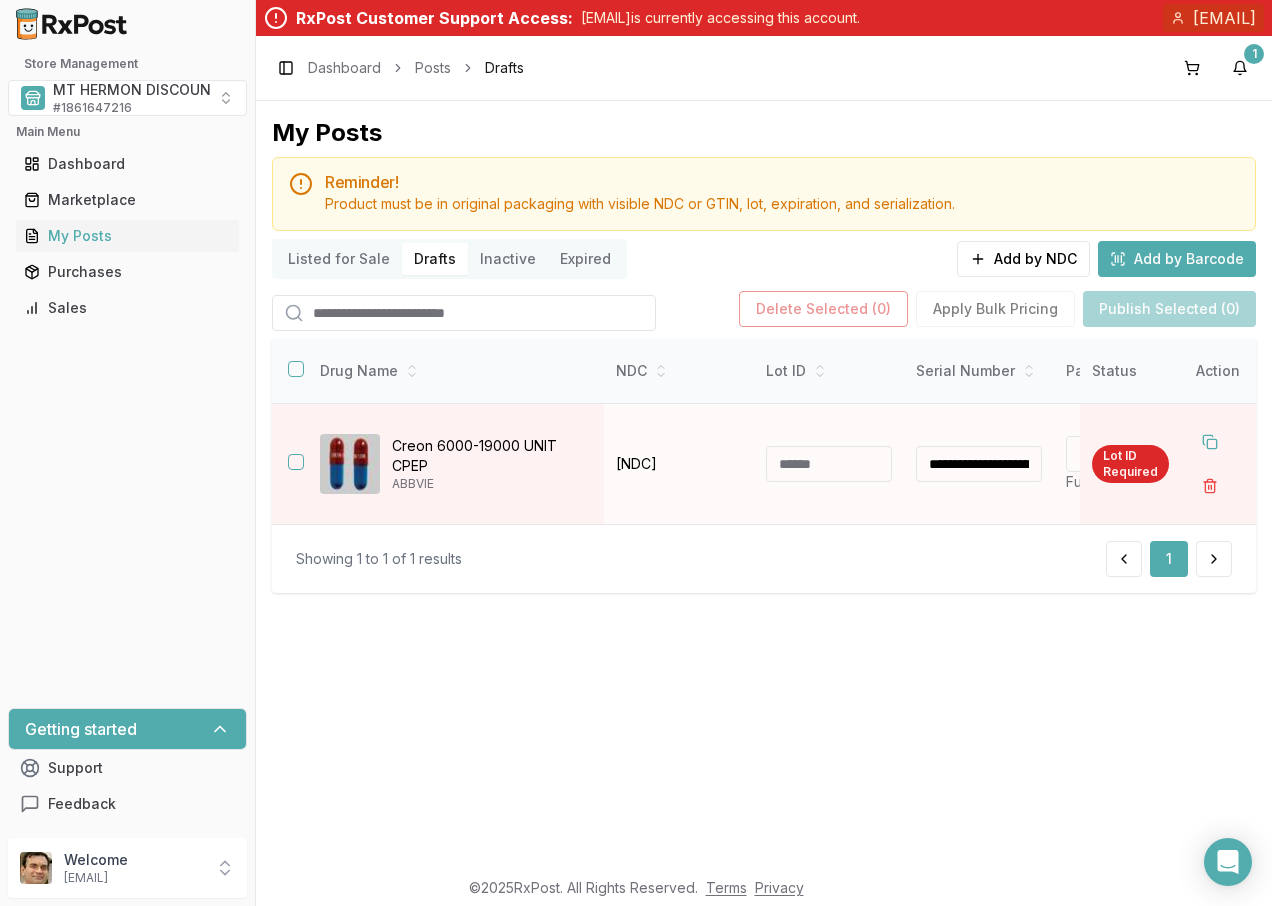 click at bounding box center (829, 464) 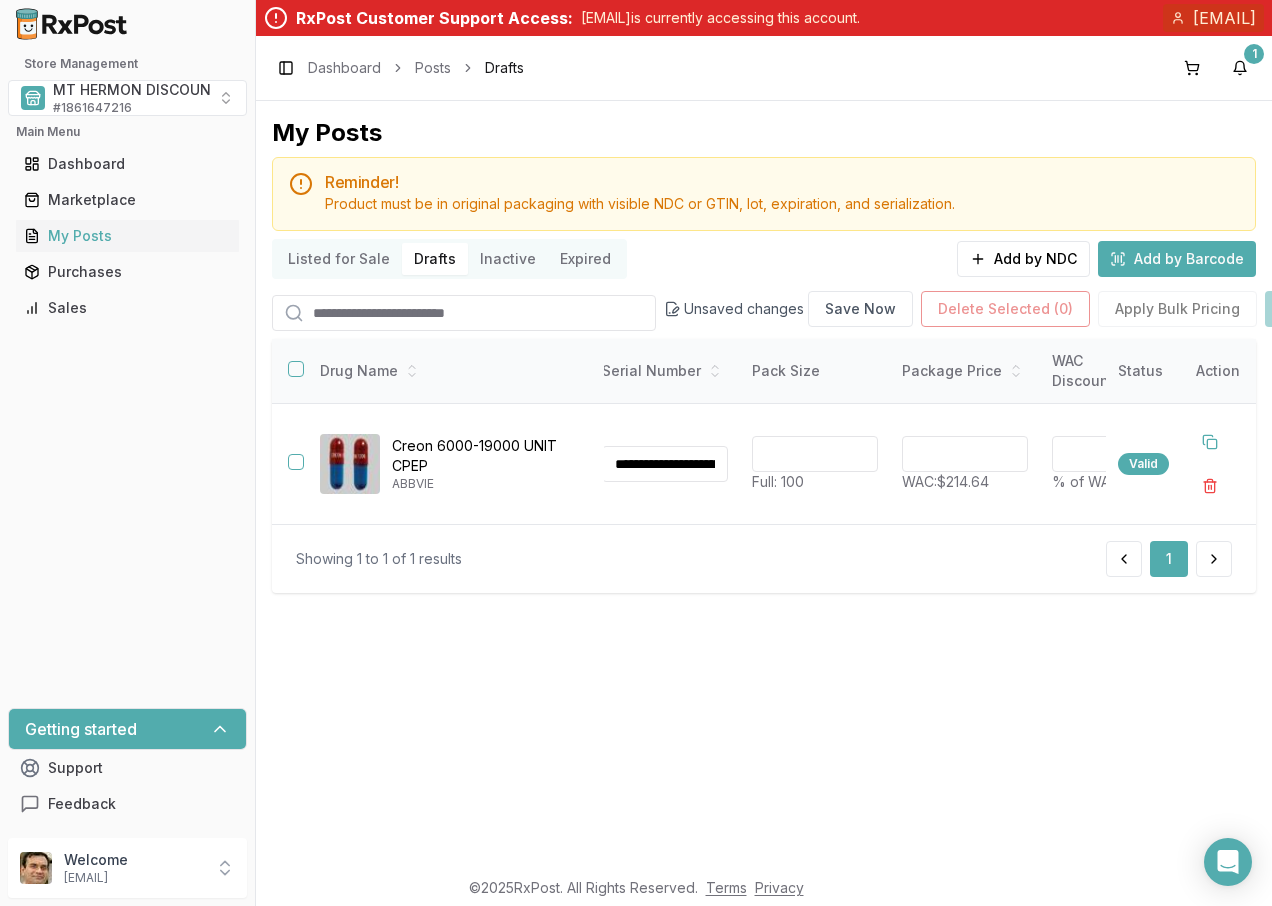 scroll, scrollTop: 0, scrollLeft: 360, axis: horizontal 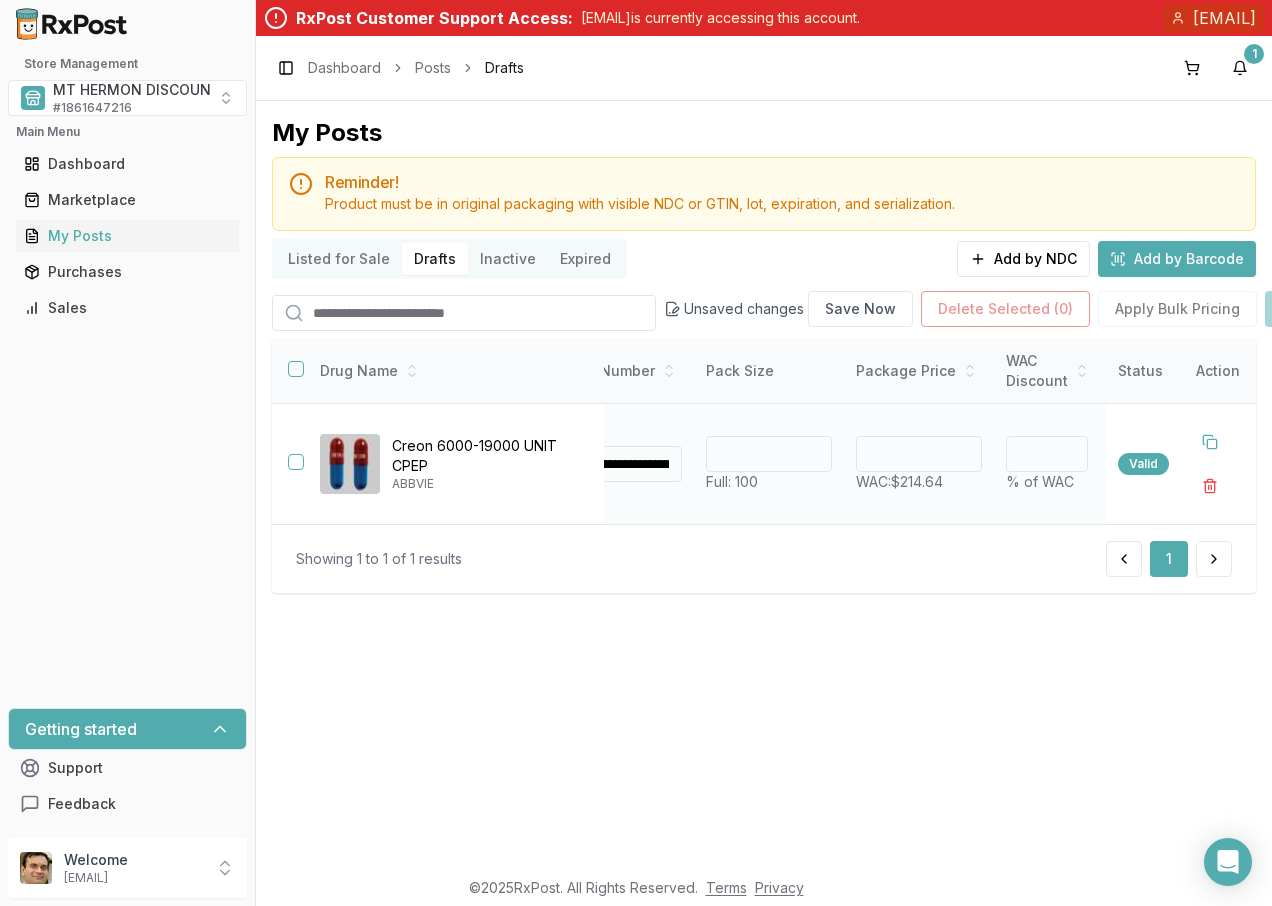 type on "*******" 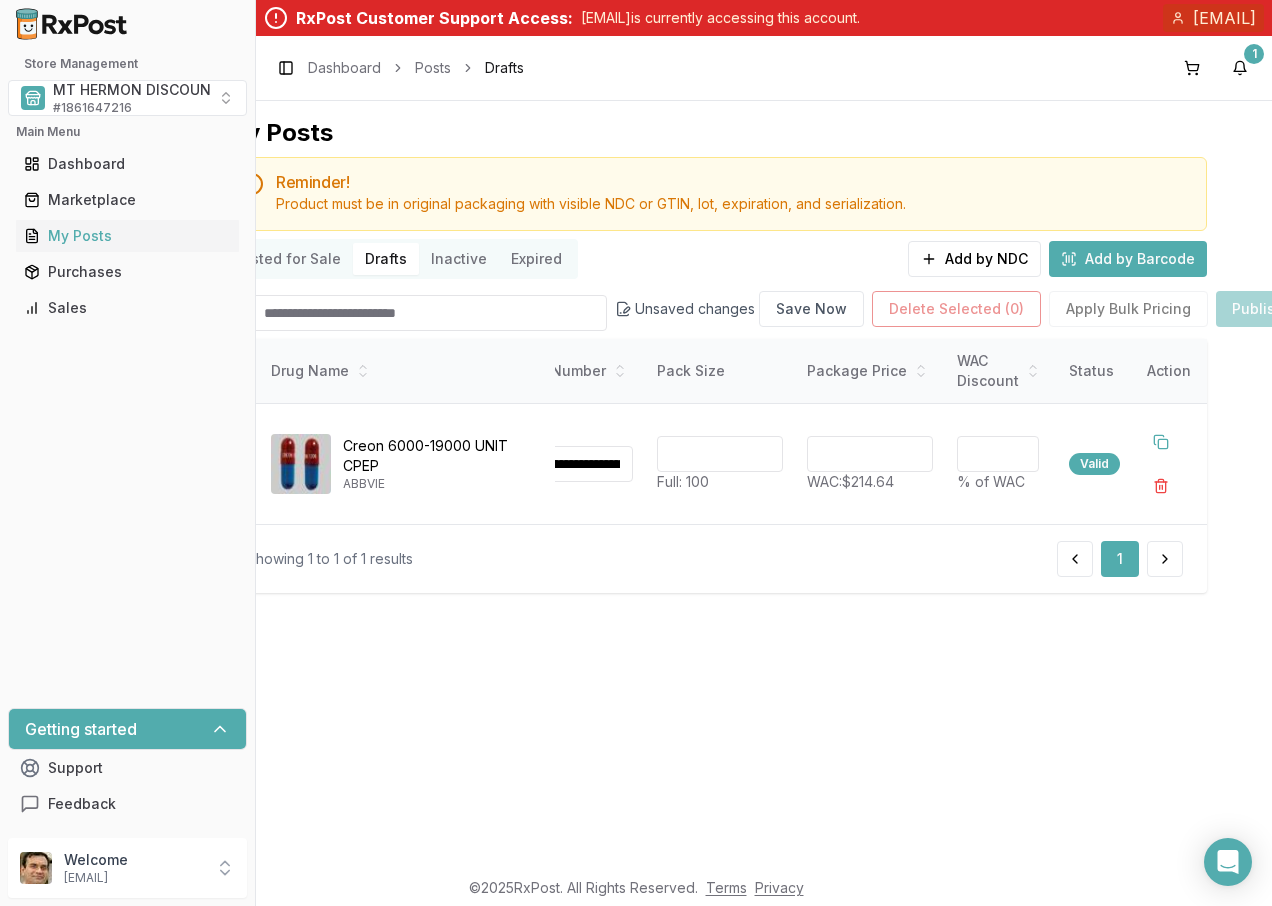 scroll, scrollTop: 0, scrollLeft: 0, axis: both 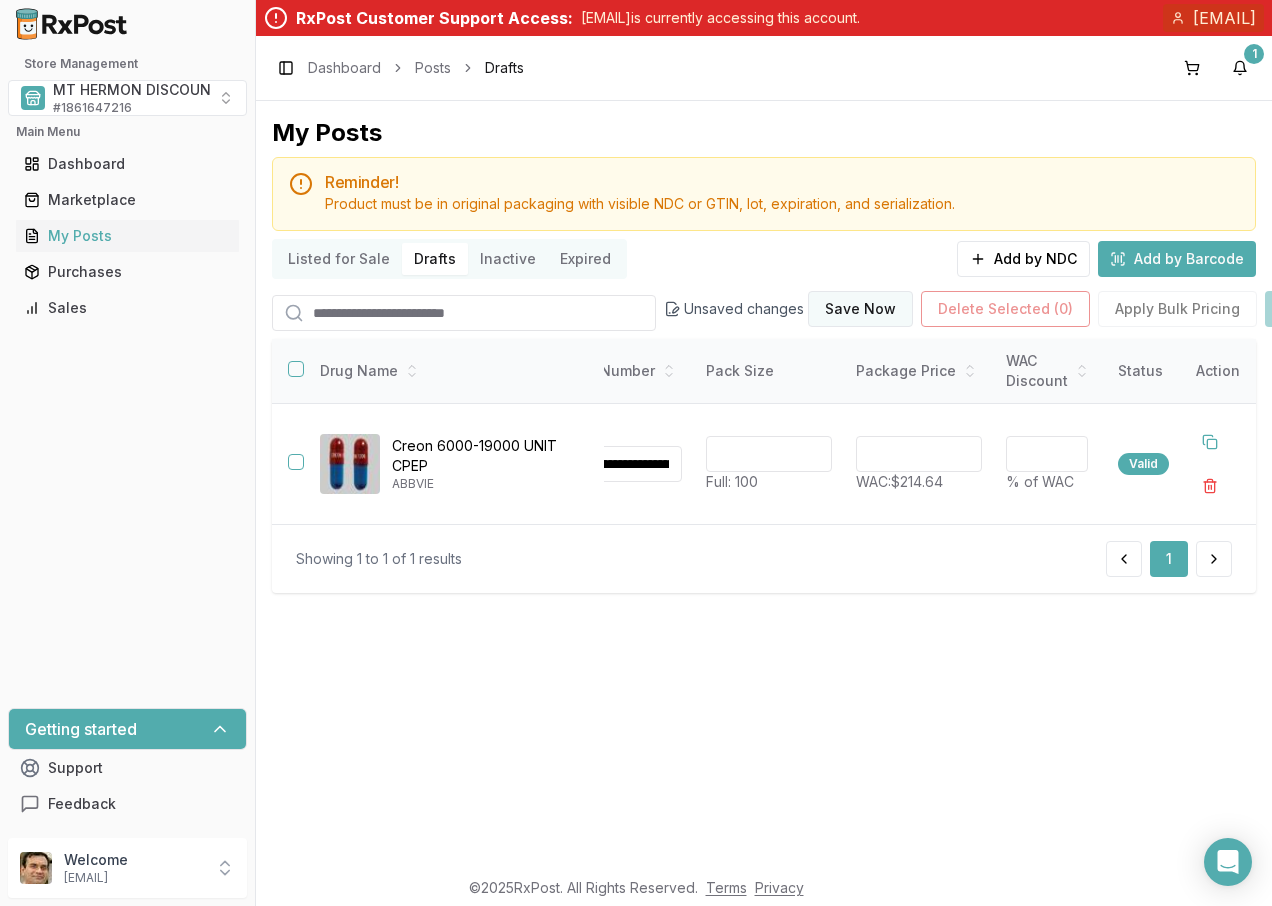 type on "******" 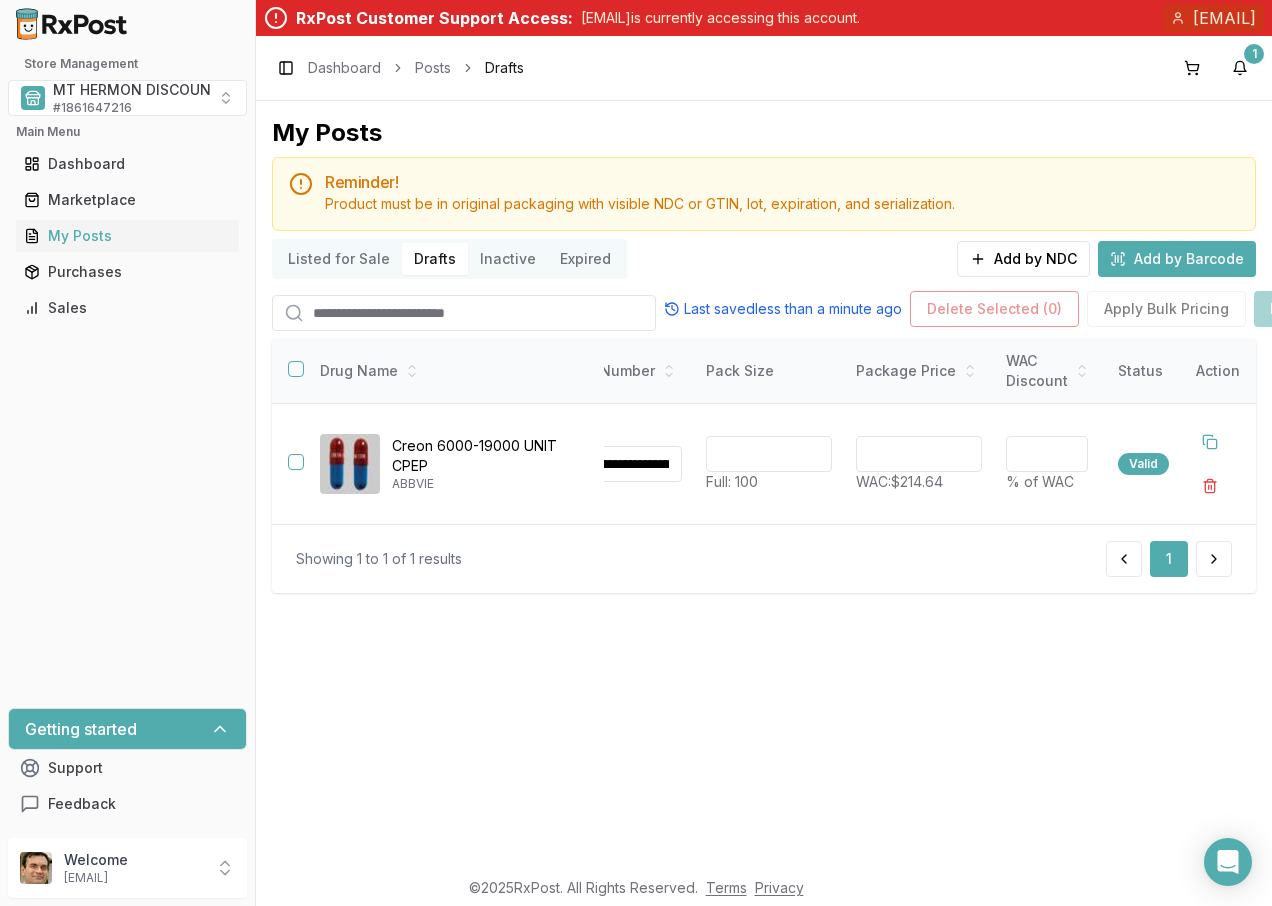 click on "Add by Barcode" at bounding box center [1177, 259] 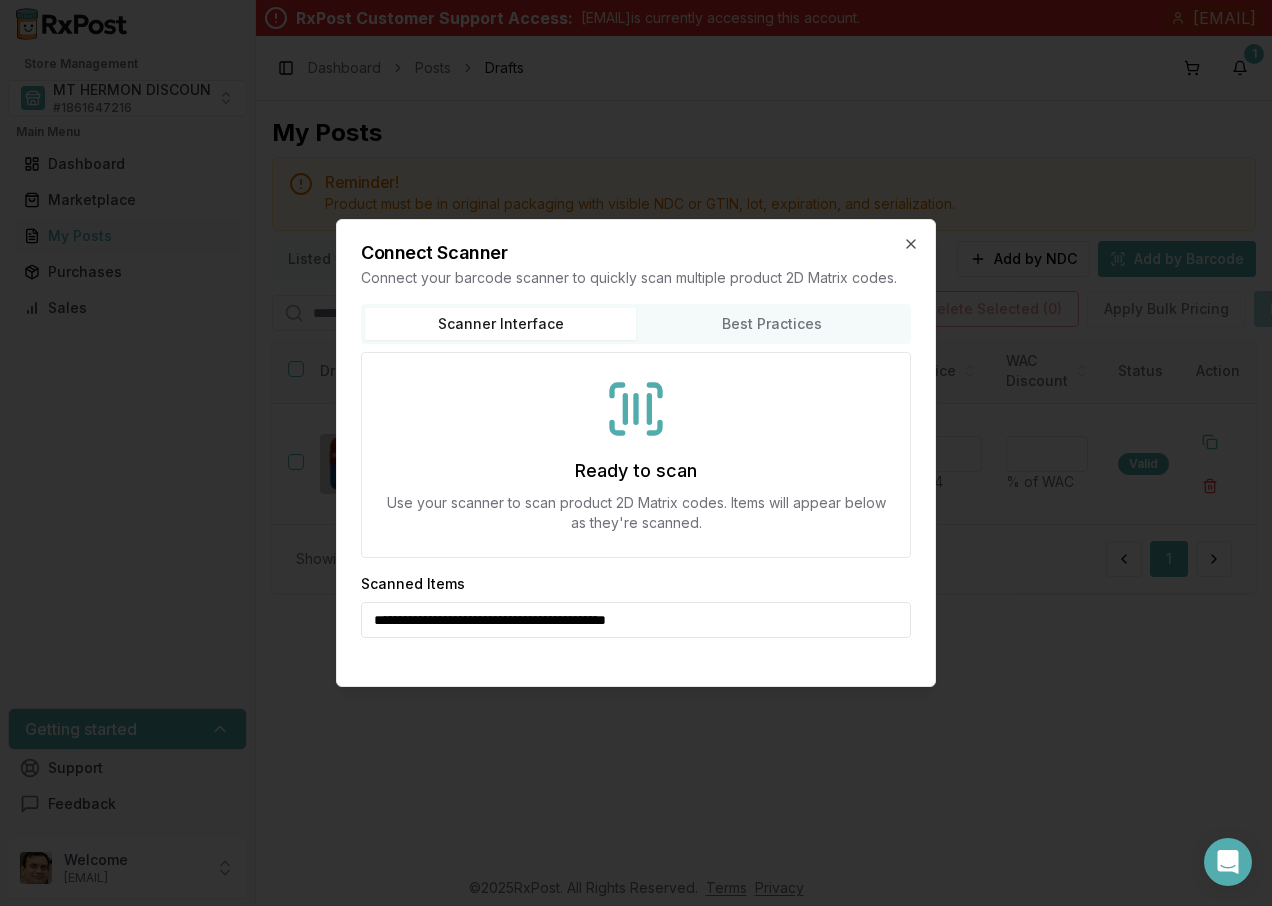 type on "**********" 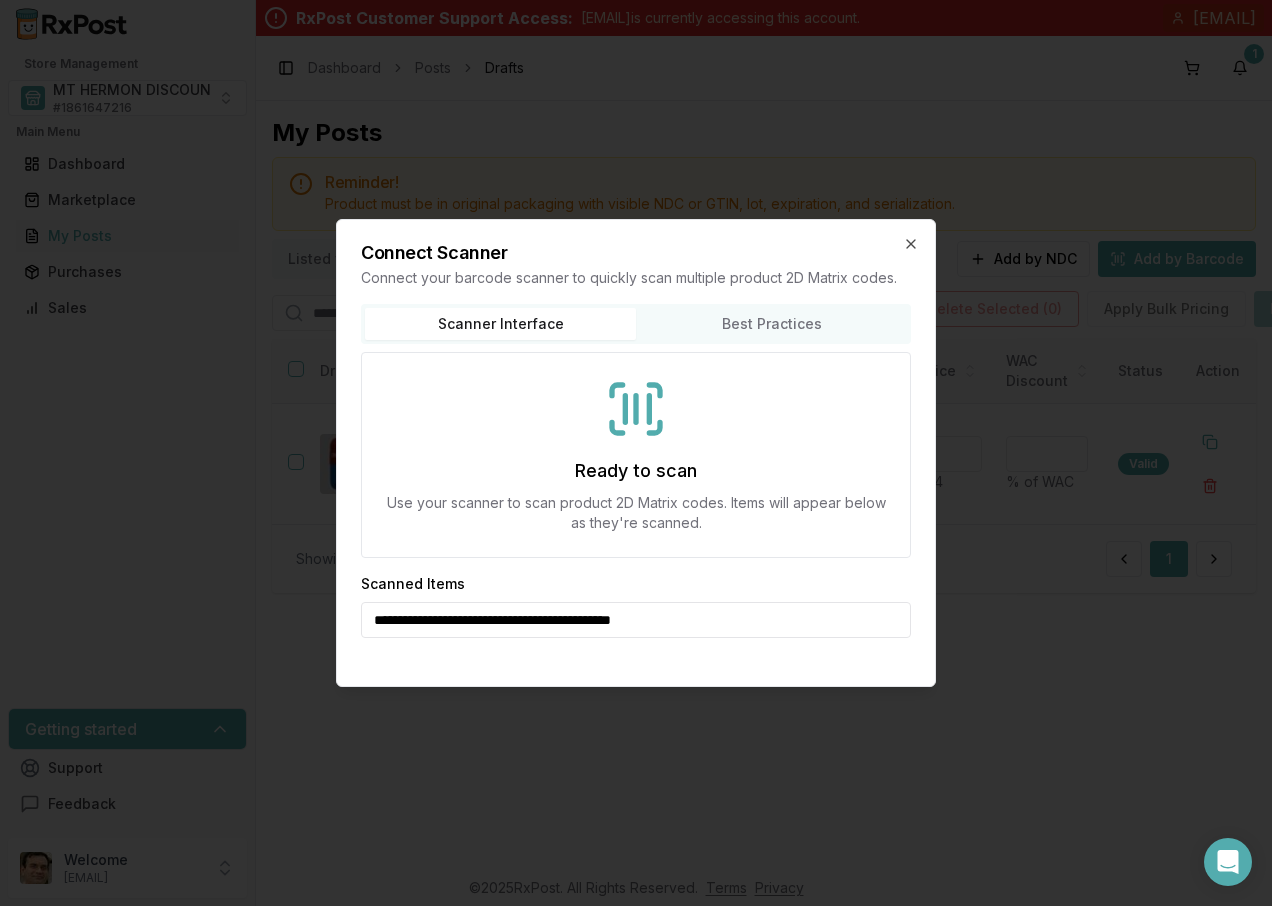 type 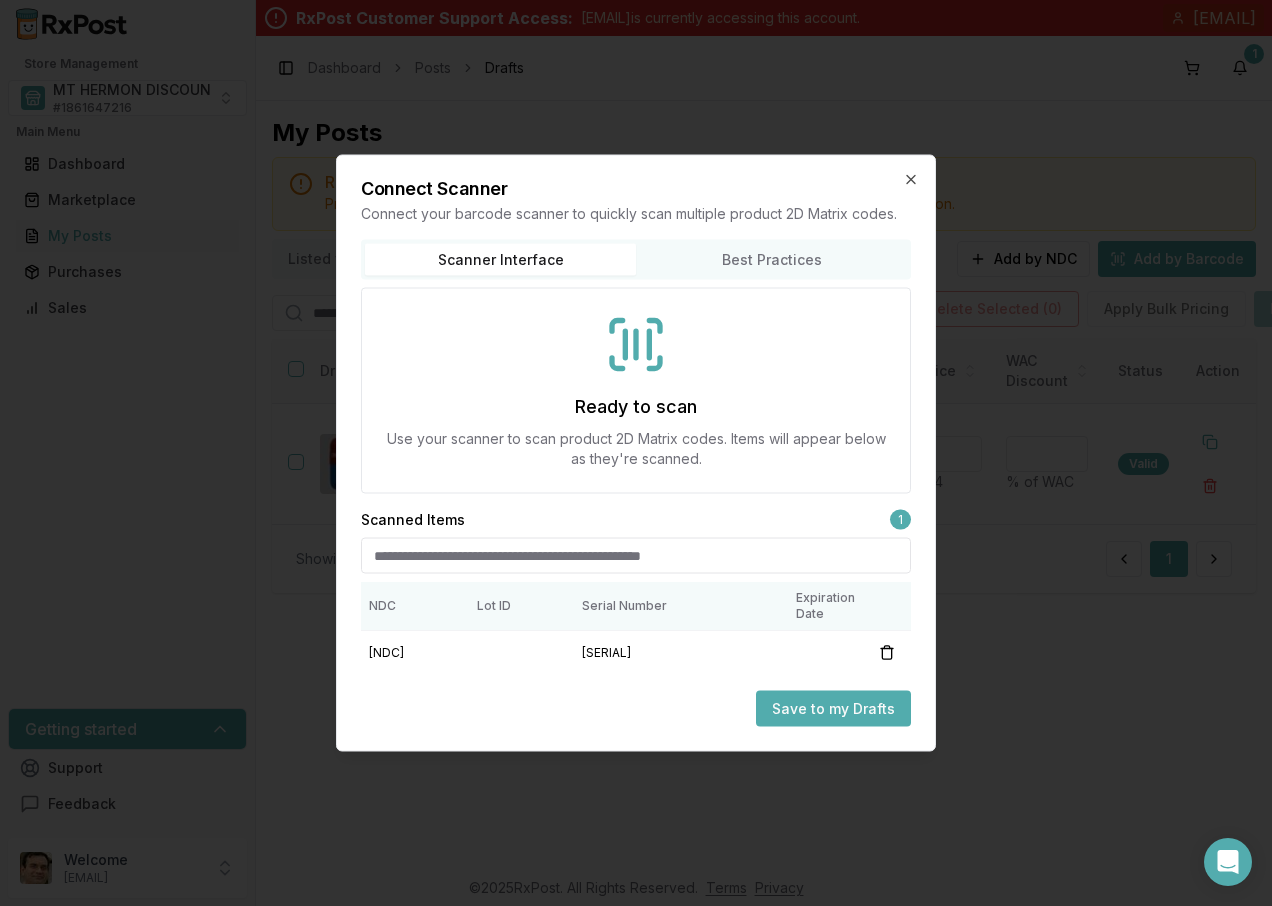 click on "Save to my Drafts" at bounding box center (833, 709) 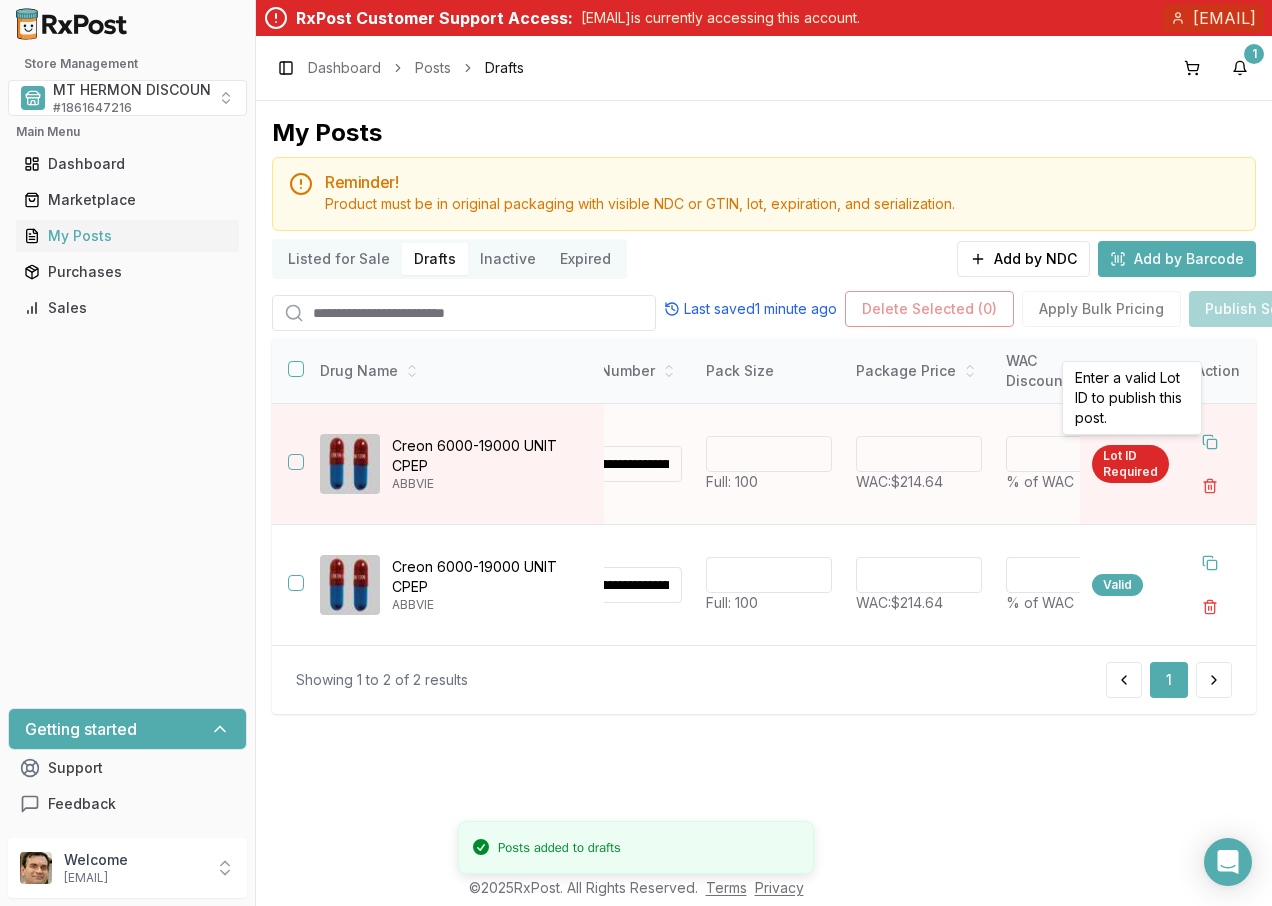 click on "Lot ID Required" at bounding box center (1130, 464) 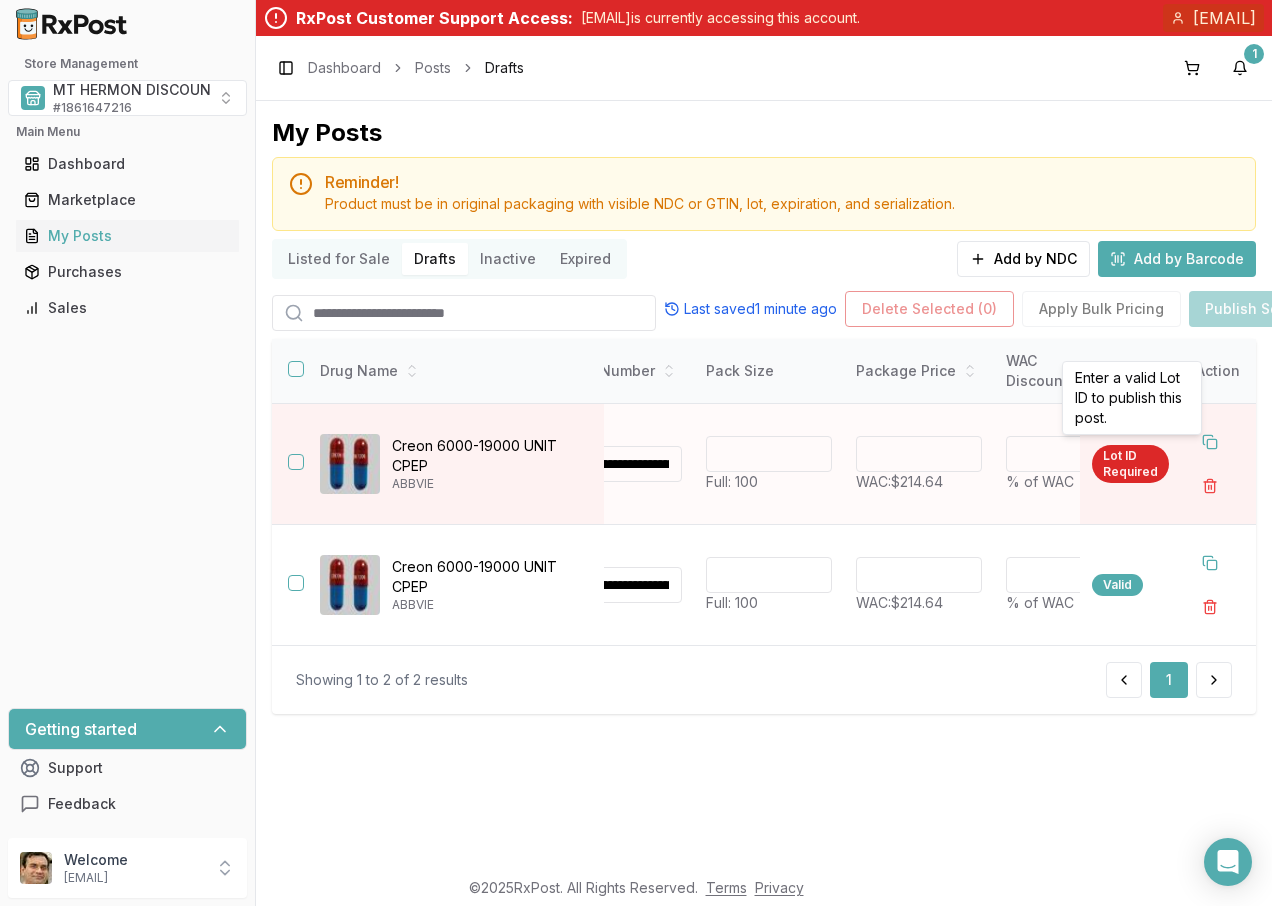 click on "Lot ID Required" at bounding box center (1130, 464) 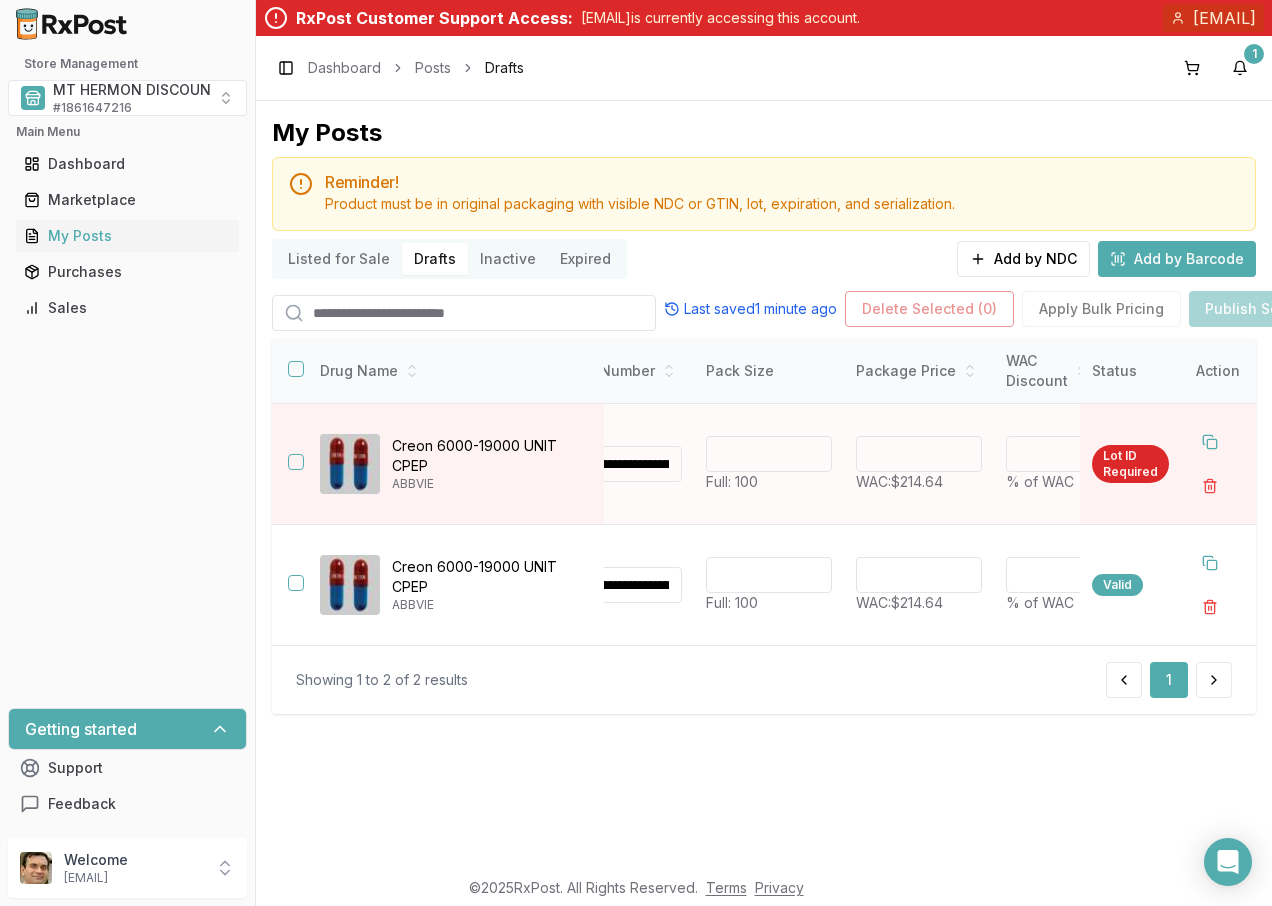 type on "*" 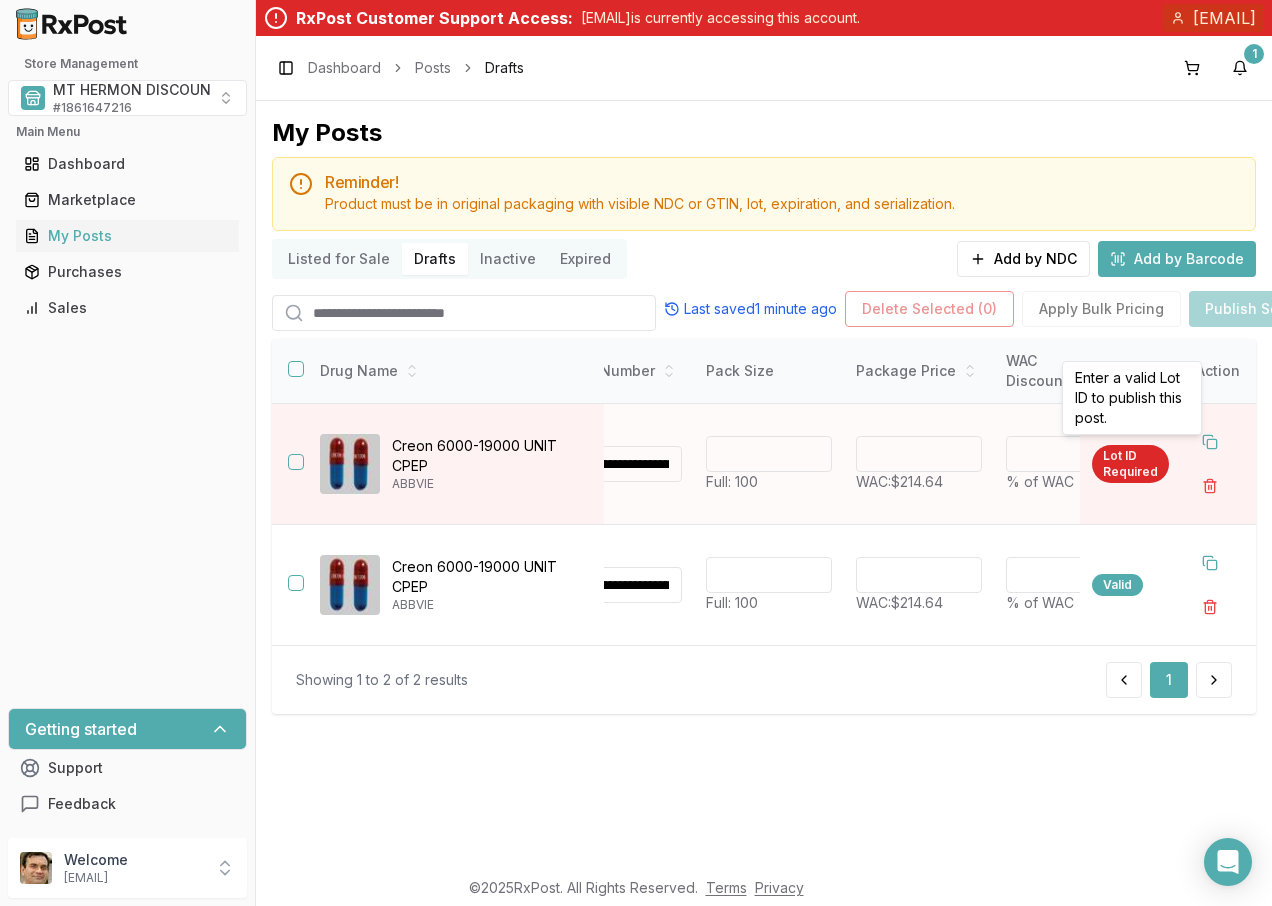type on "******" 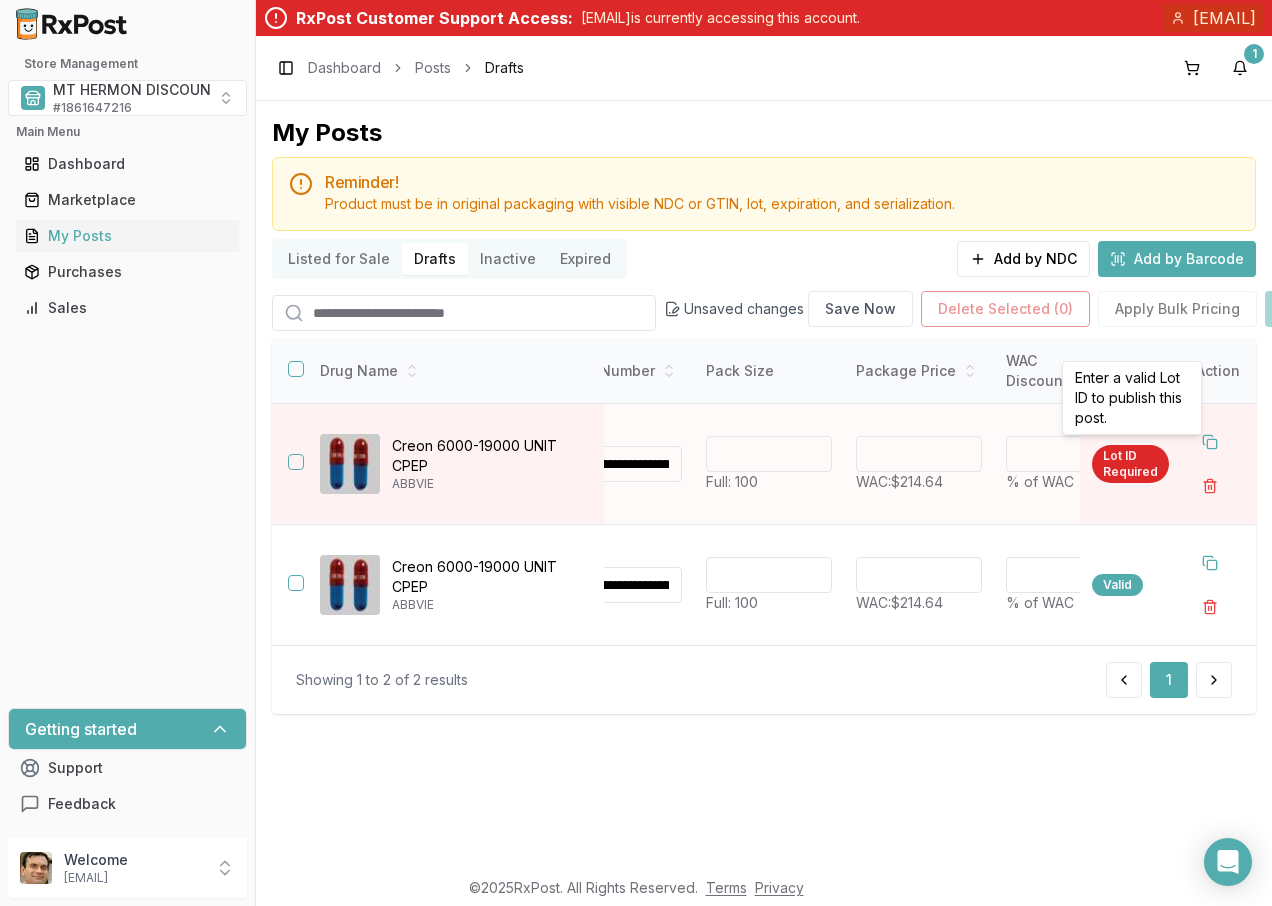 click on "Lot ID Required" at bounding box center (1130, 464) 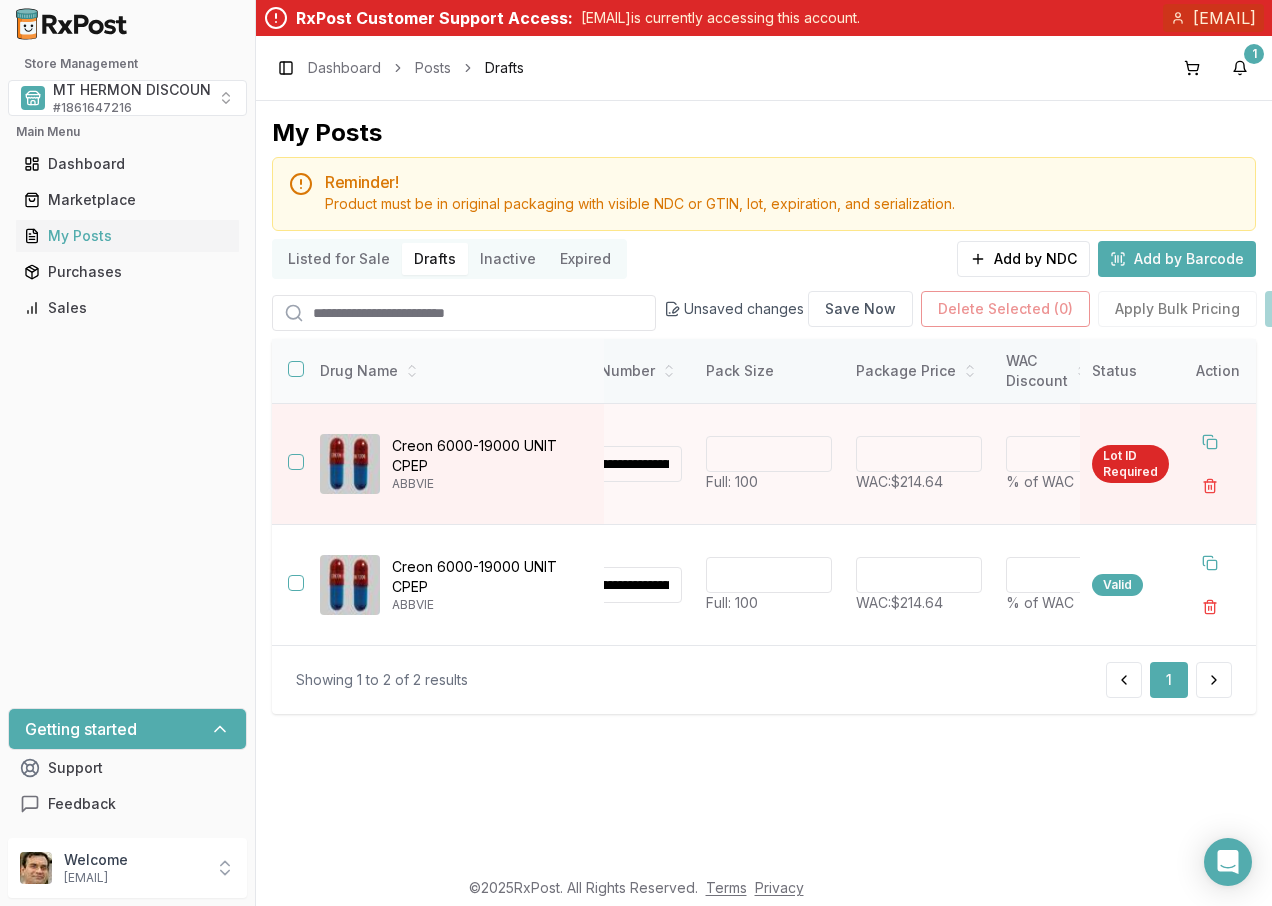 click on "Status" at bounding box center (1130, 371) 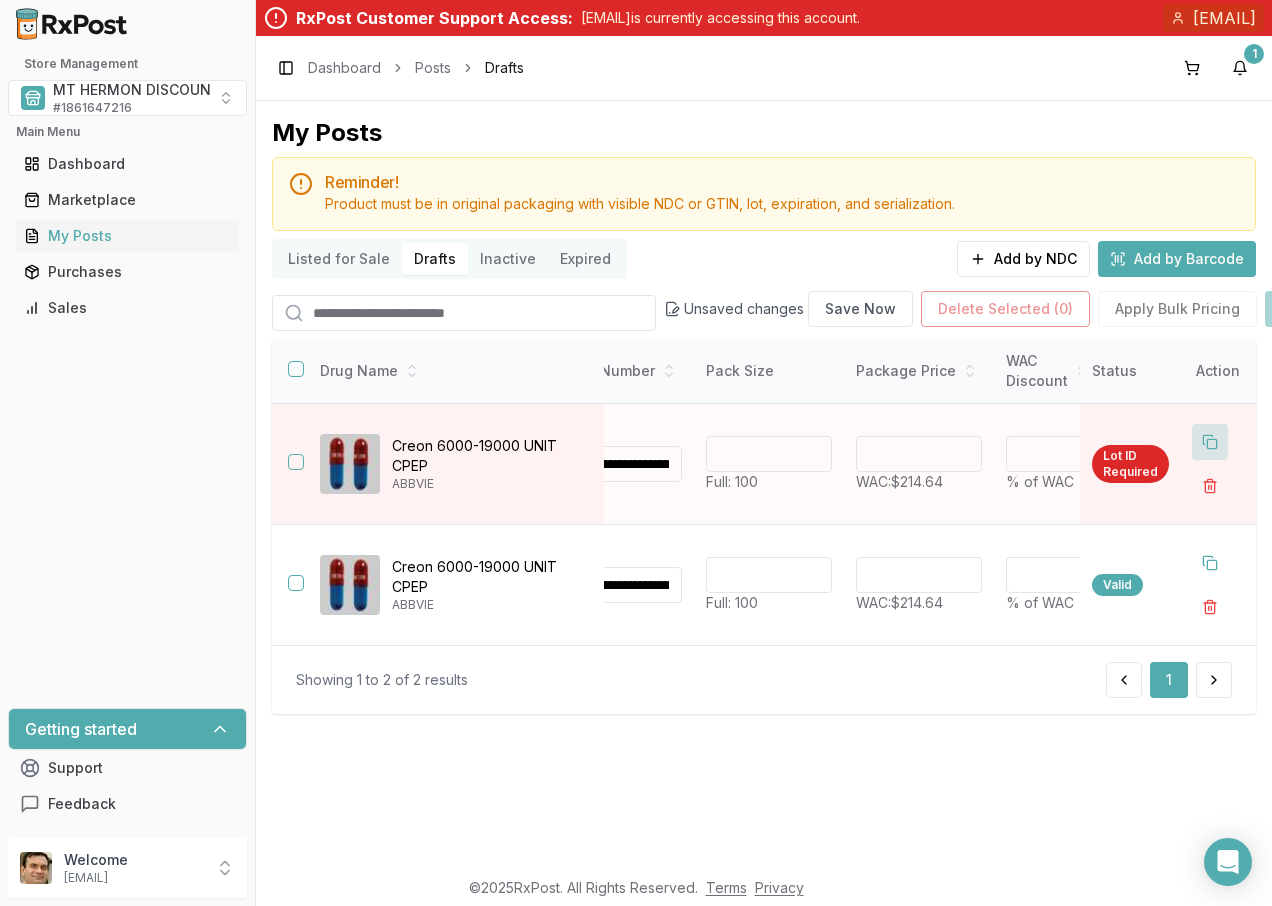 click at bounding box center [1210, 442] 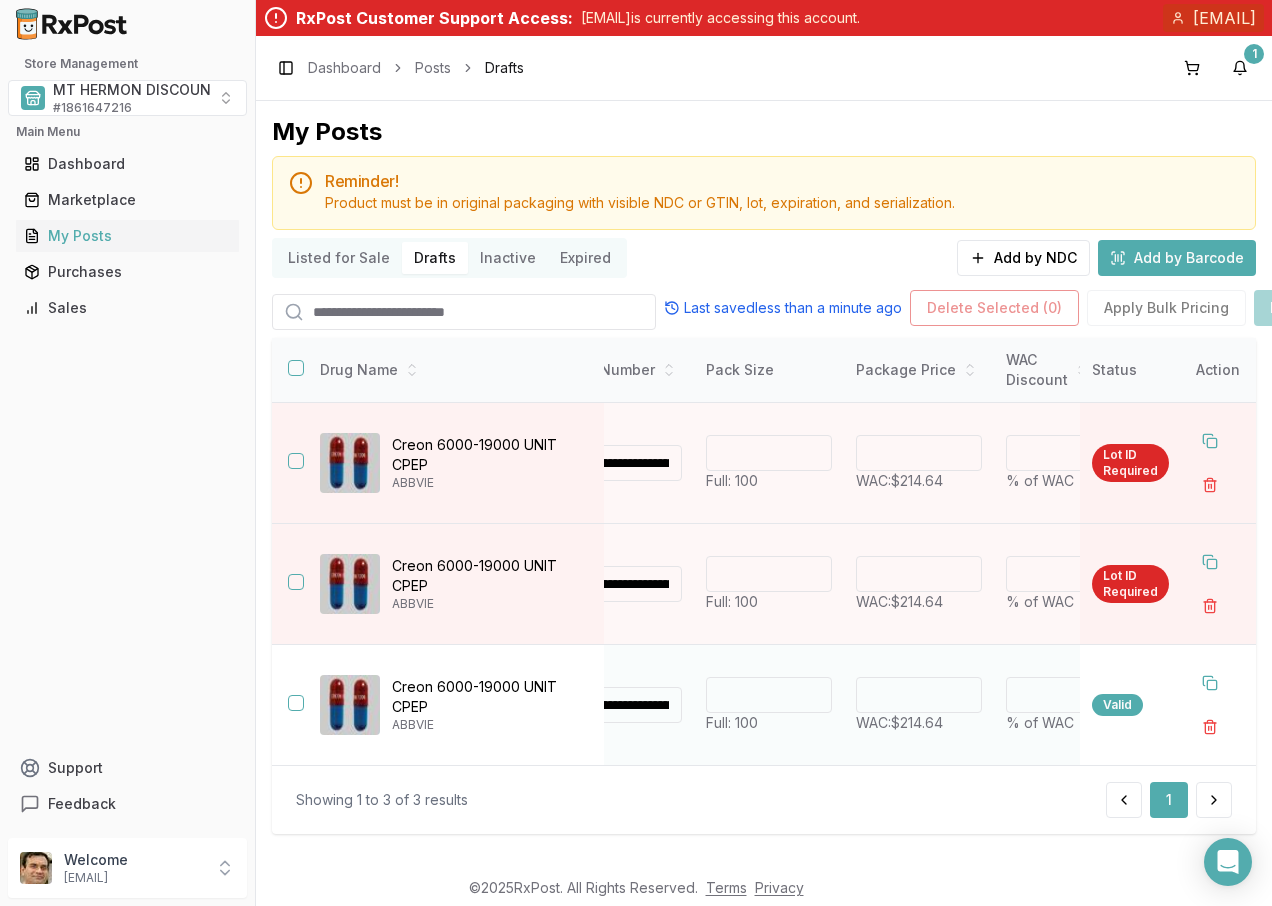 scroll, scrollTop: 0, scrollLeft: 0, axis: both 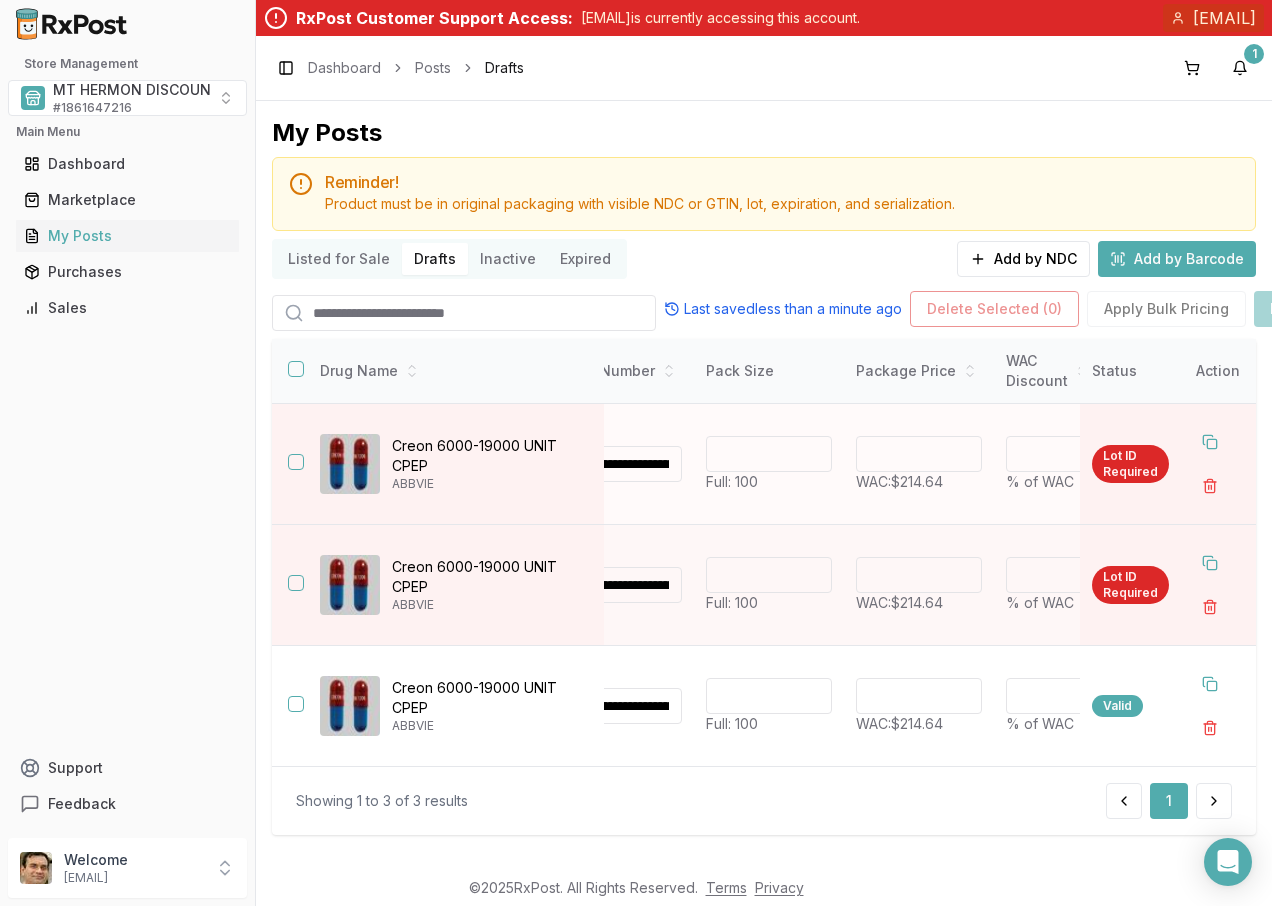 click at bounding box center [296, 462] 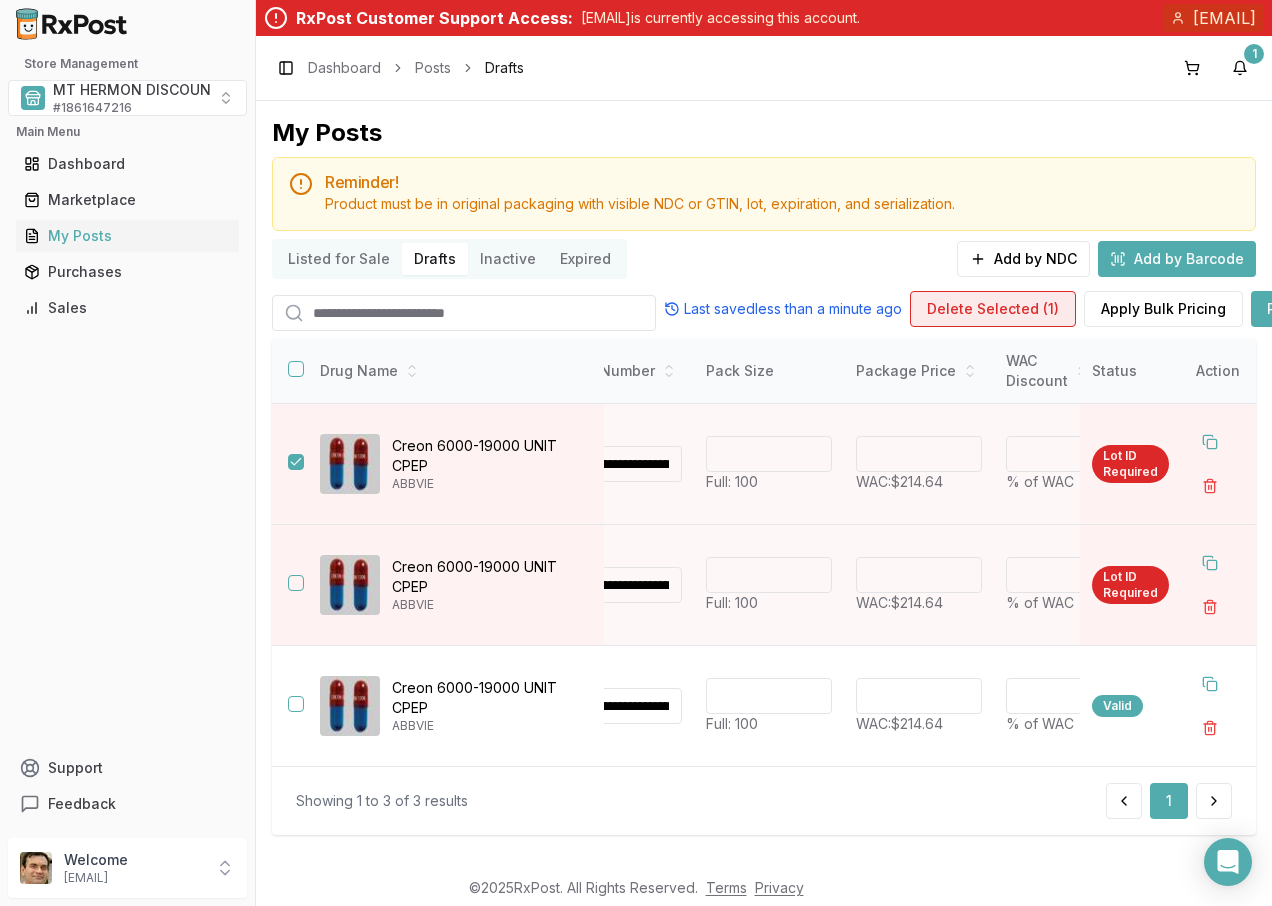 click on "Delete Selected ( 1 )" at bounding box center [993, 309] 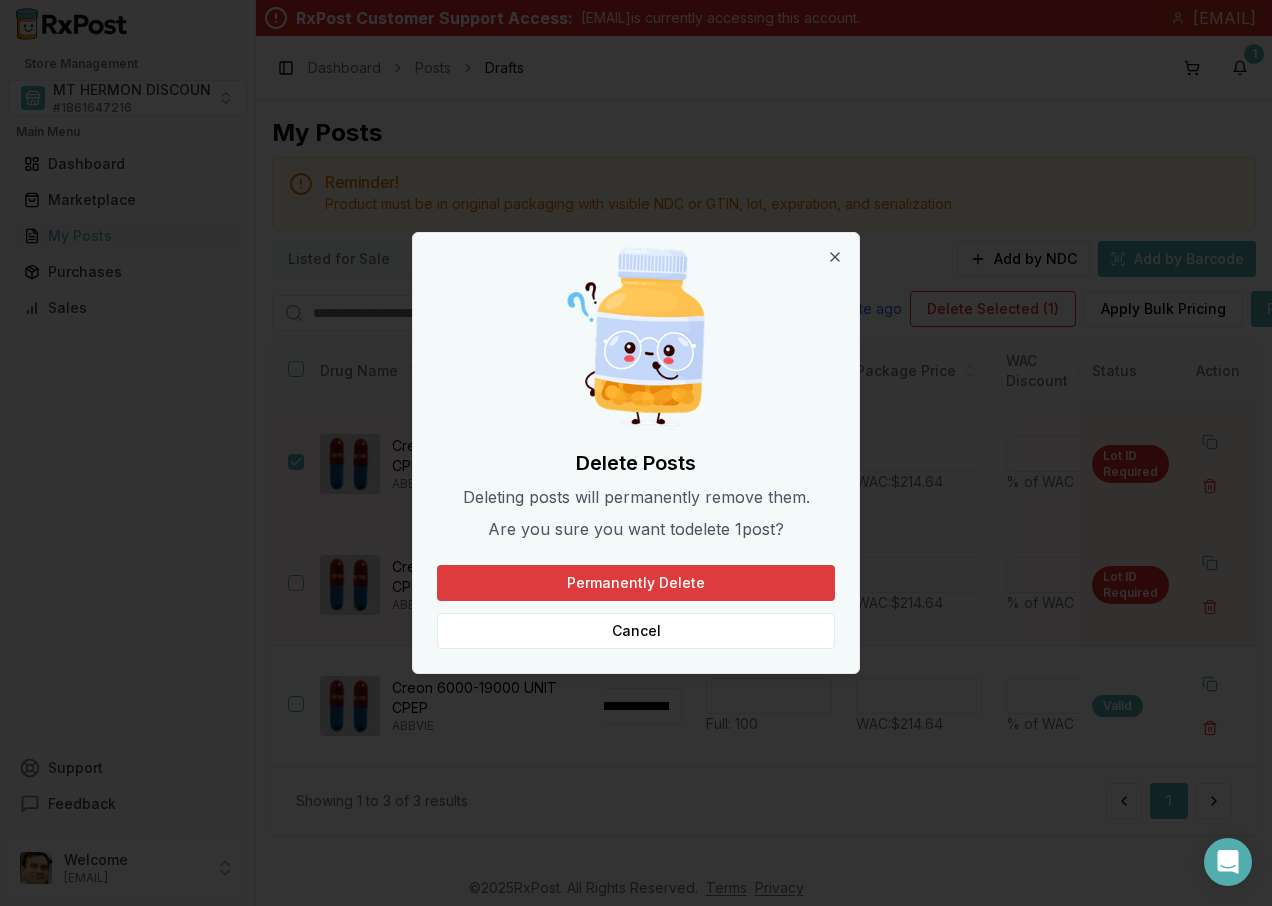 click on "Permanently Delete" at bounding box center [636, 583] 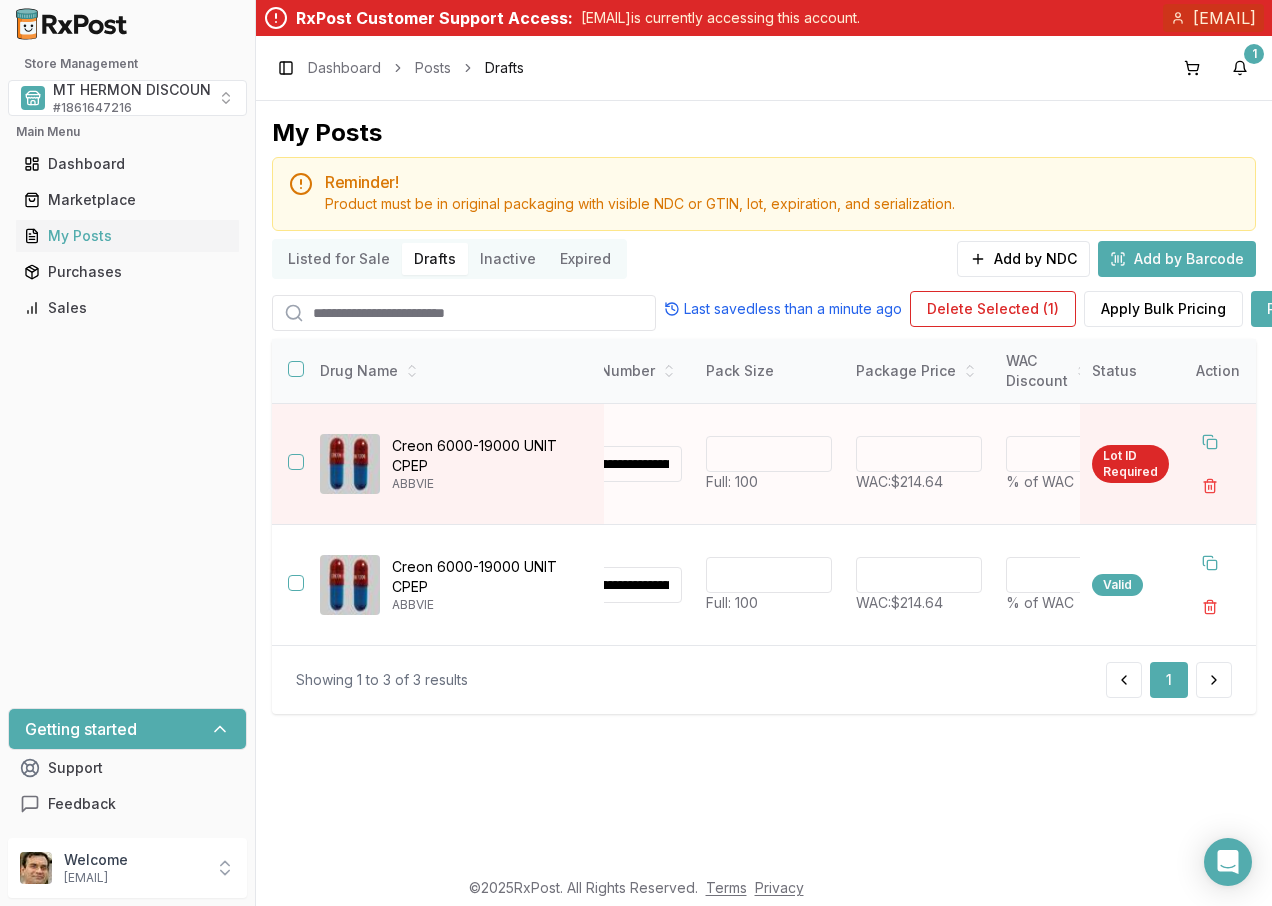 click at bounding box center [296, 462] 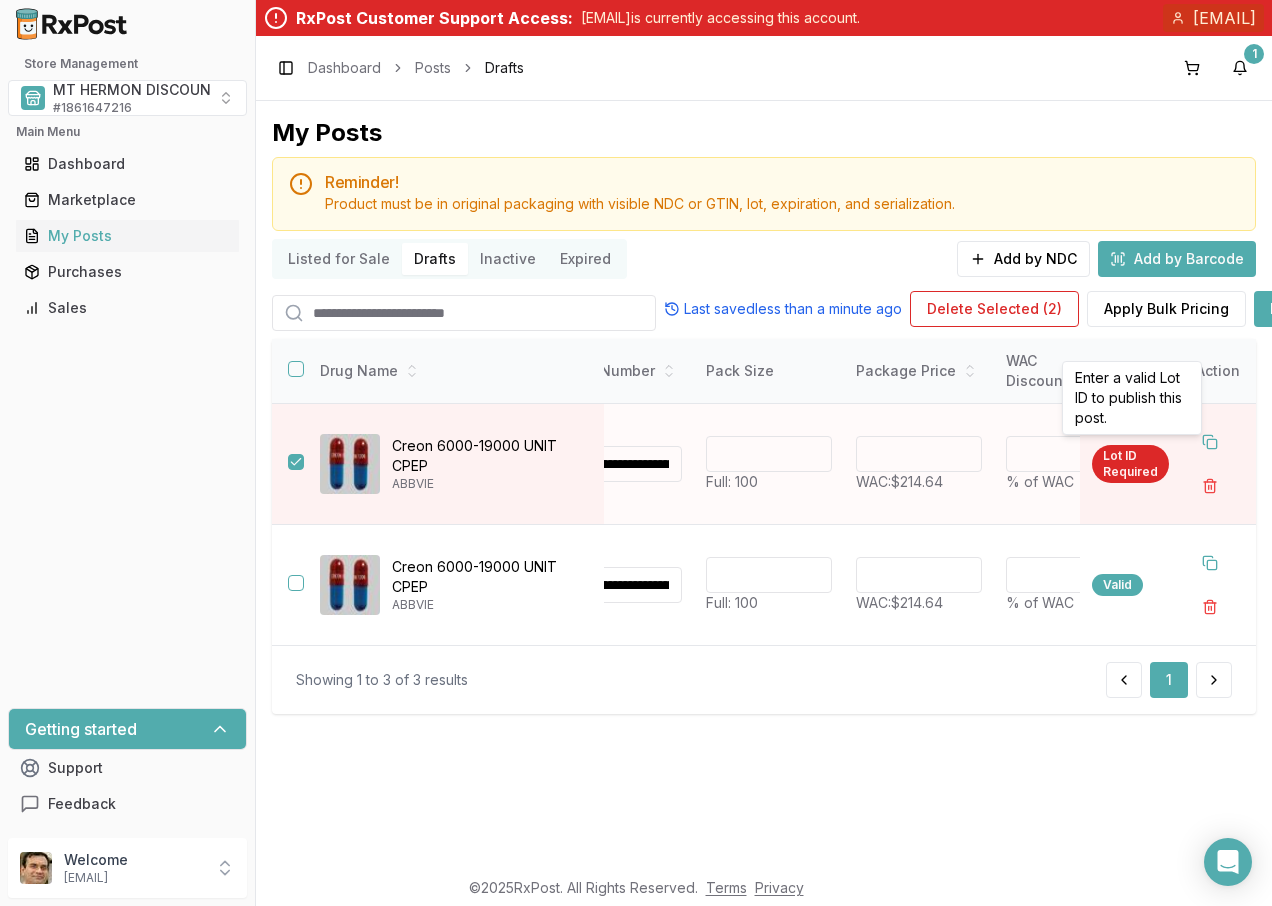 click on "Lot ID Required" at bounding box center (1130, 464) 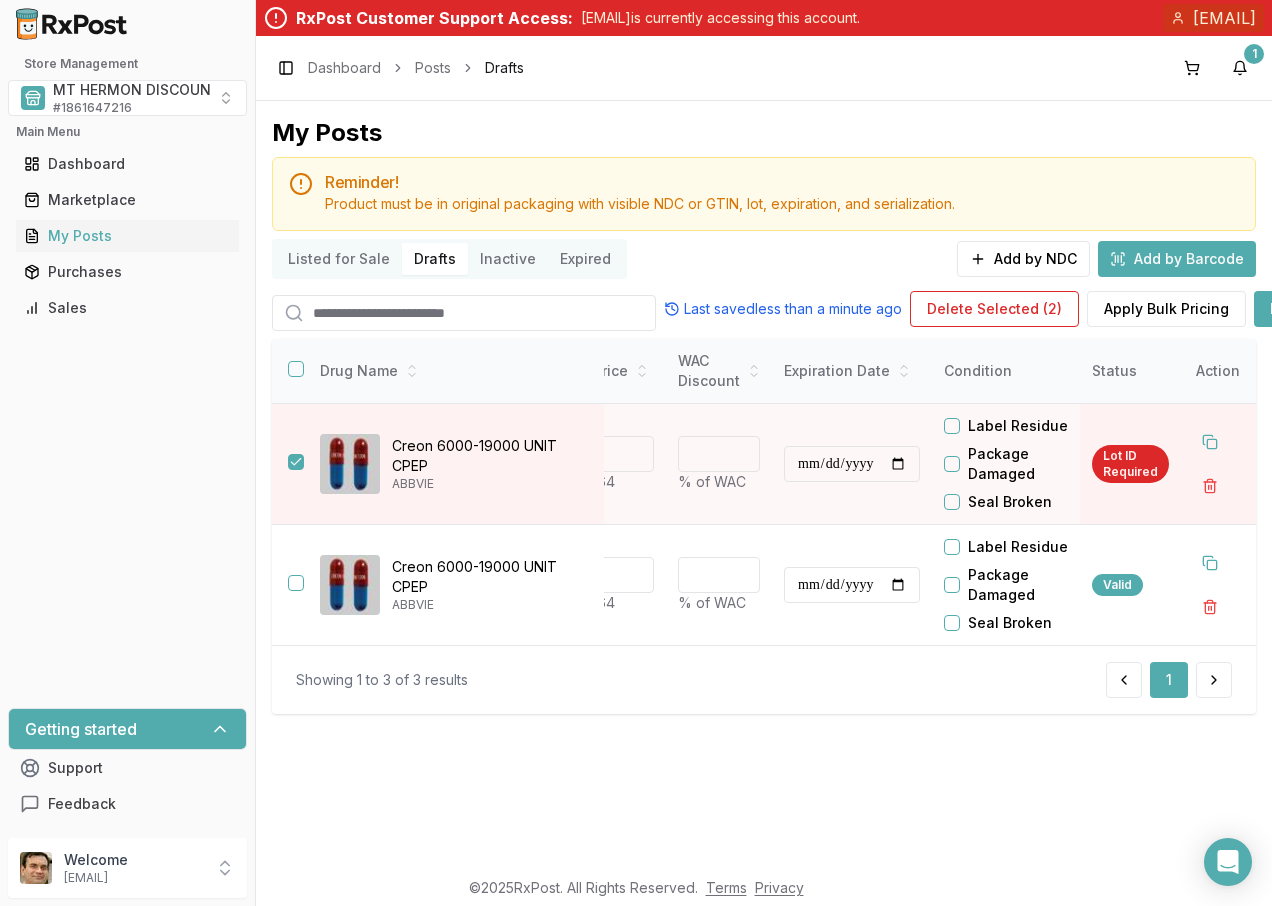 scroll, scrollTop: 0, scrollLeft: 700, axis: horizontal 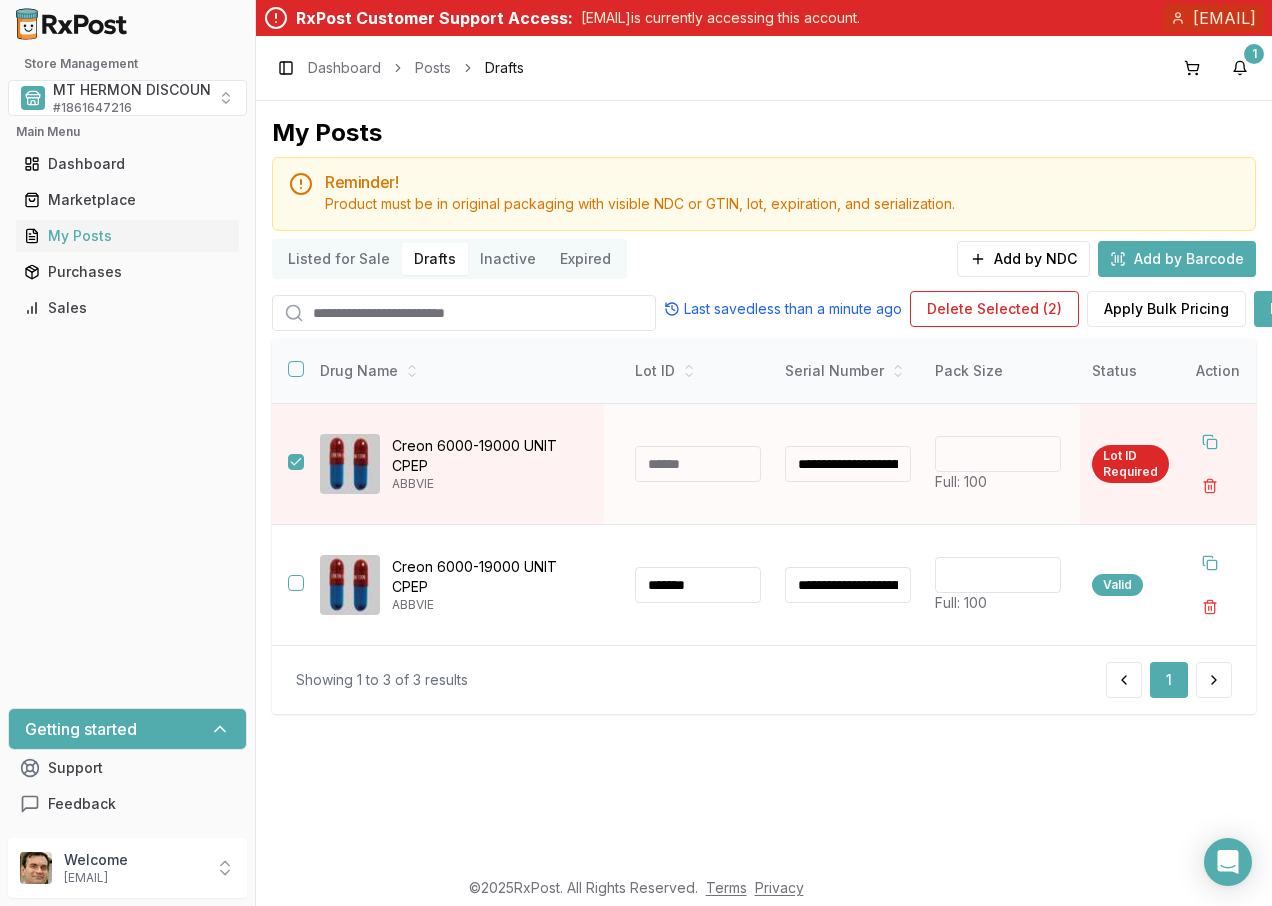 click at bounding box center (698, 464) 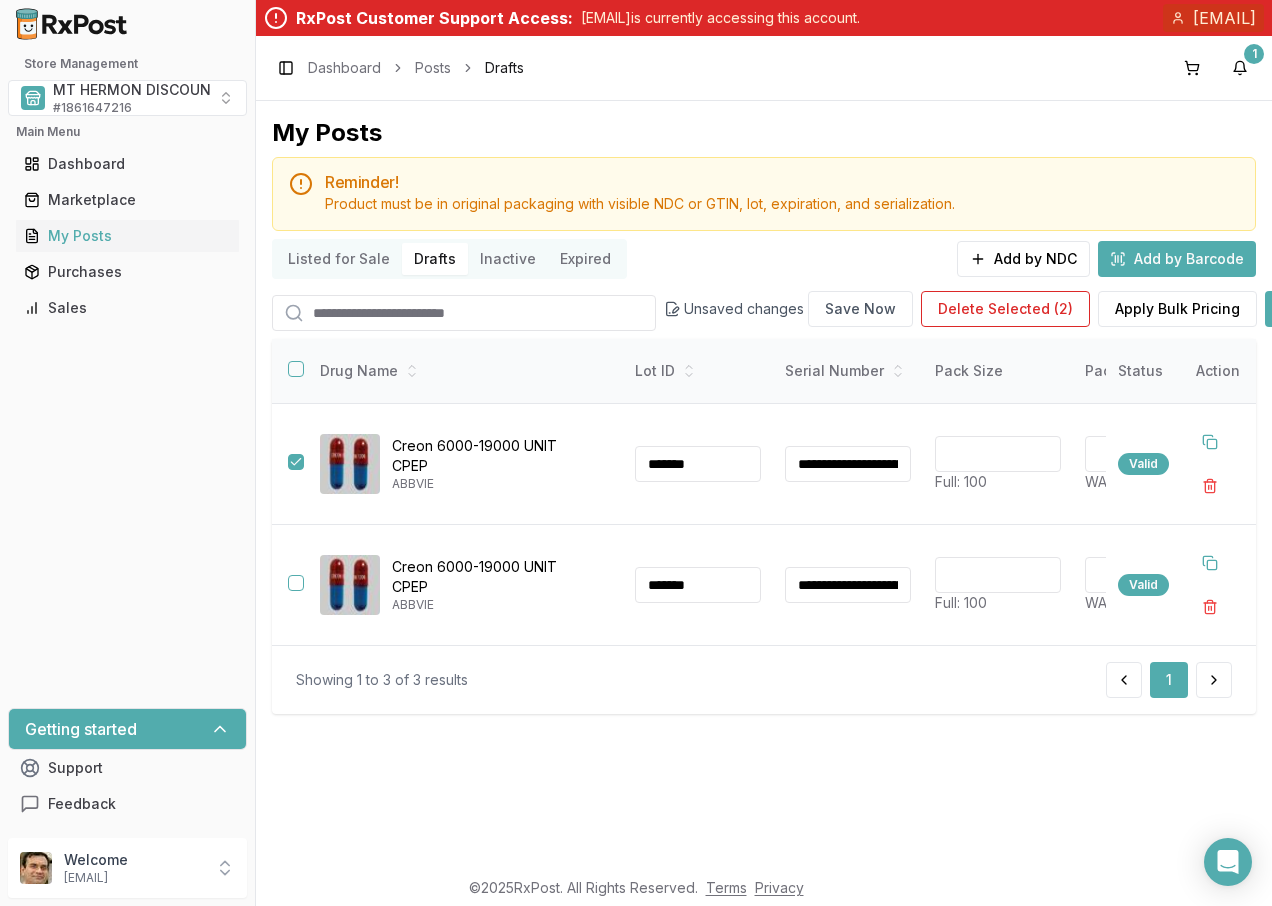 type on "*******" 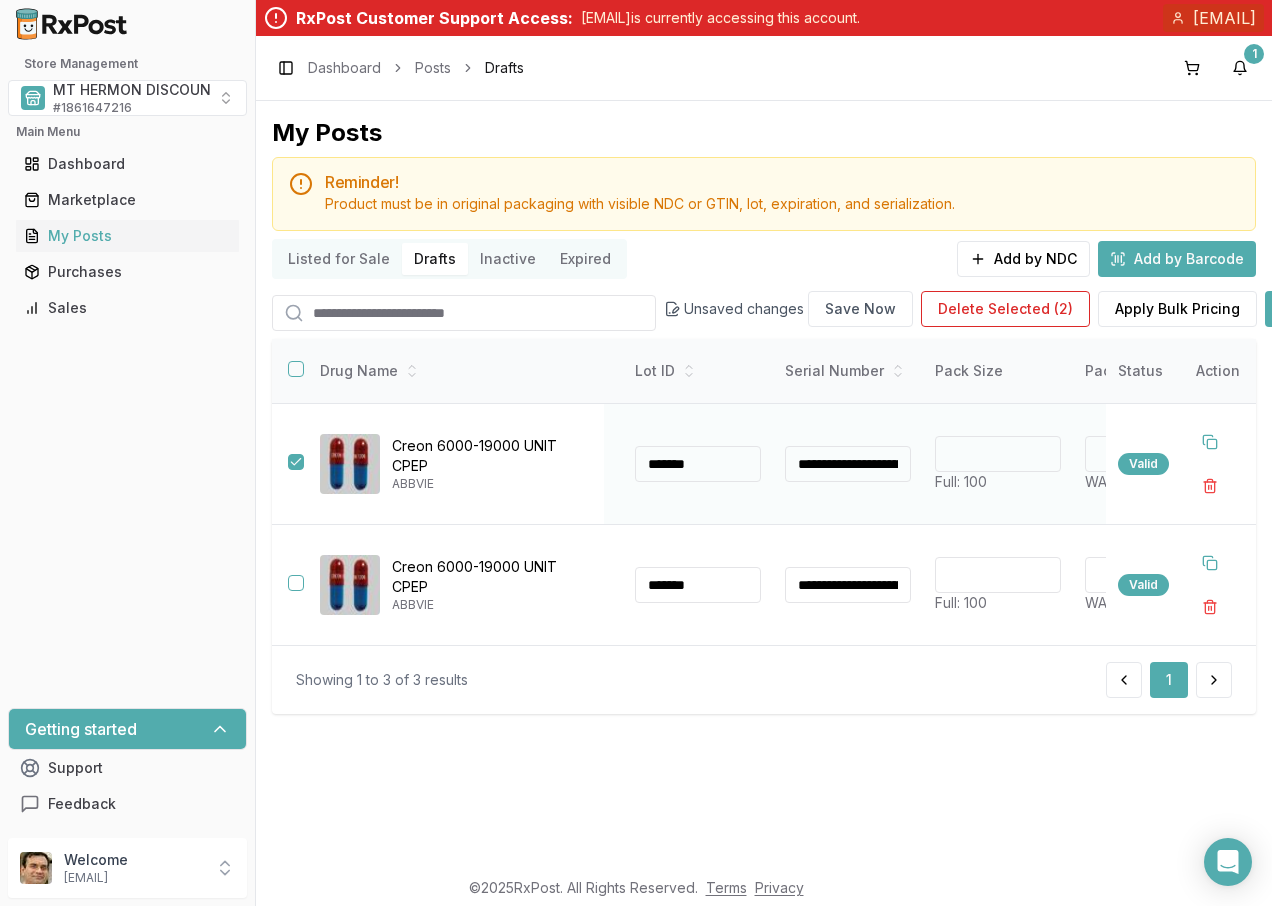 click at bounding box center [296, 462] 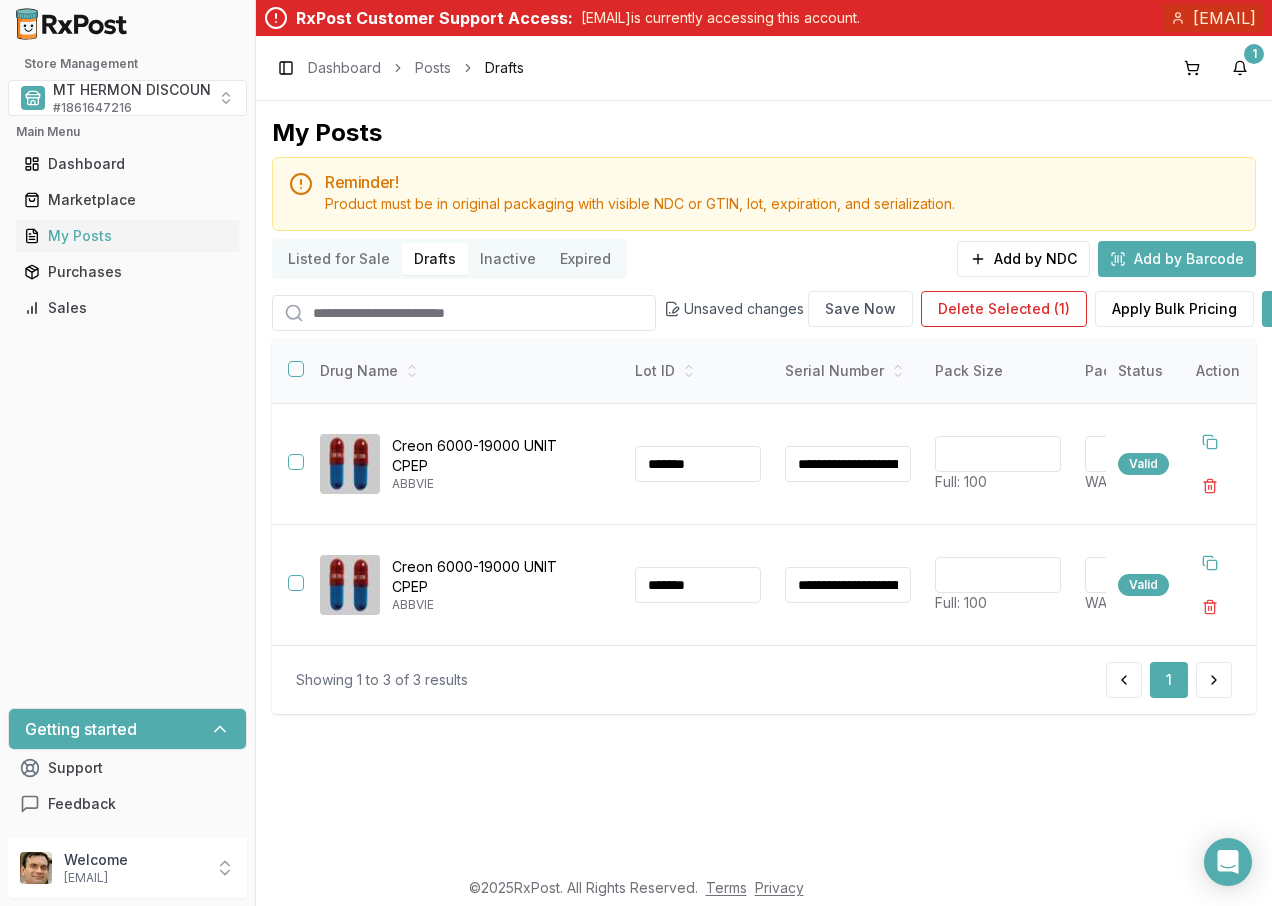 click on "Showing 1 to 3 of 3 results 1" at bounding box center [764, 680] 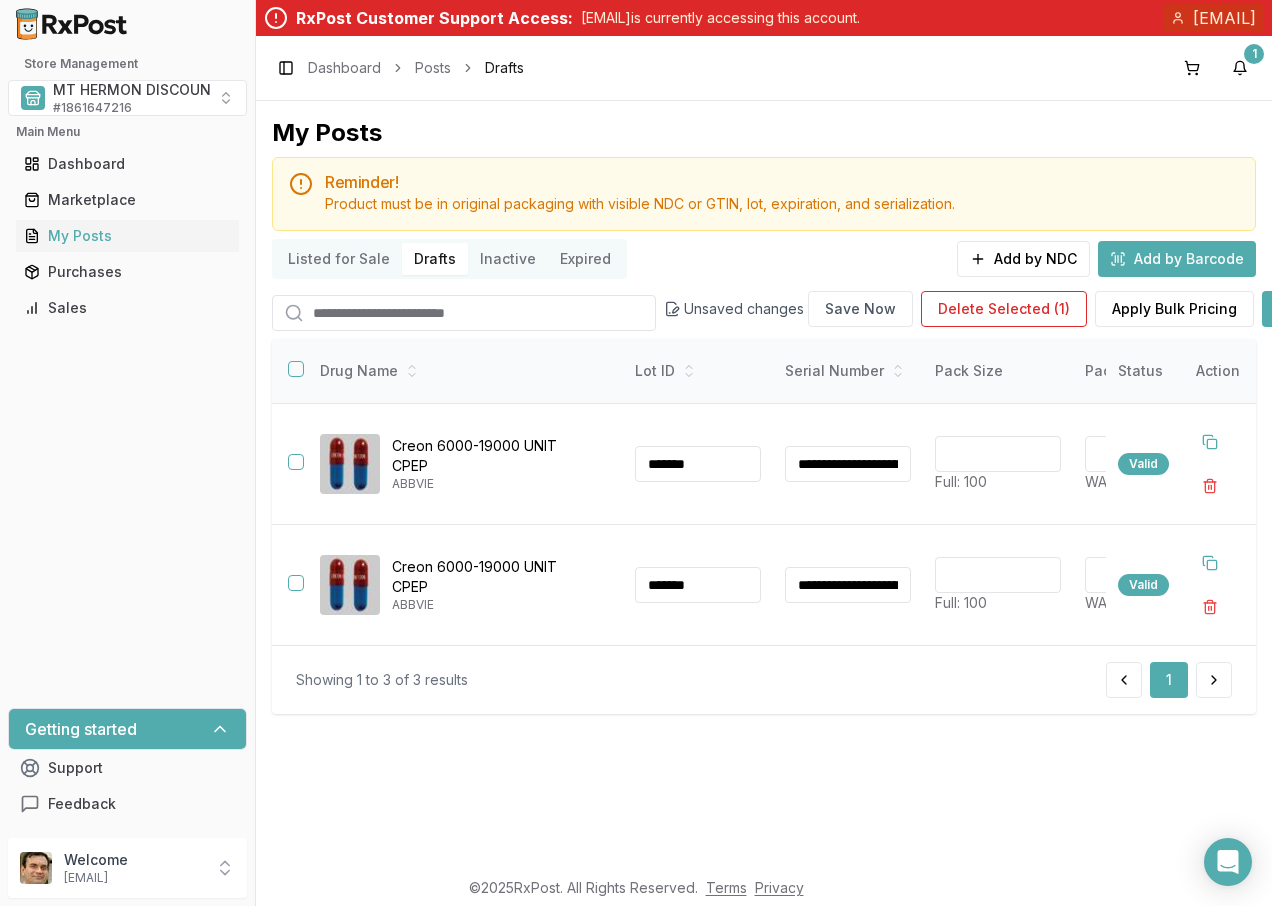 scroll, scrollTop: 0, scrollLeft: 596, axis: horizontal 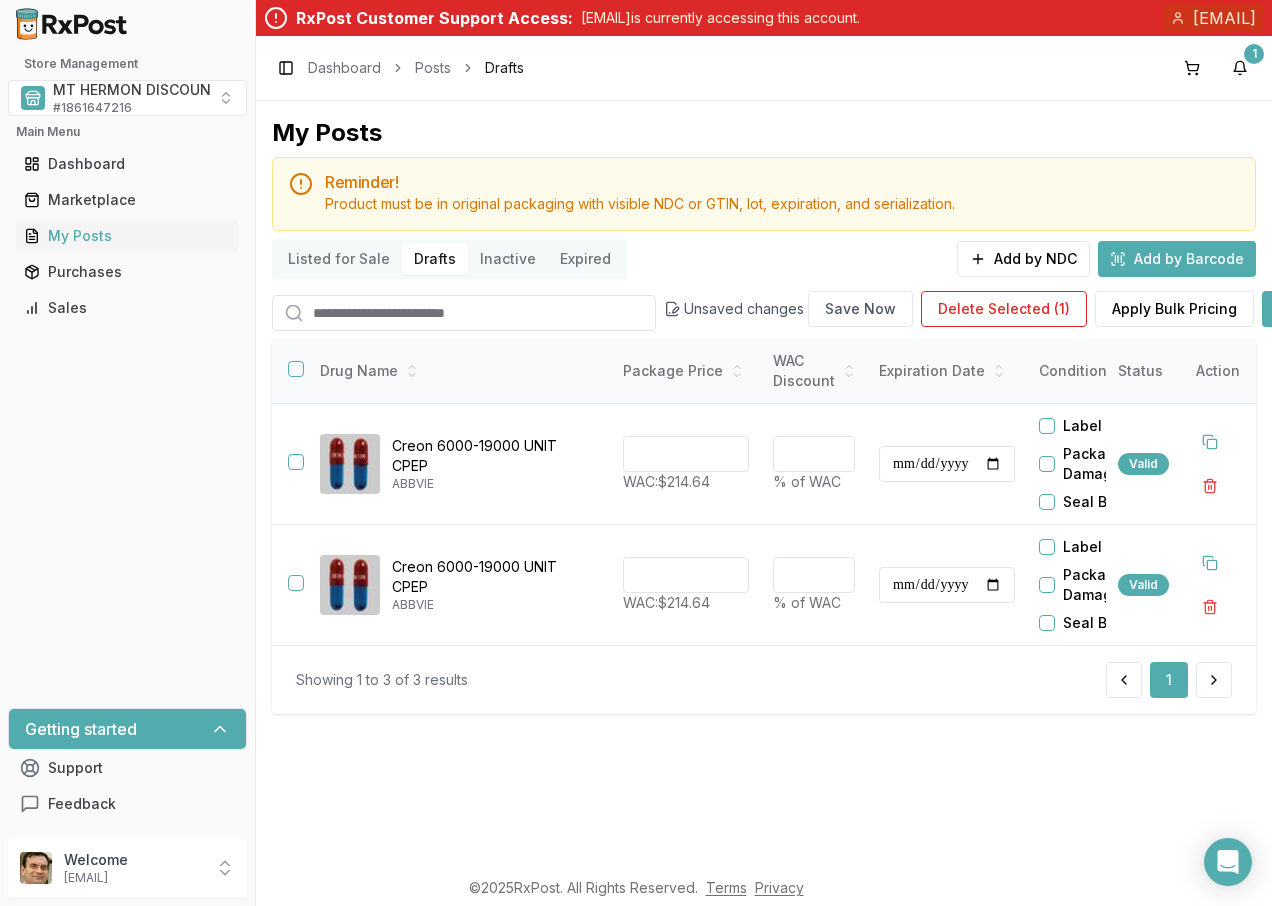 click on "Showing 1 to 3 of 3 results 1" at bounding box center (764, 679) 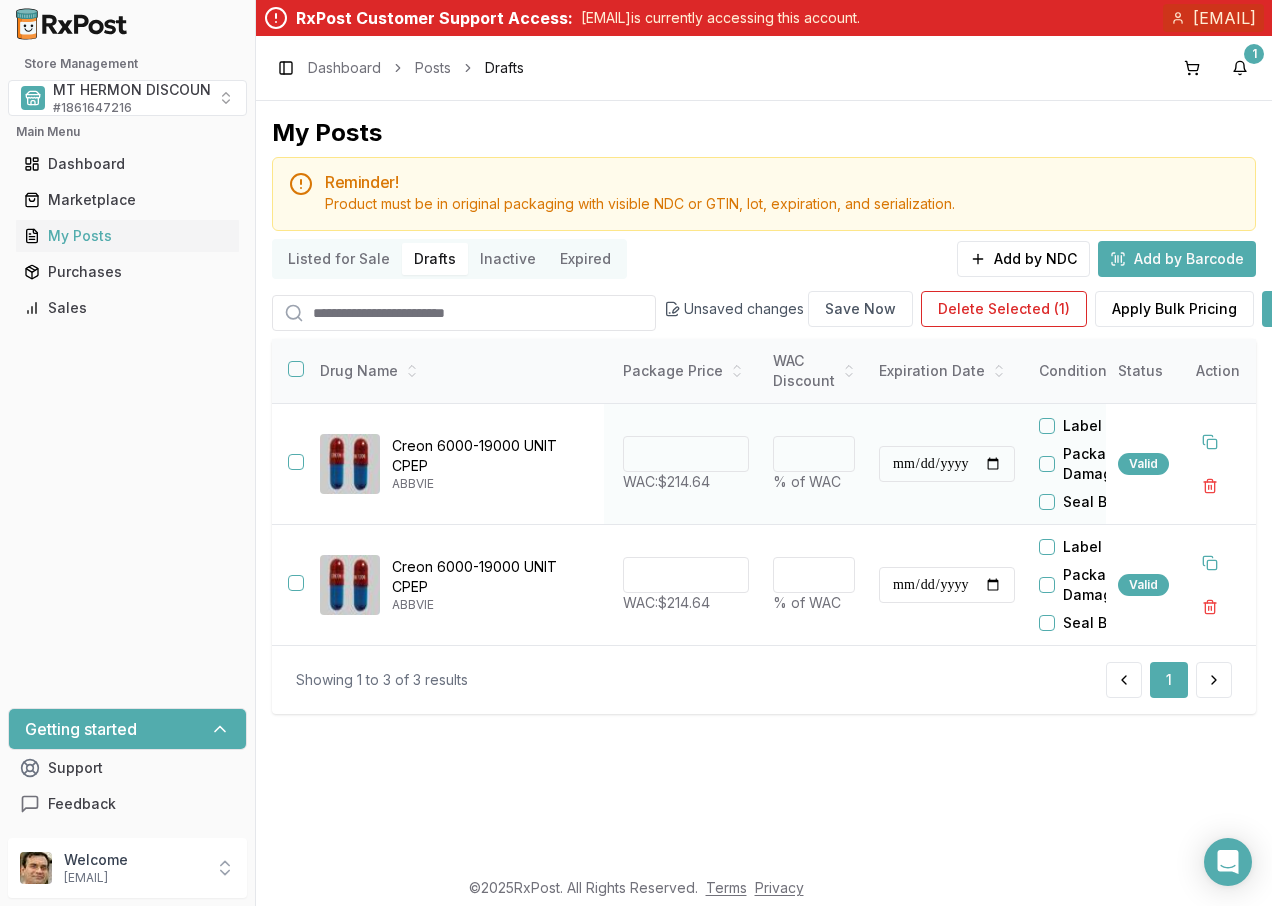 click on "**********" at bounding box center [947, 464] 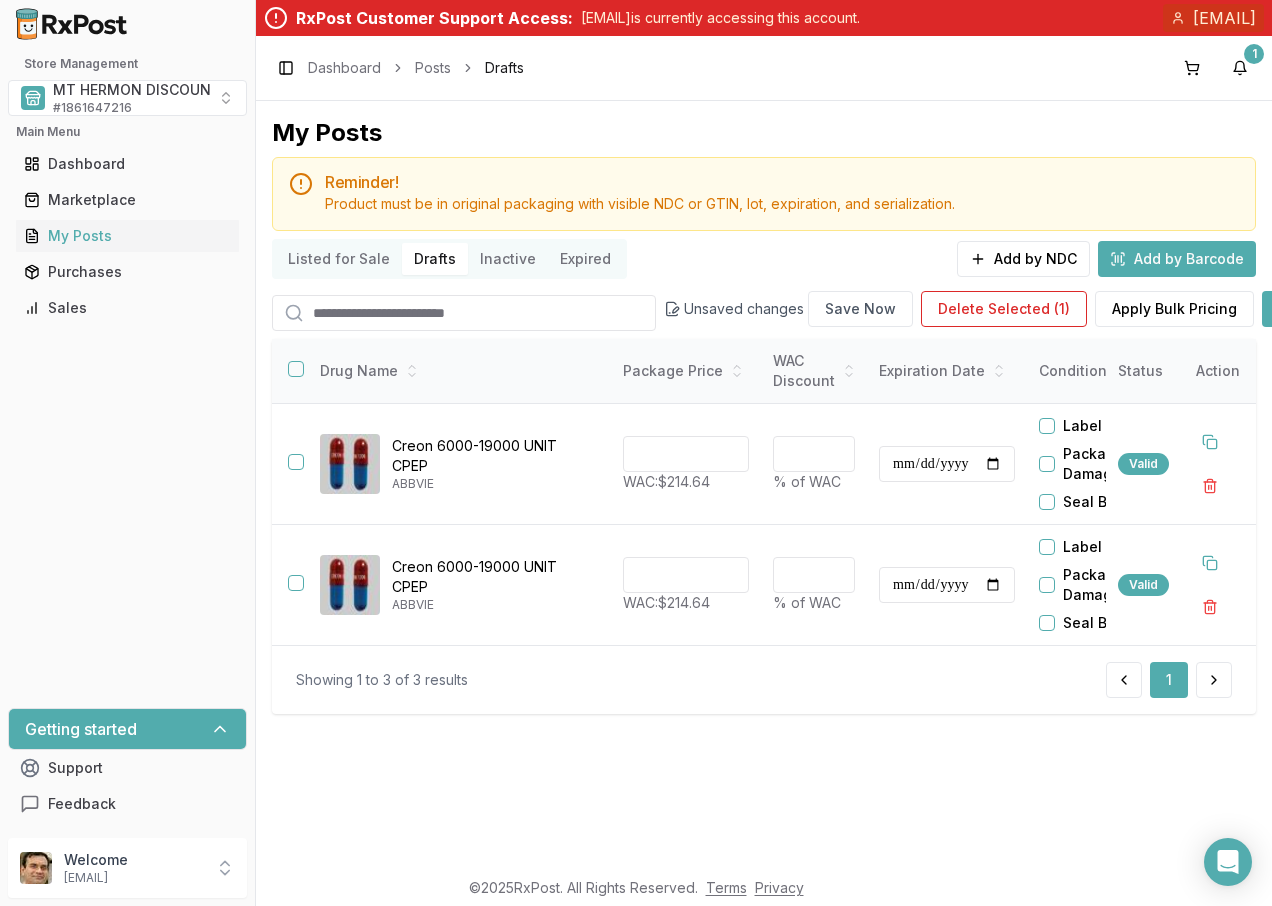 type on "**********" 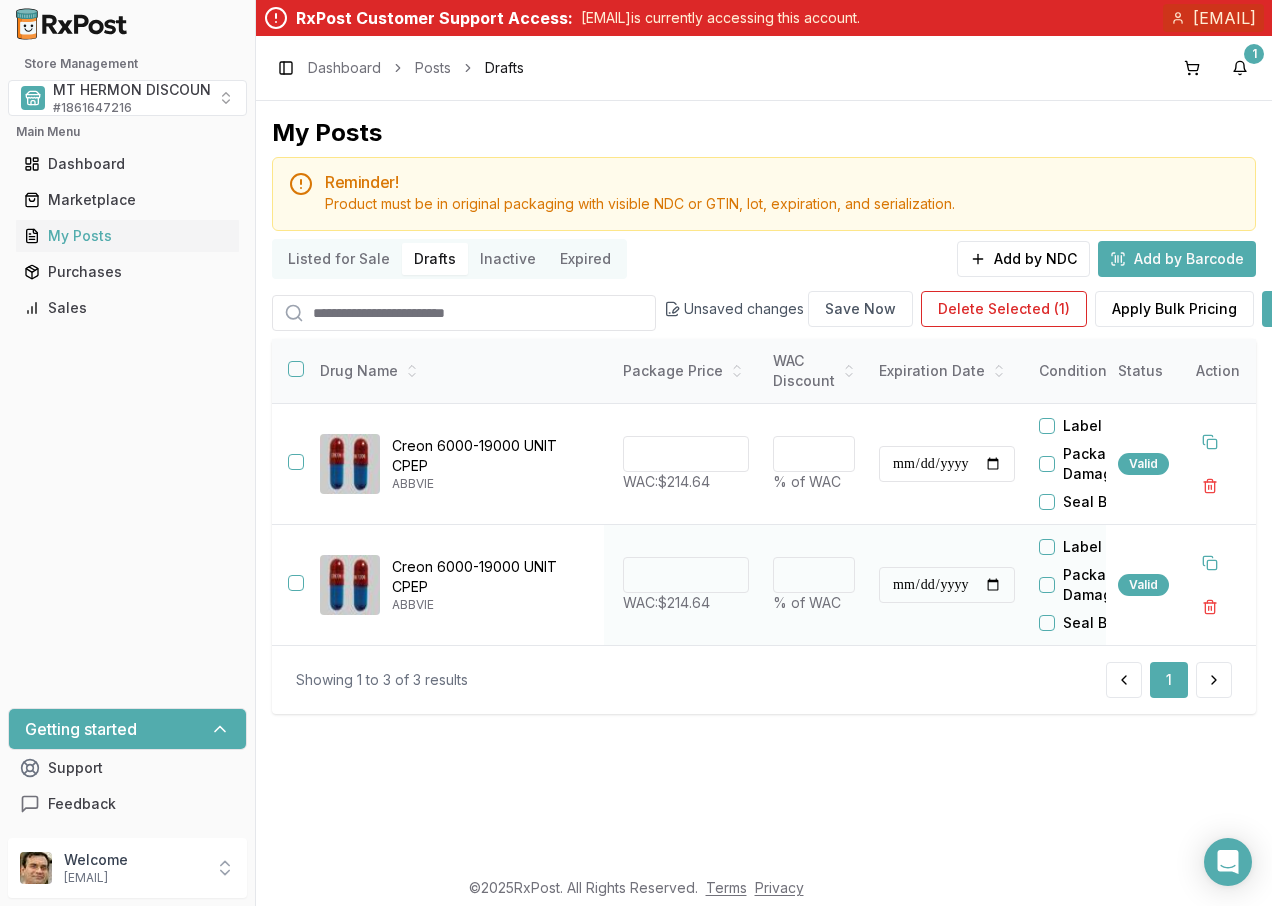 click on "**********" at bounding box center [947, 585] 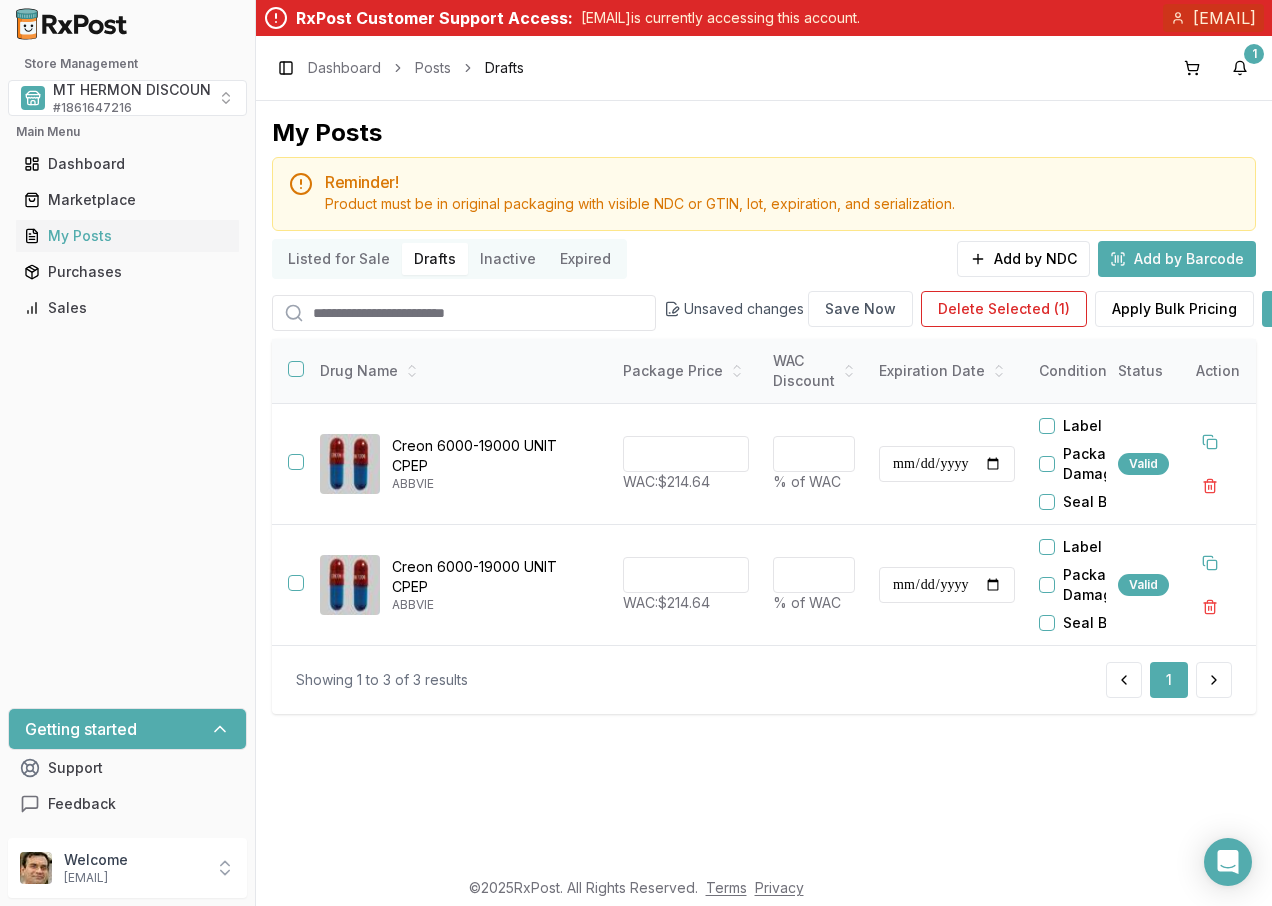 click on "Showing 1 to 3 of 3 results 1" at bounding box center [764, 679] 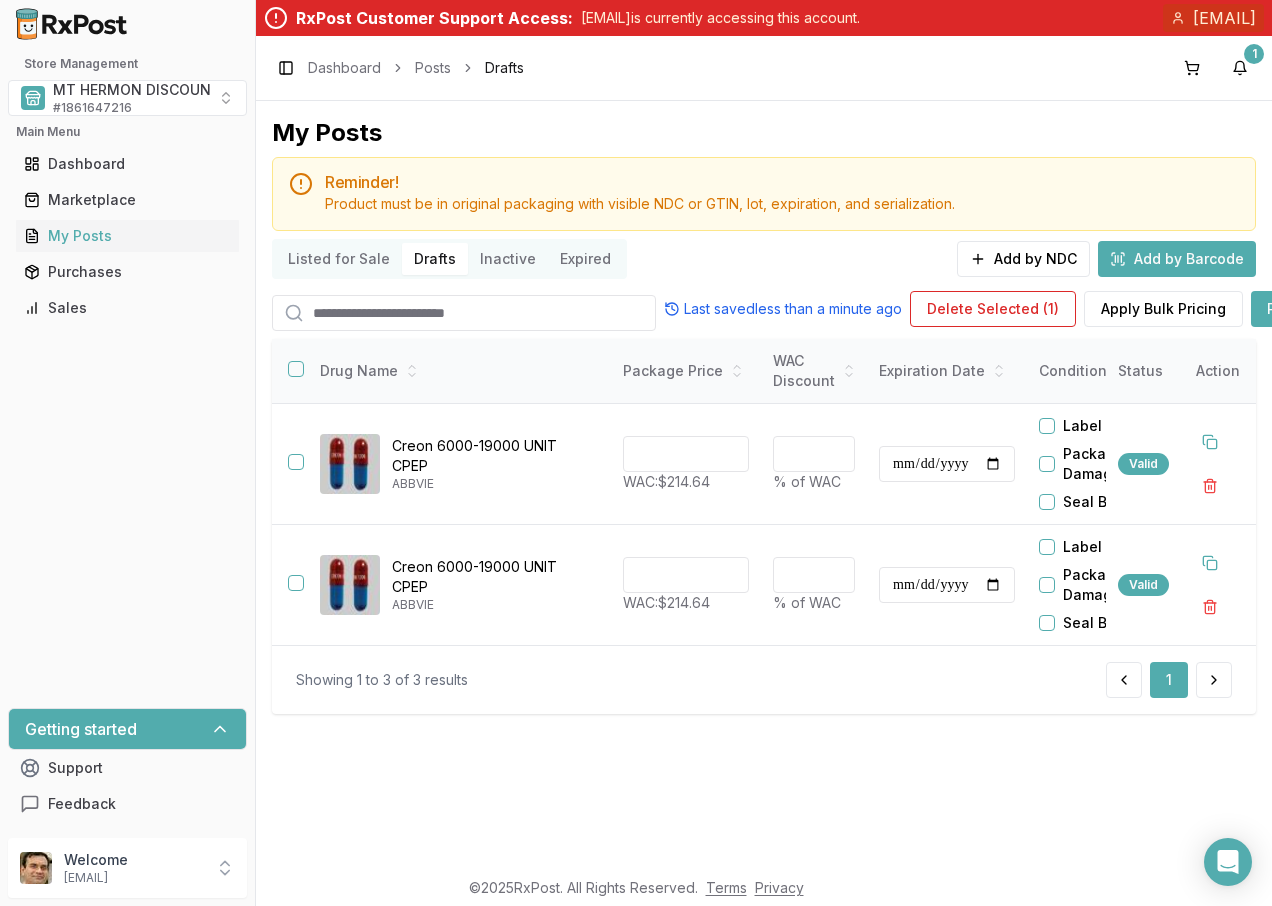 click on "Add by Barcode" at bounding box center [1177, 259] 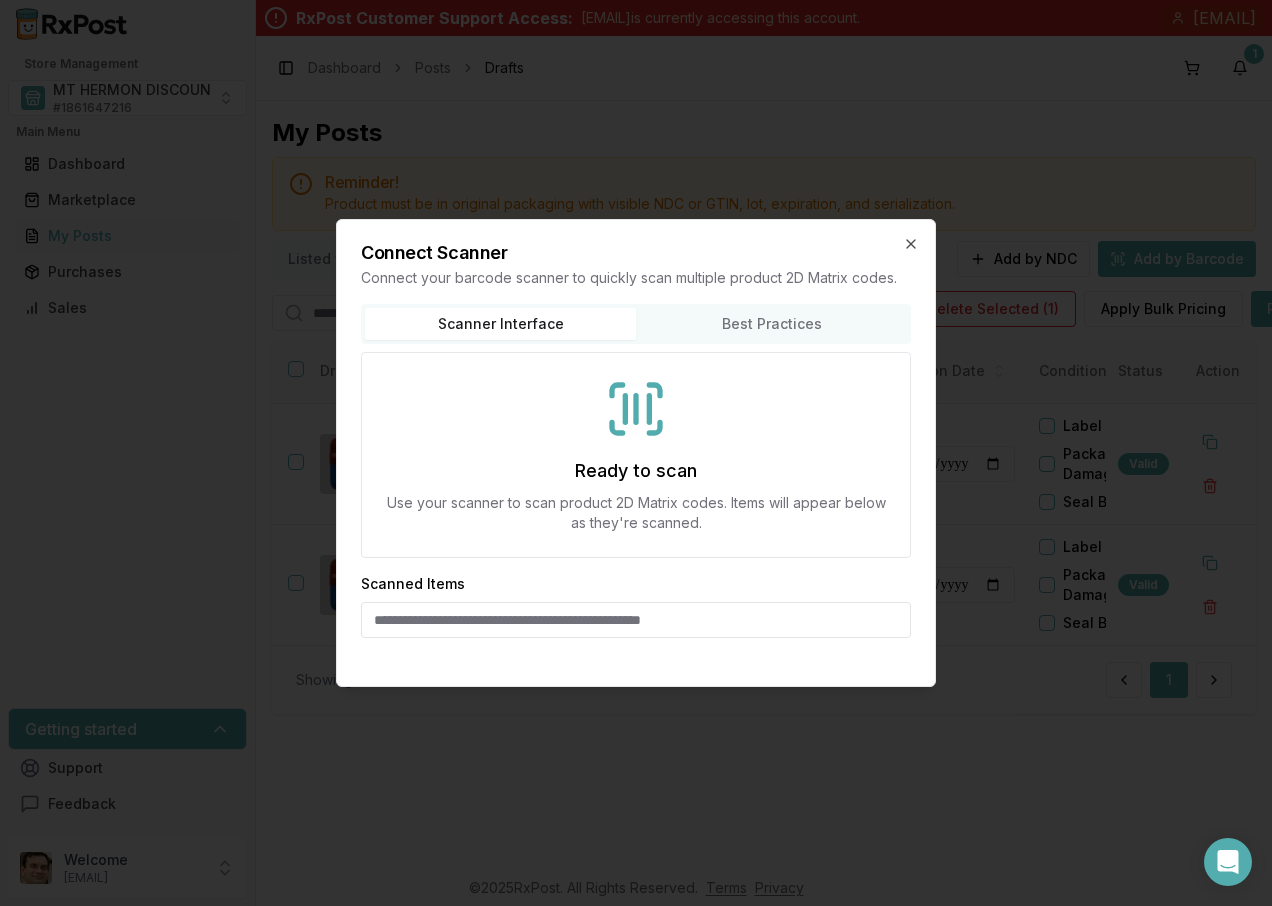 click at bounding box center (636, 620) 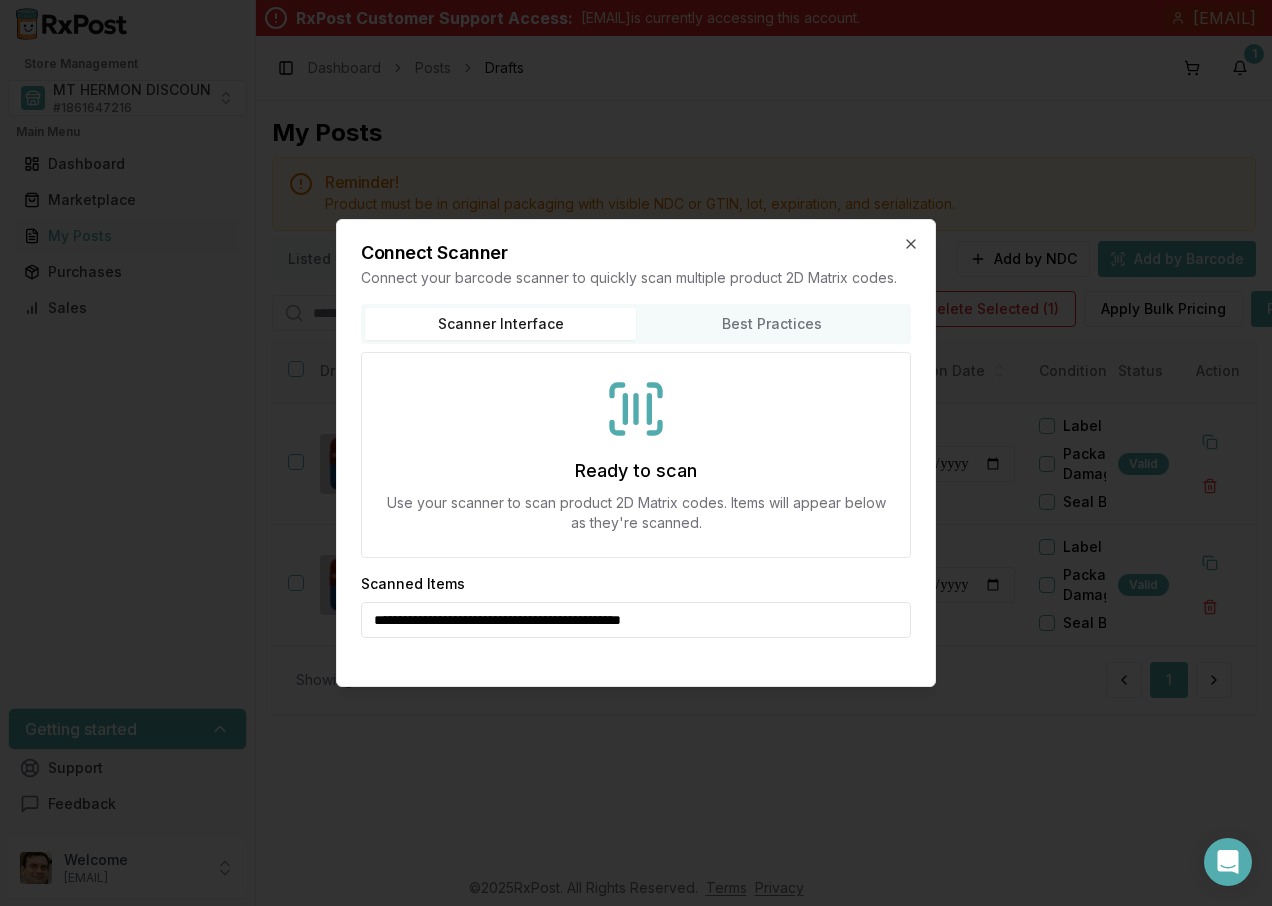 type on "**********" 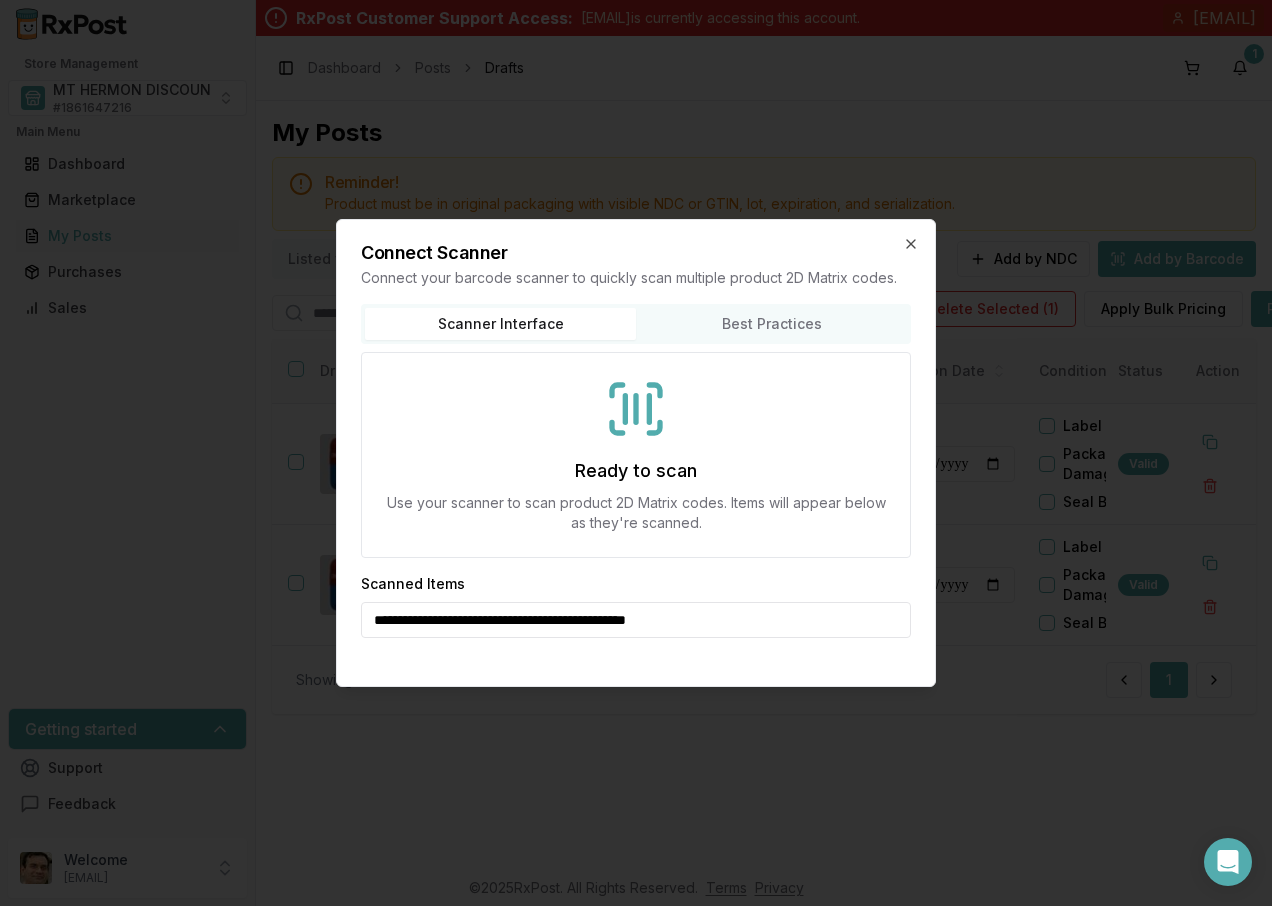 type 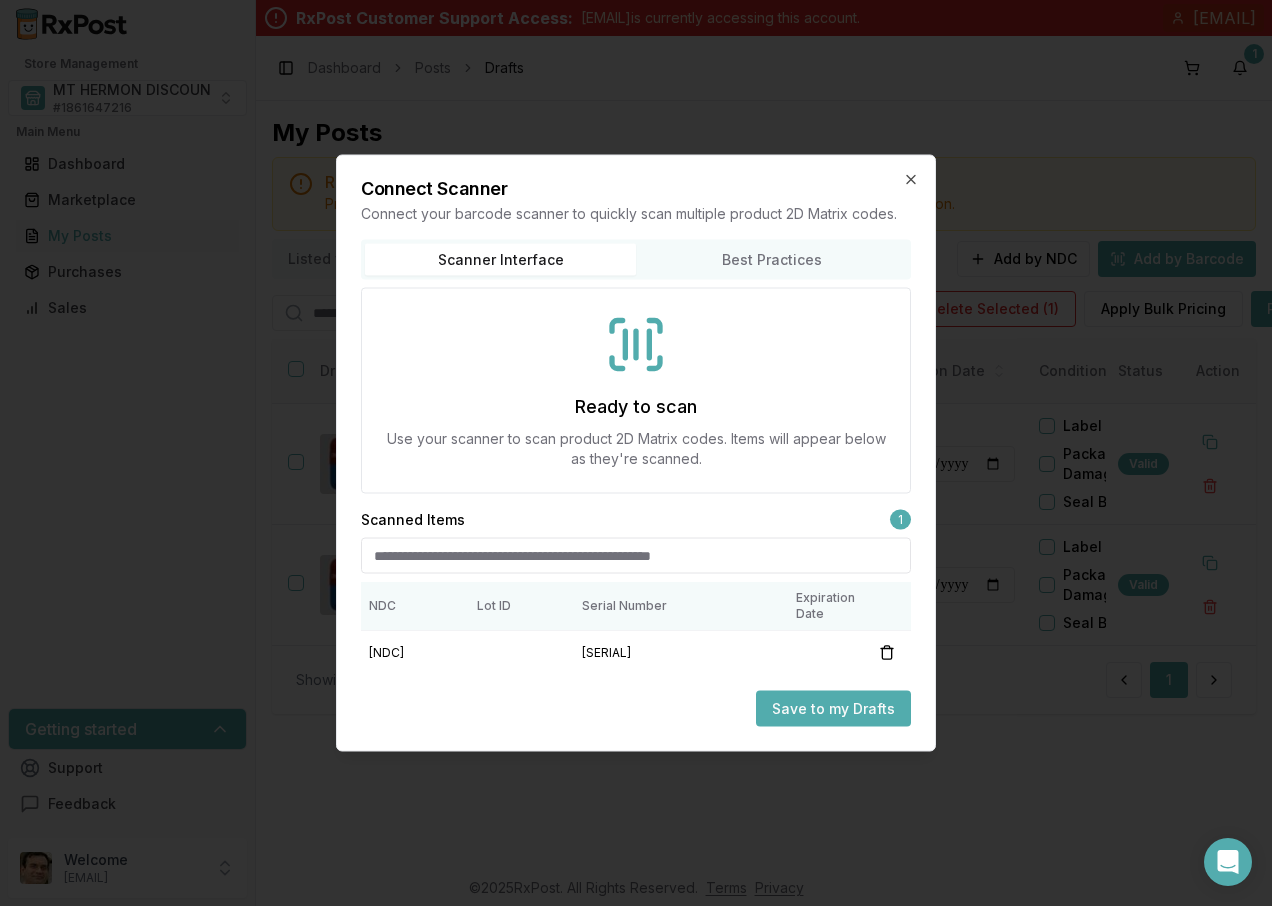 click on "Save to my Drafts" at bounding box center [833, 709] 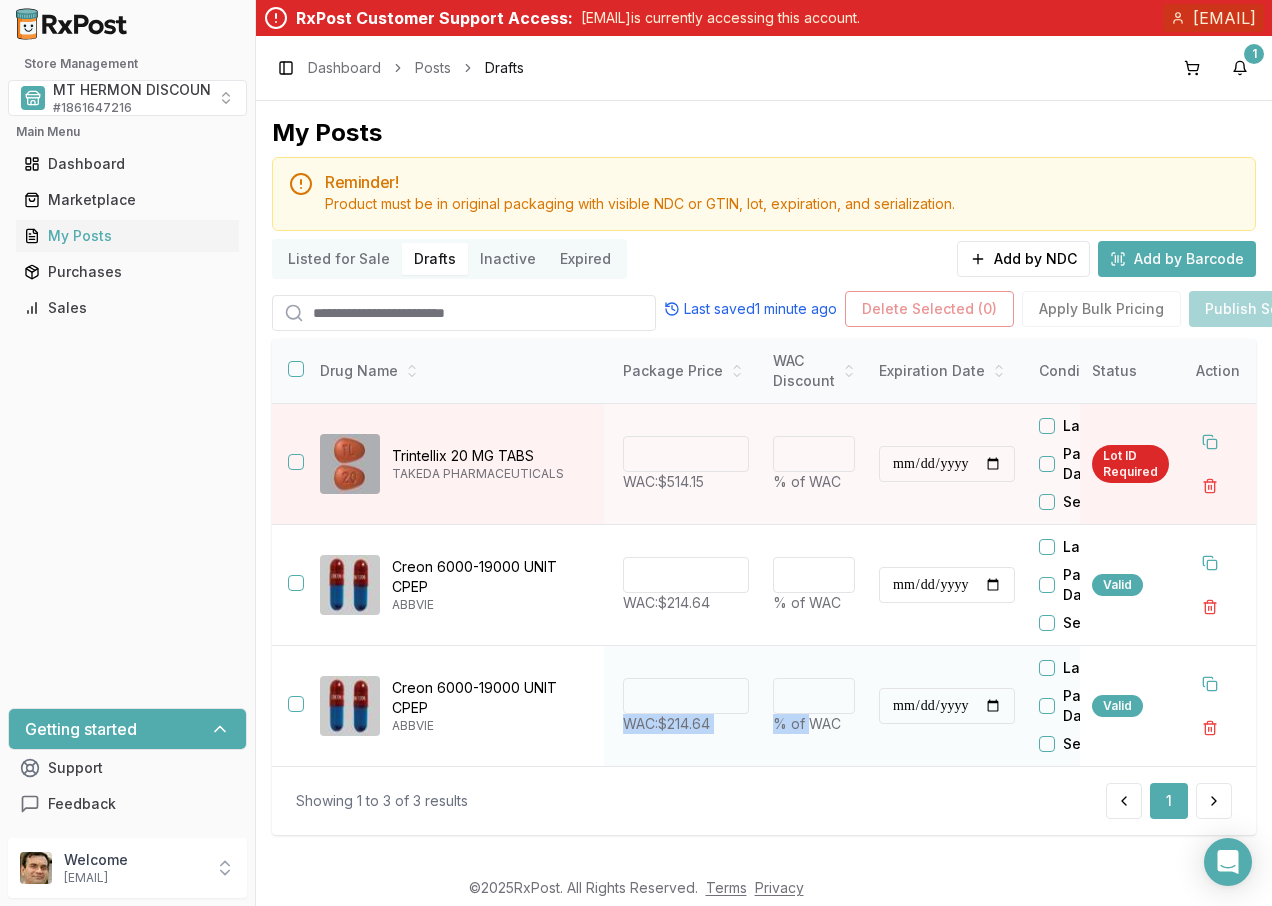 drag, startPoint x: 809, startPoint y: 765, endPoint x: 592, endPoint y: 760, distance: 217.0576 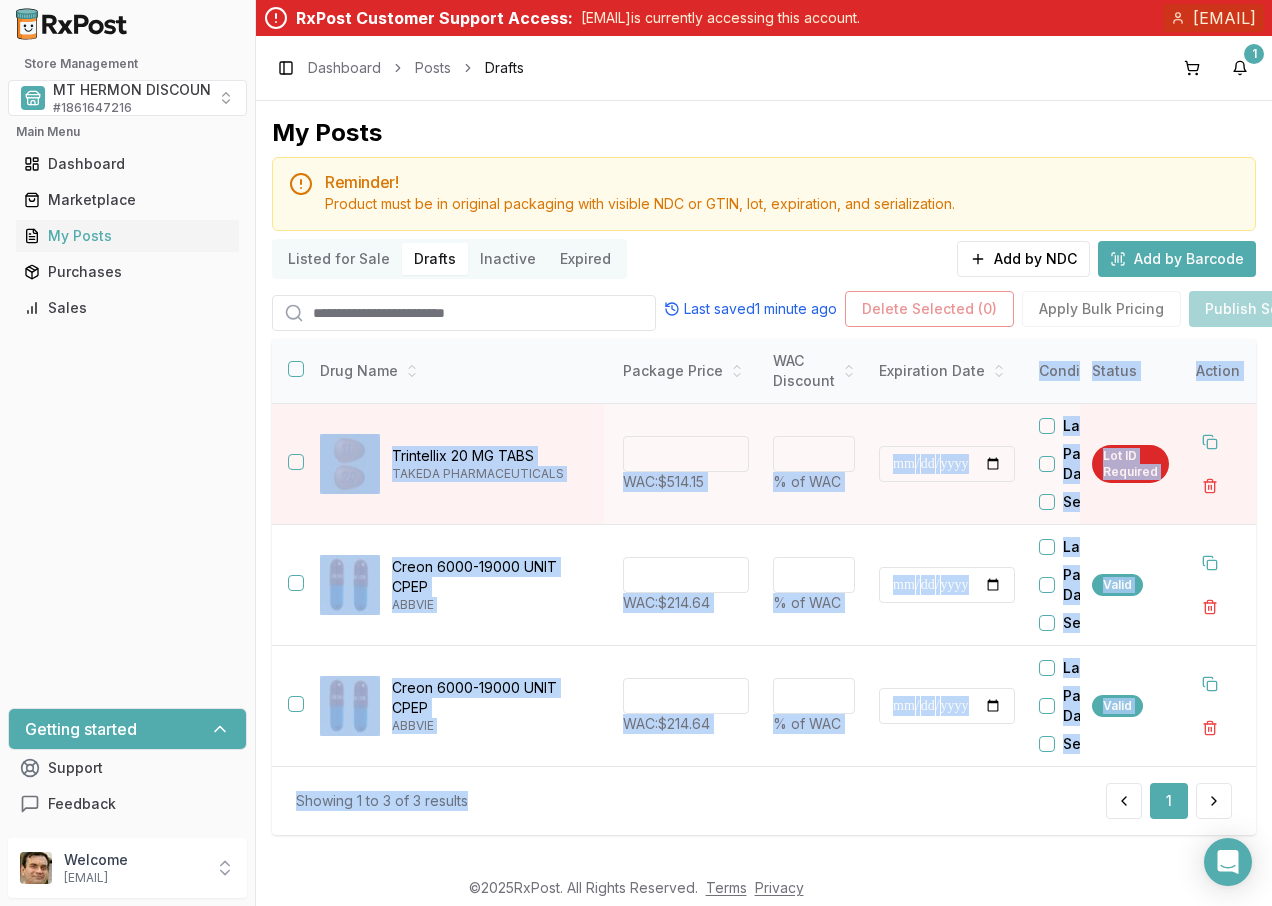 drag, startPoint x: 592, startPoint y: 760, endPoint x: 647, endPoint y: 769, distance: 55.7315 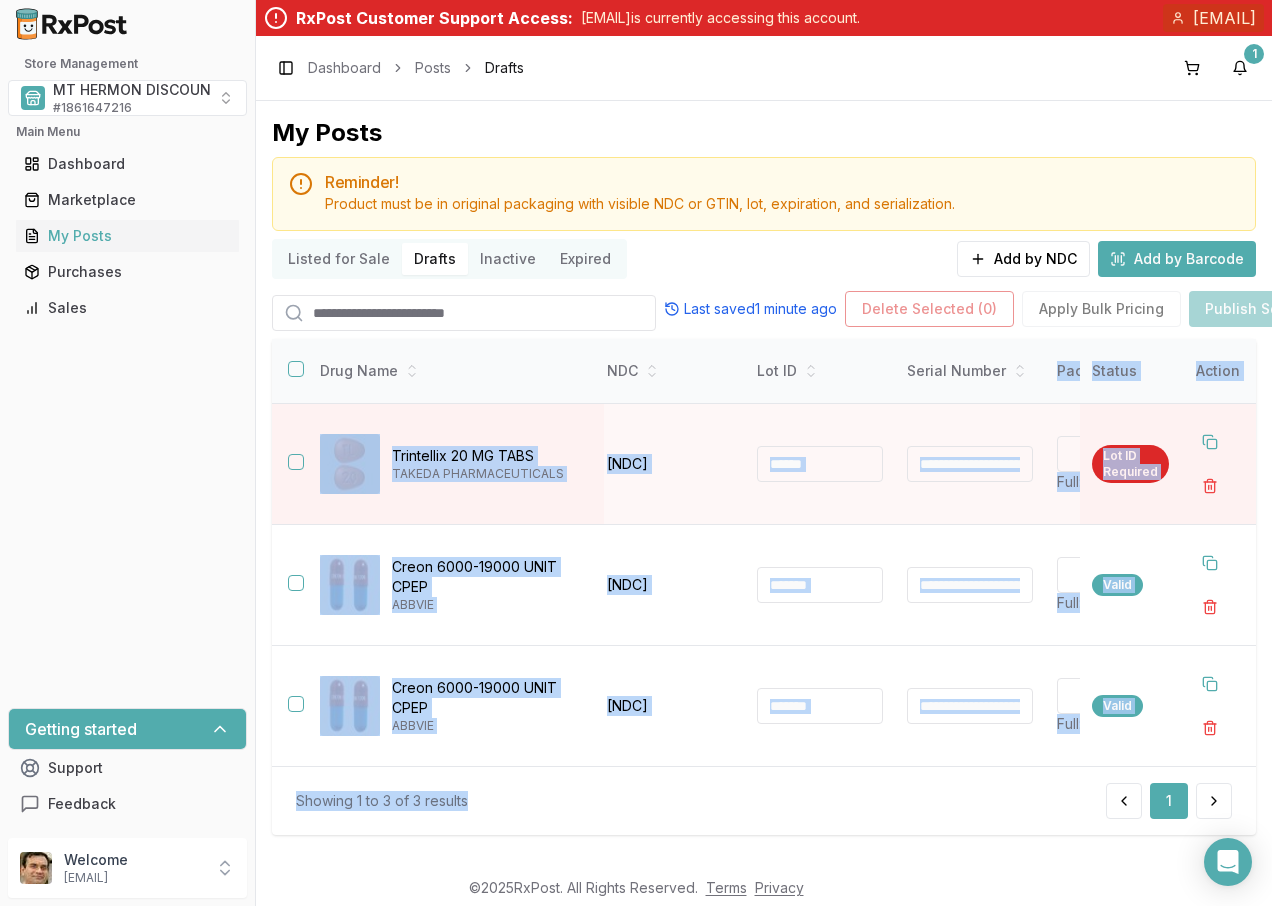 scroll, scrollTop: 0, scrollLeft: 0, axis: both 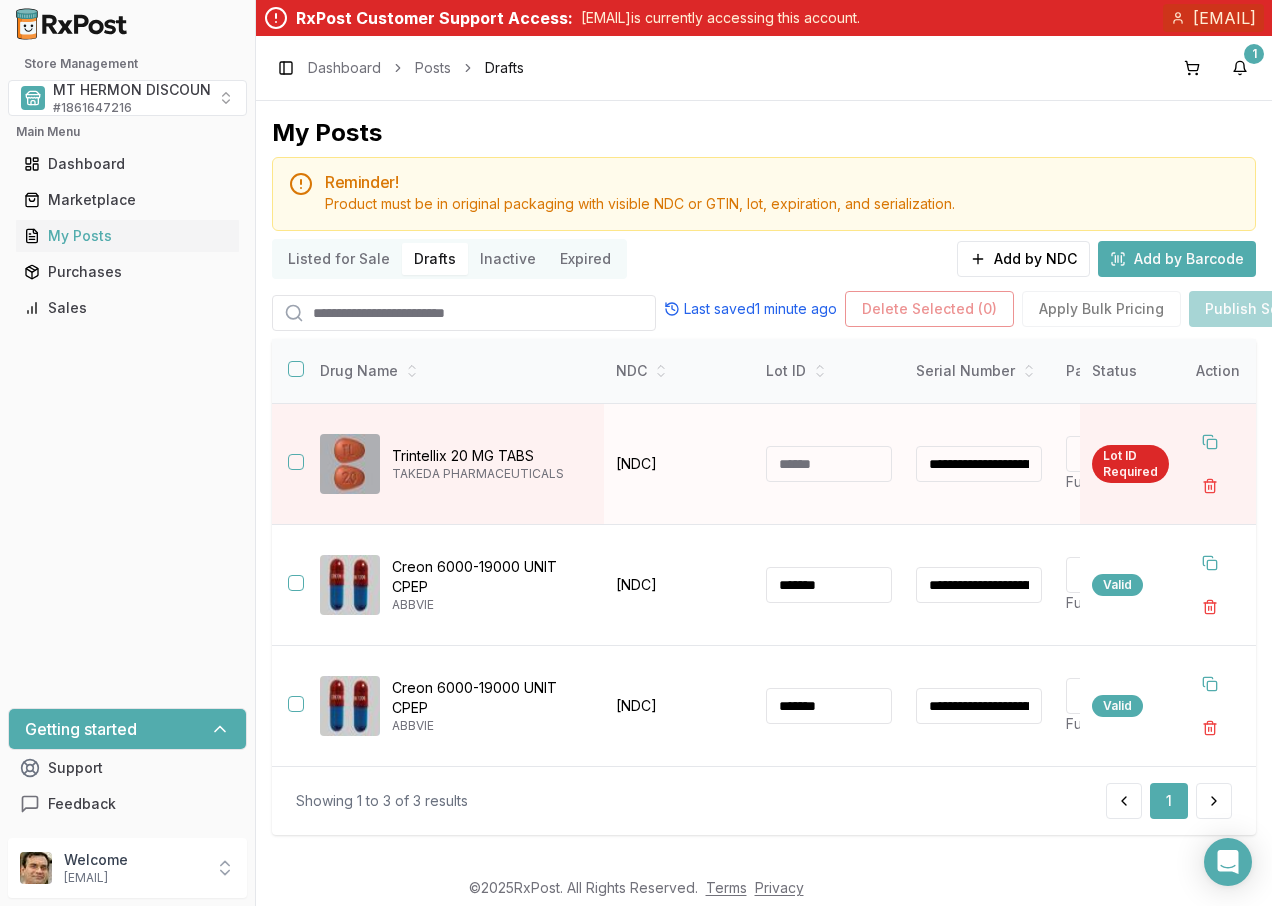 click at bounding box center [829, 464] 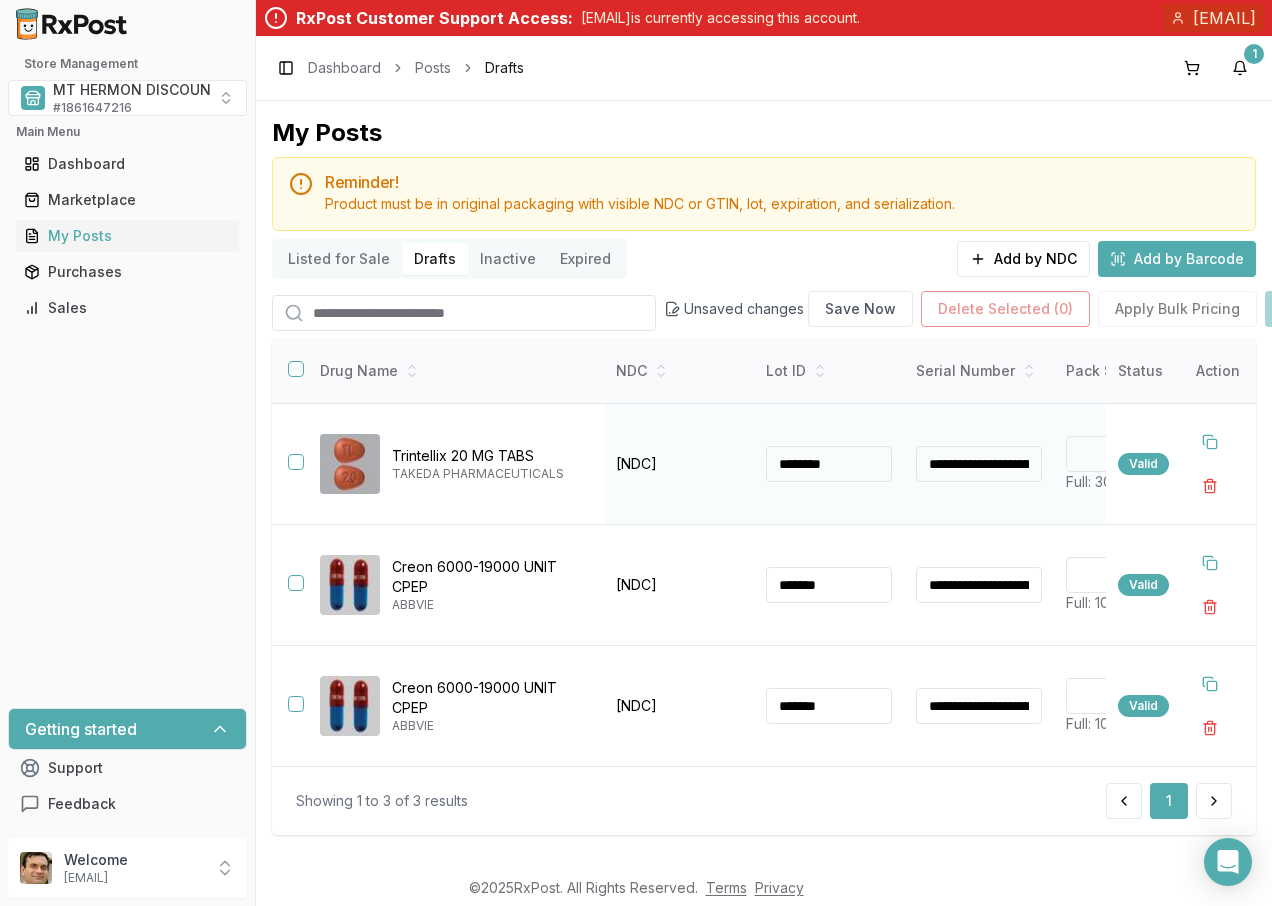 type on "********" 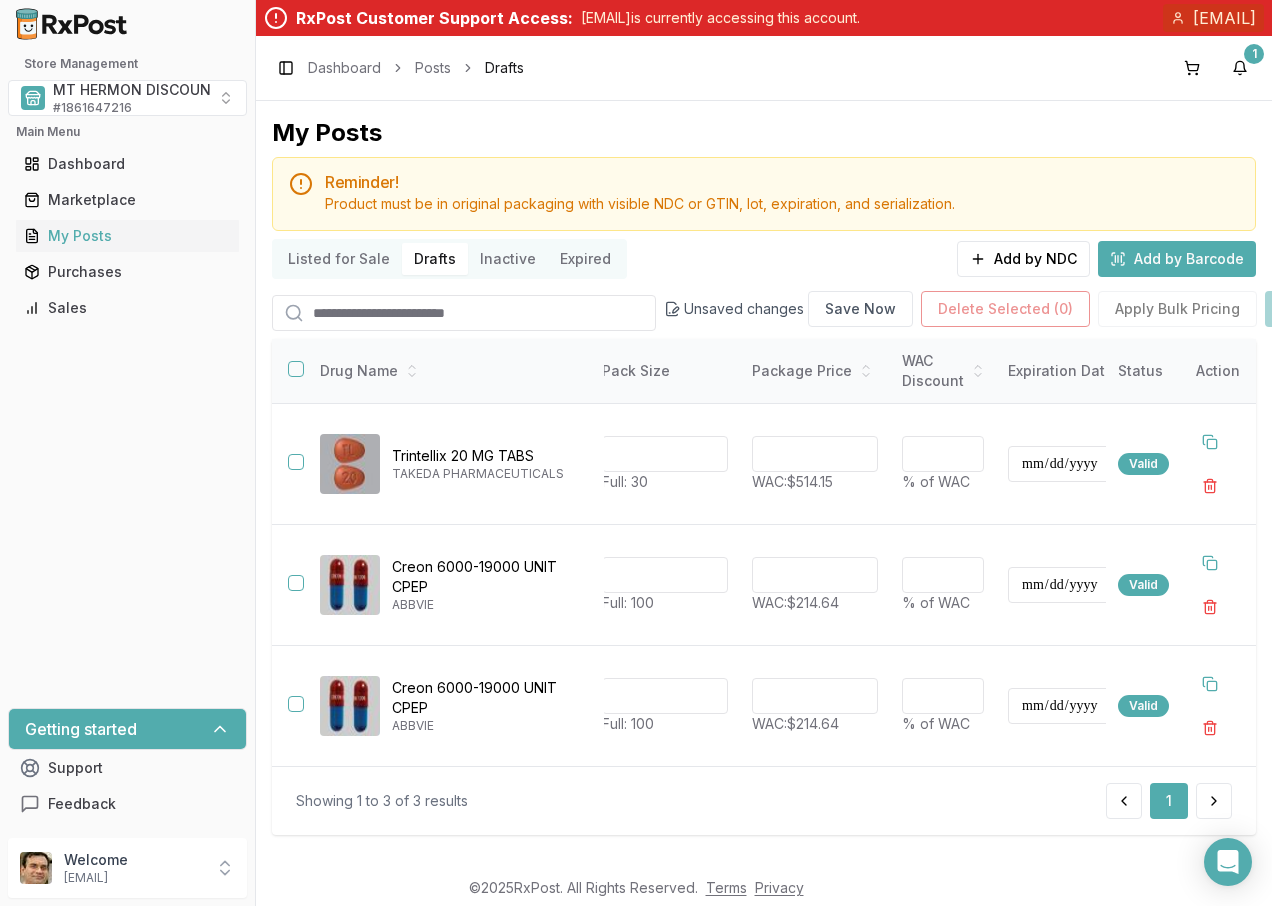 scroll, scrollTop: 0, scrollLeft: 466, axis: horizontal 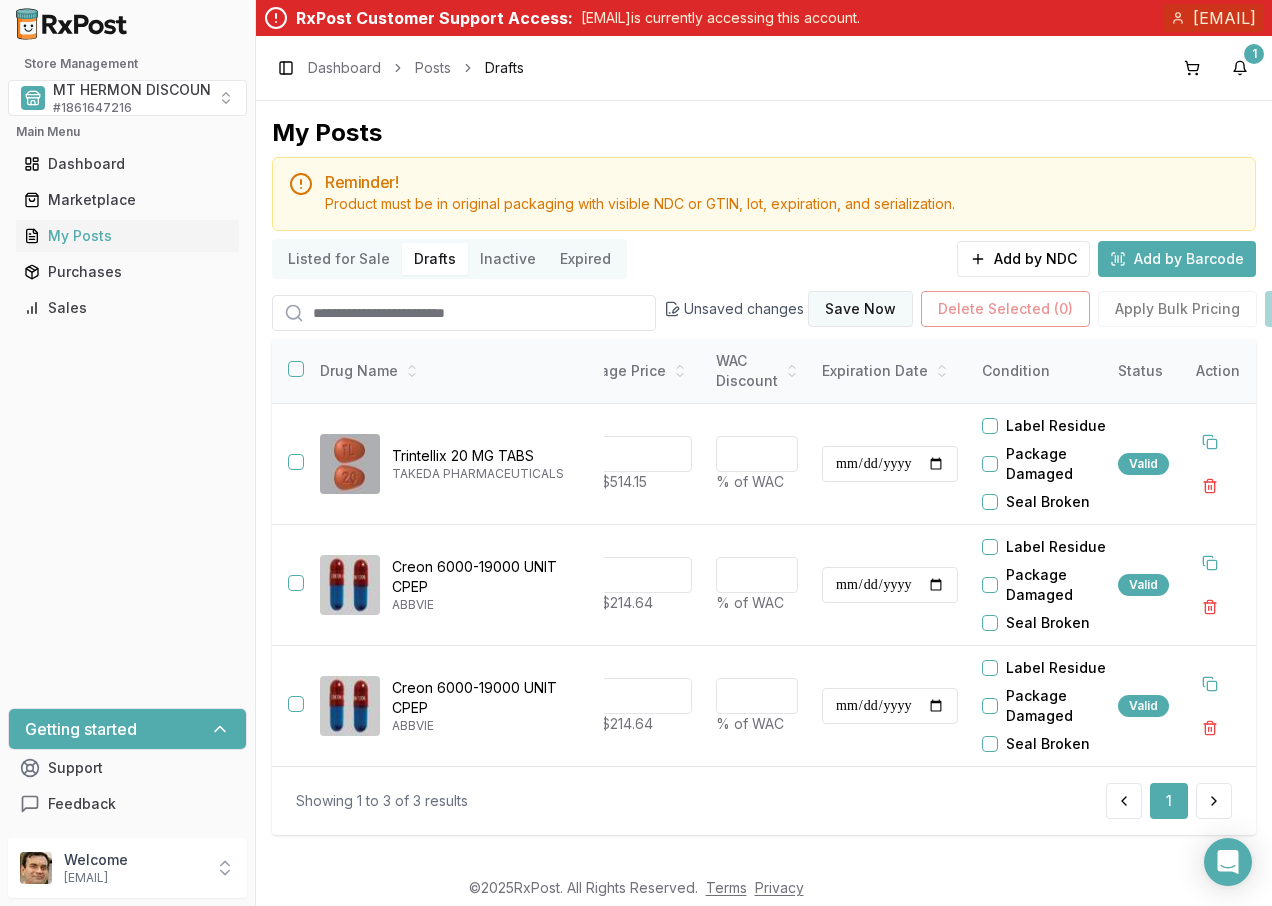 click on "Save Now" at bounding box center [860, 309] 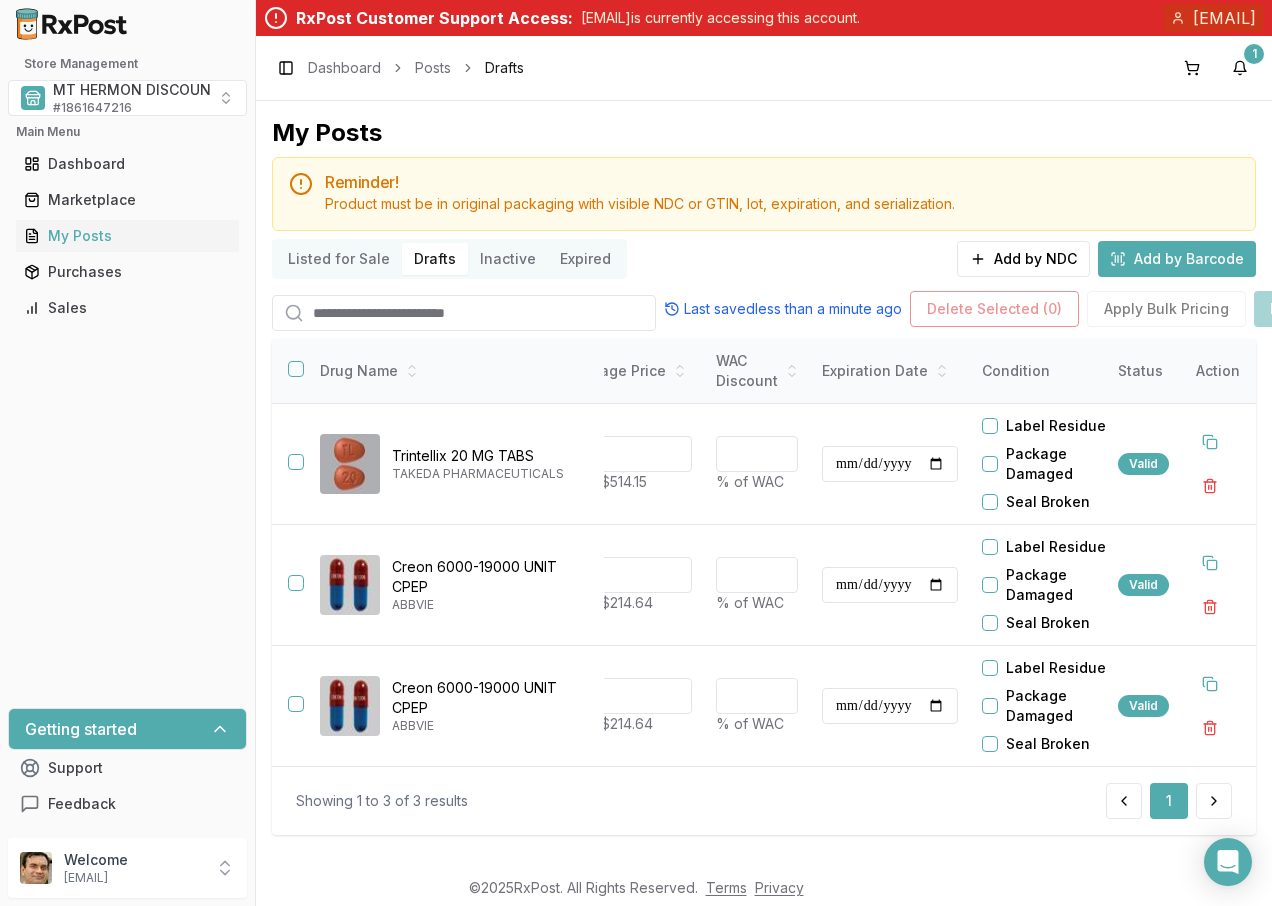 click on "Add by Barcode" at bounding box center [1177, 259] 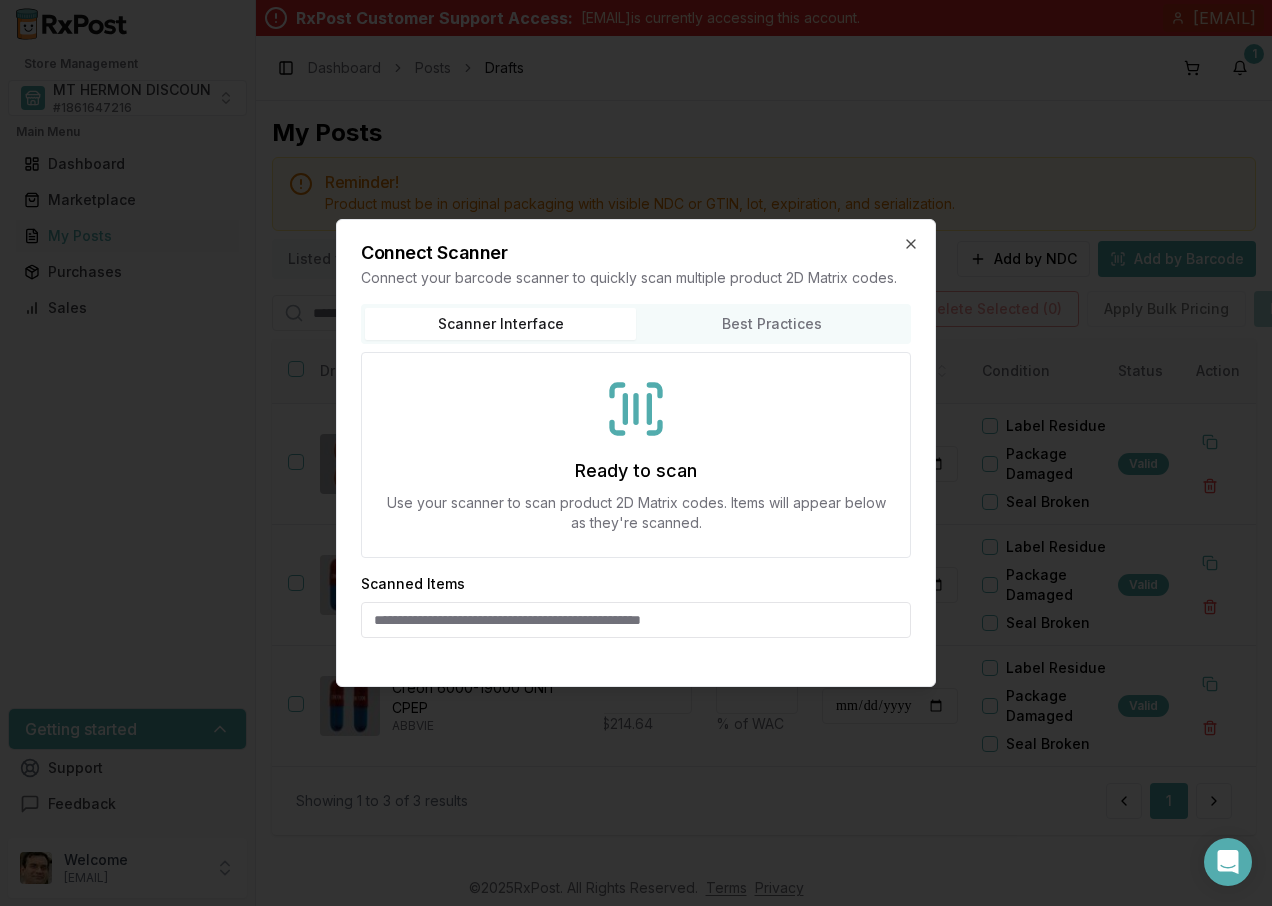 click at bounding box center [636, 620] 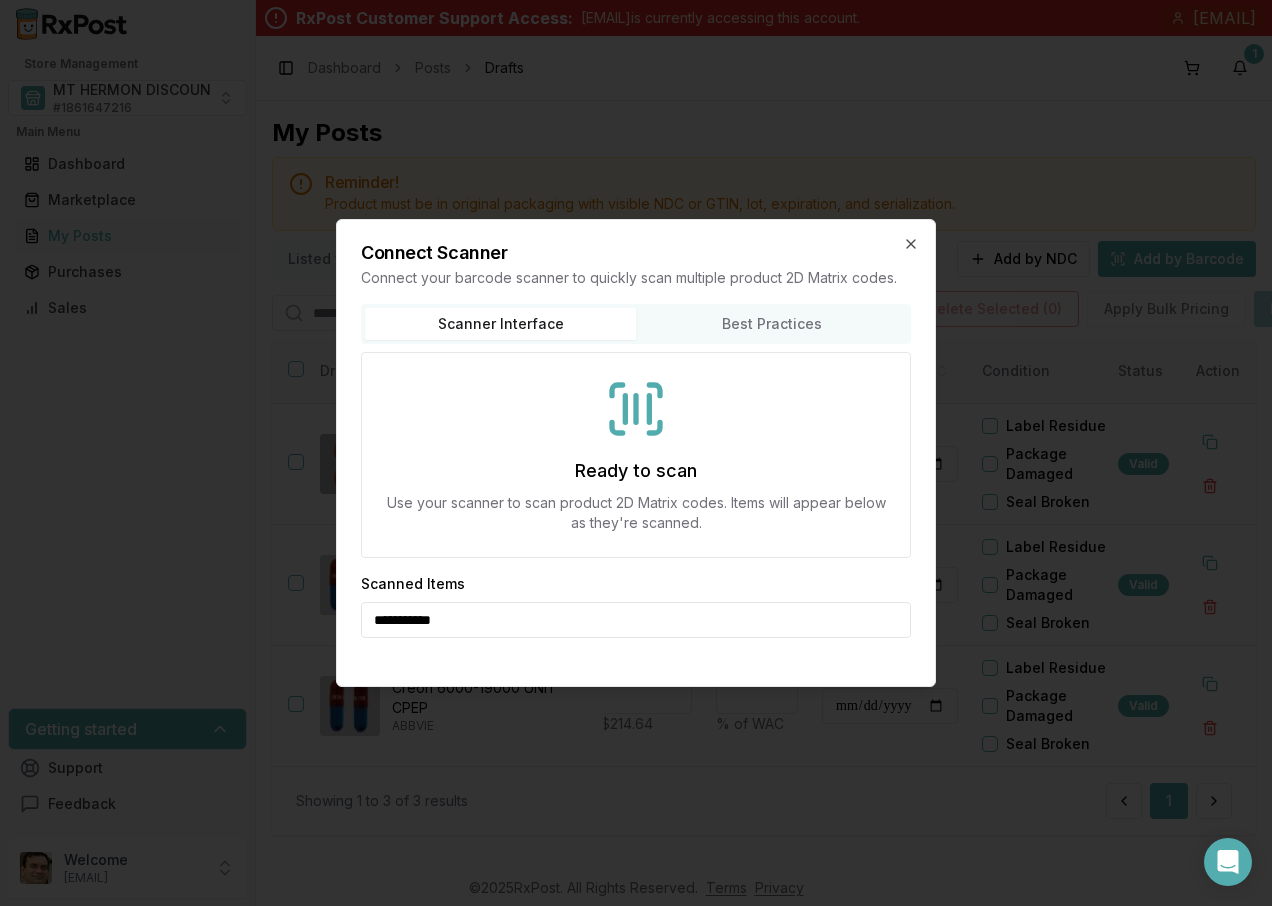 type on "**********" 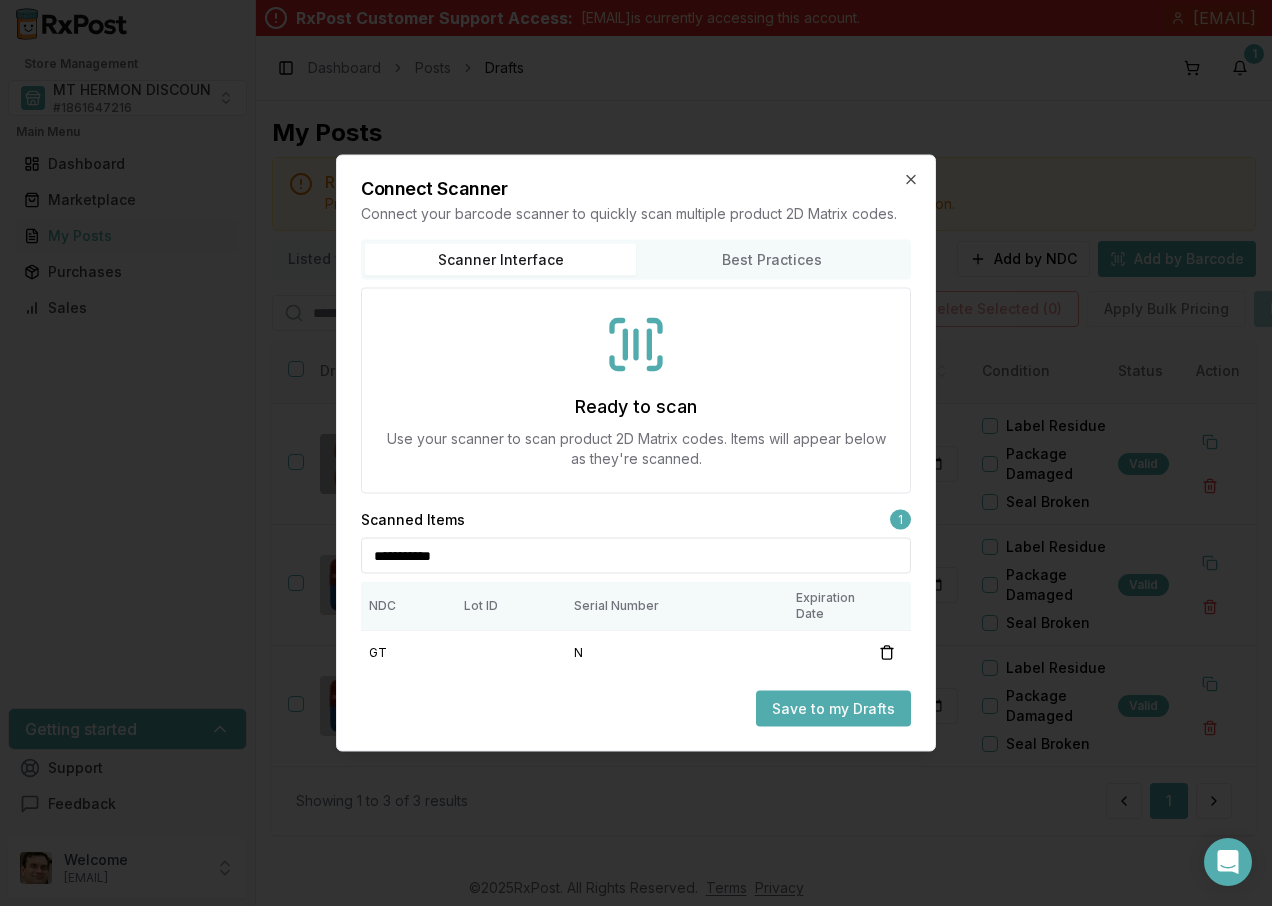 type on "**********" 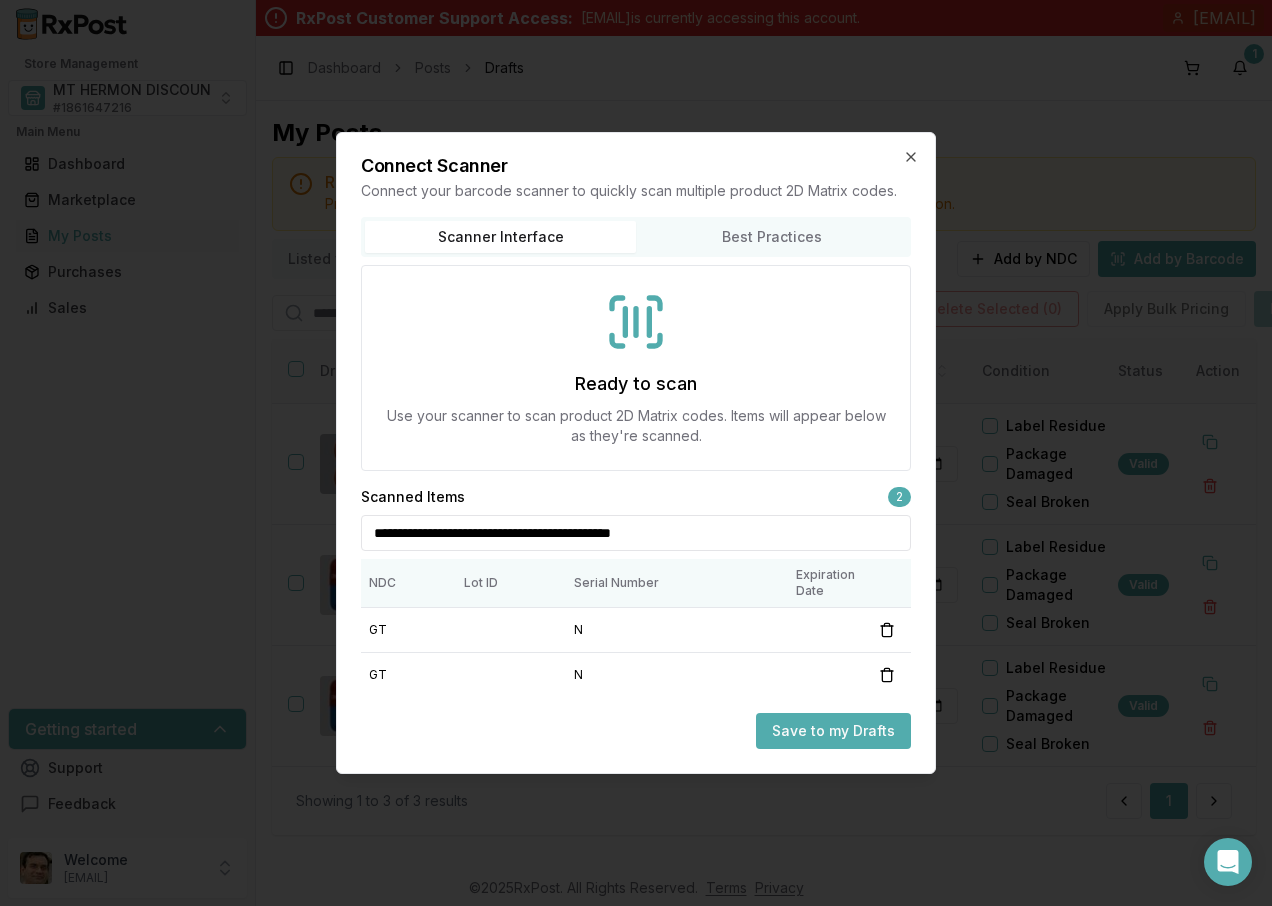 type on "**********" 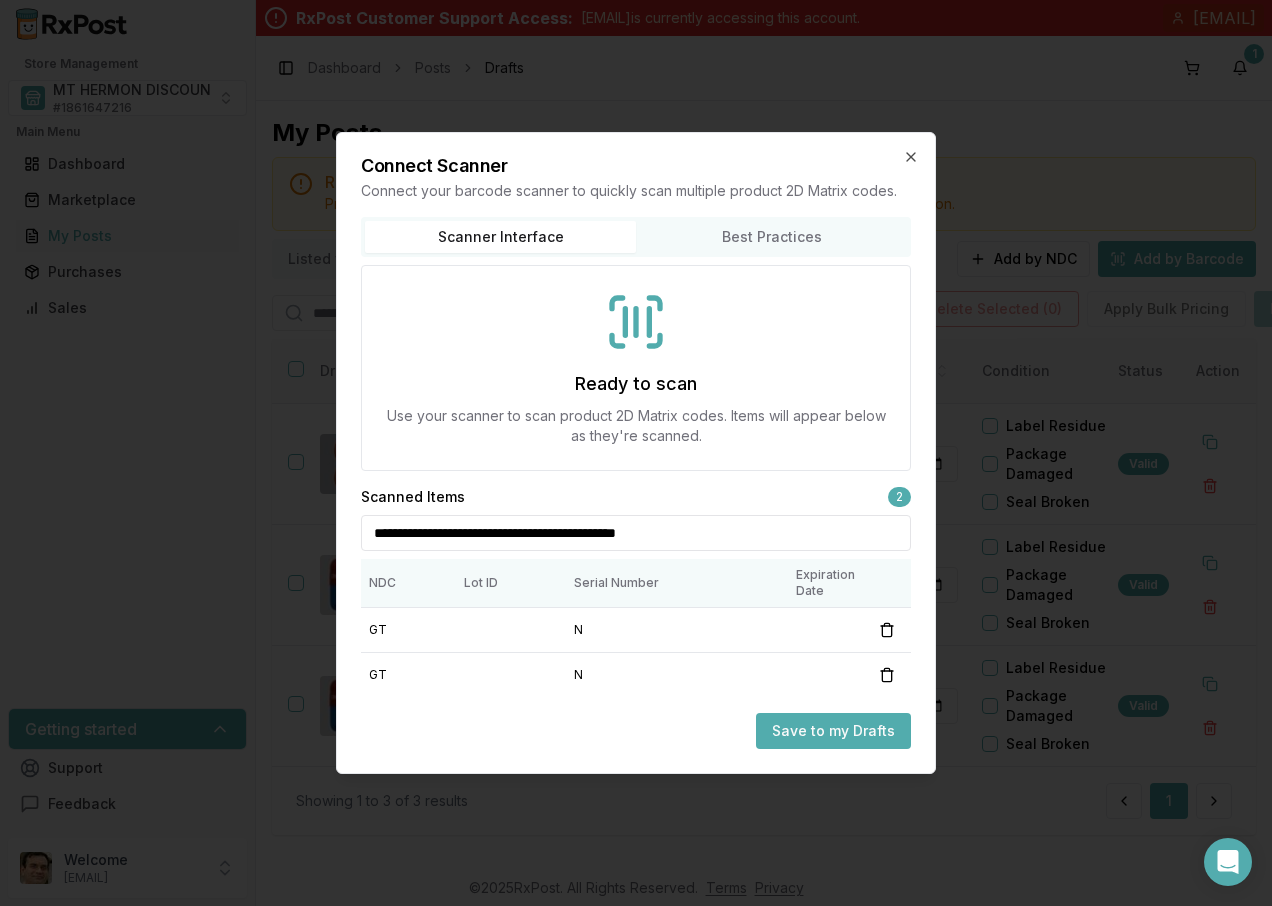 type 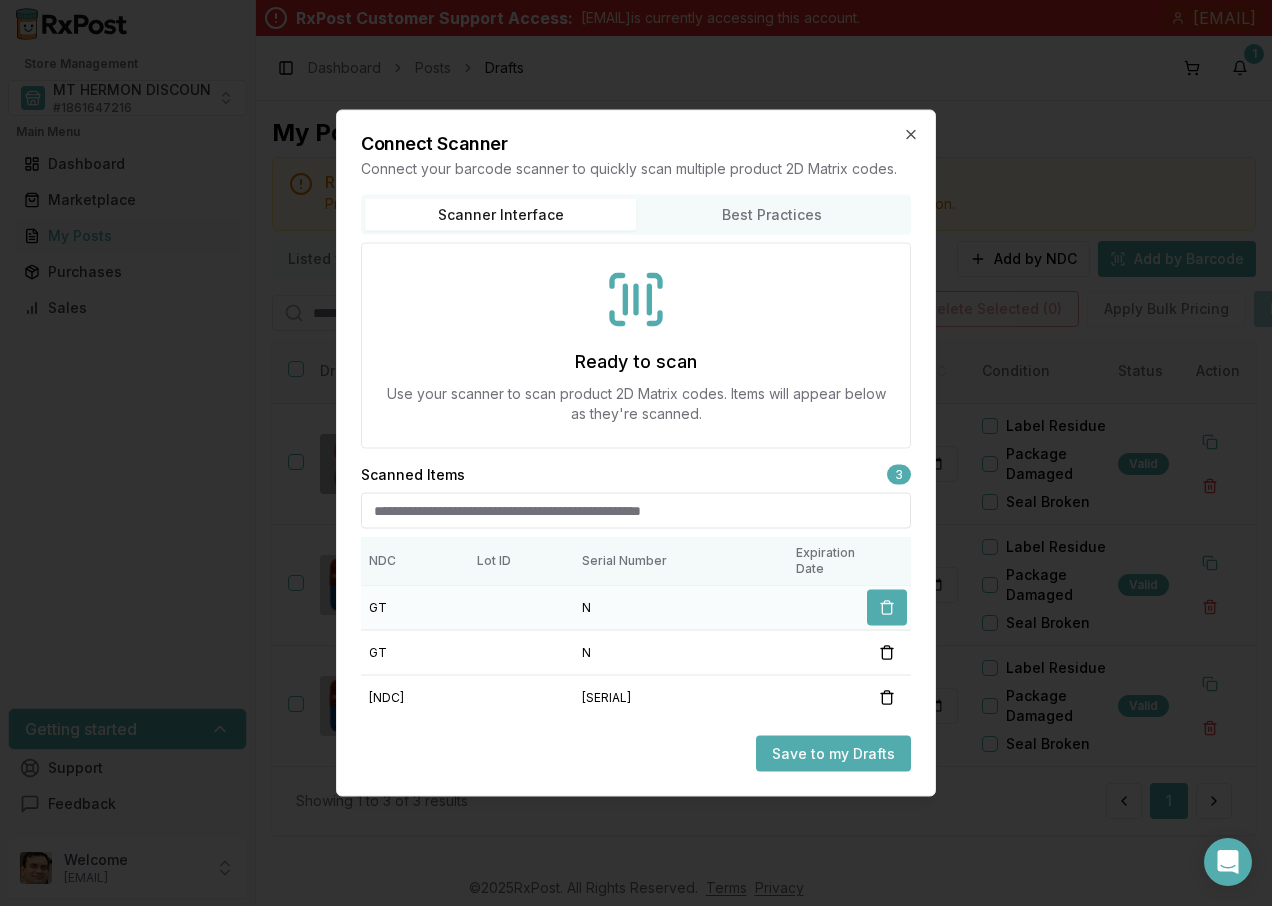 click at bounding box center [887, 608] 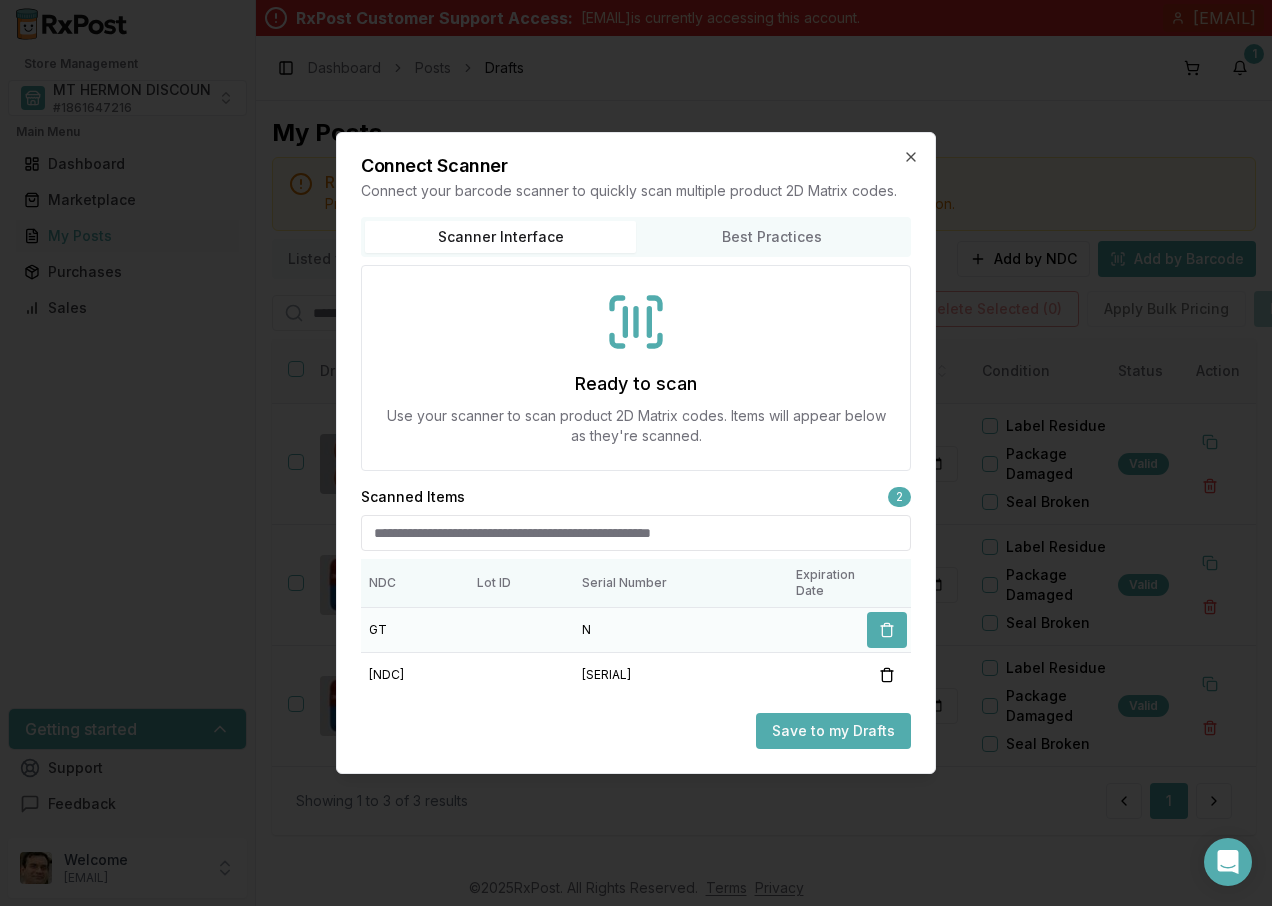 click at bounding box center [887, 630] 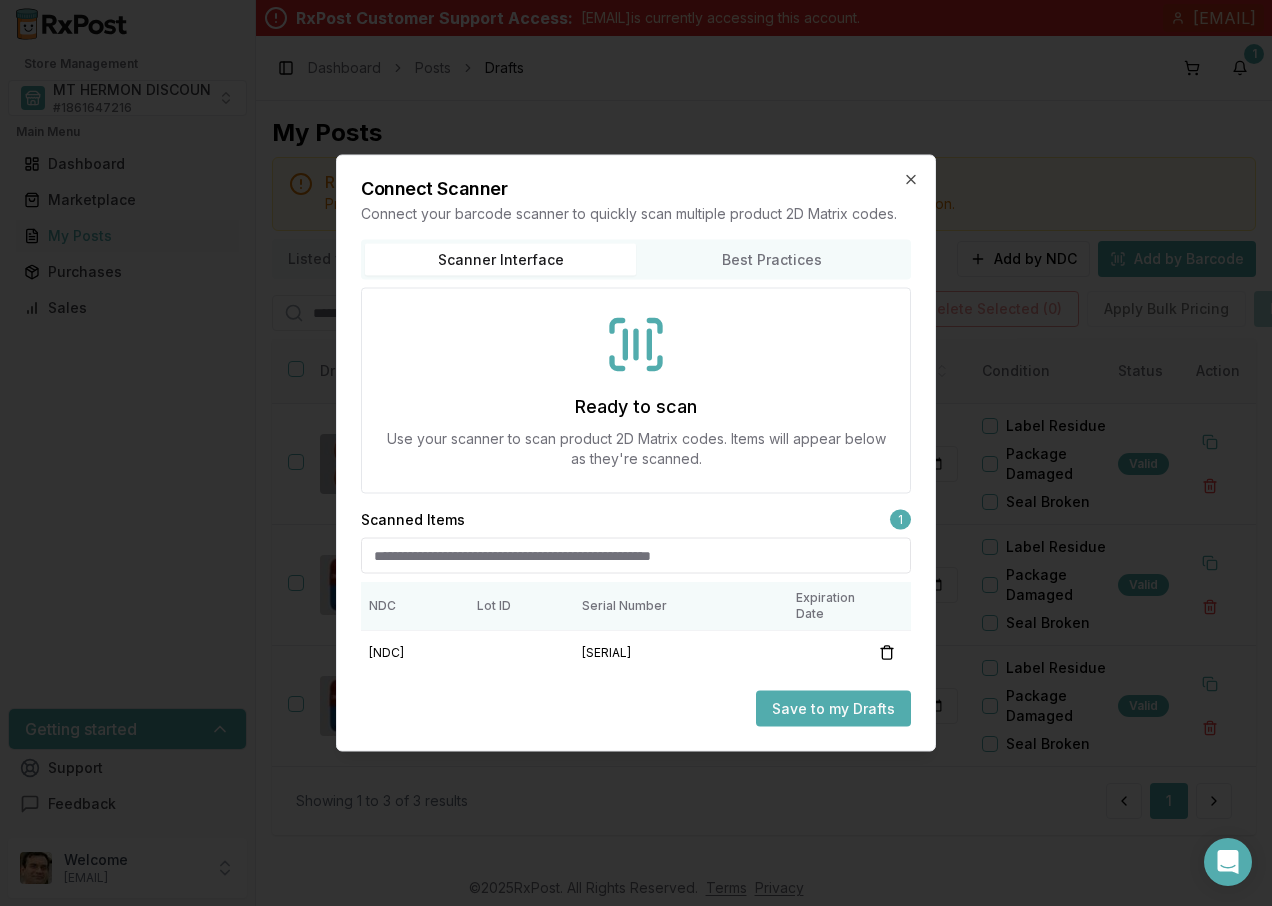 click on "Save to my Drafts" at bounding box center [833, 709] 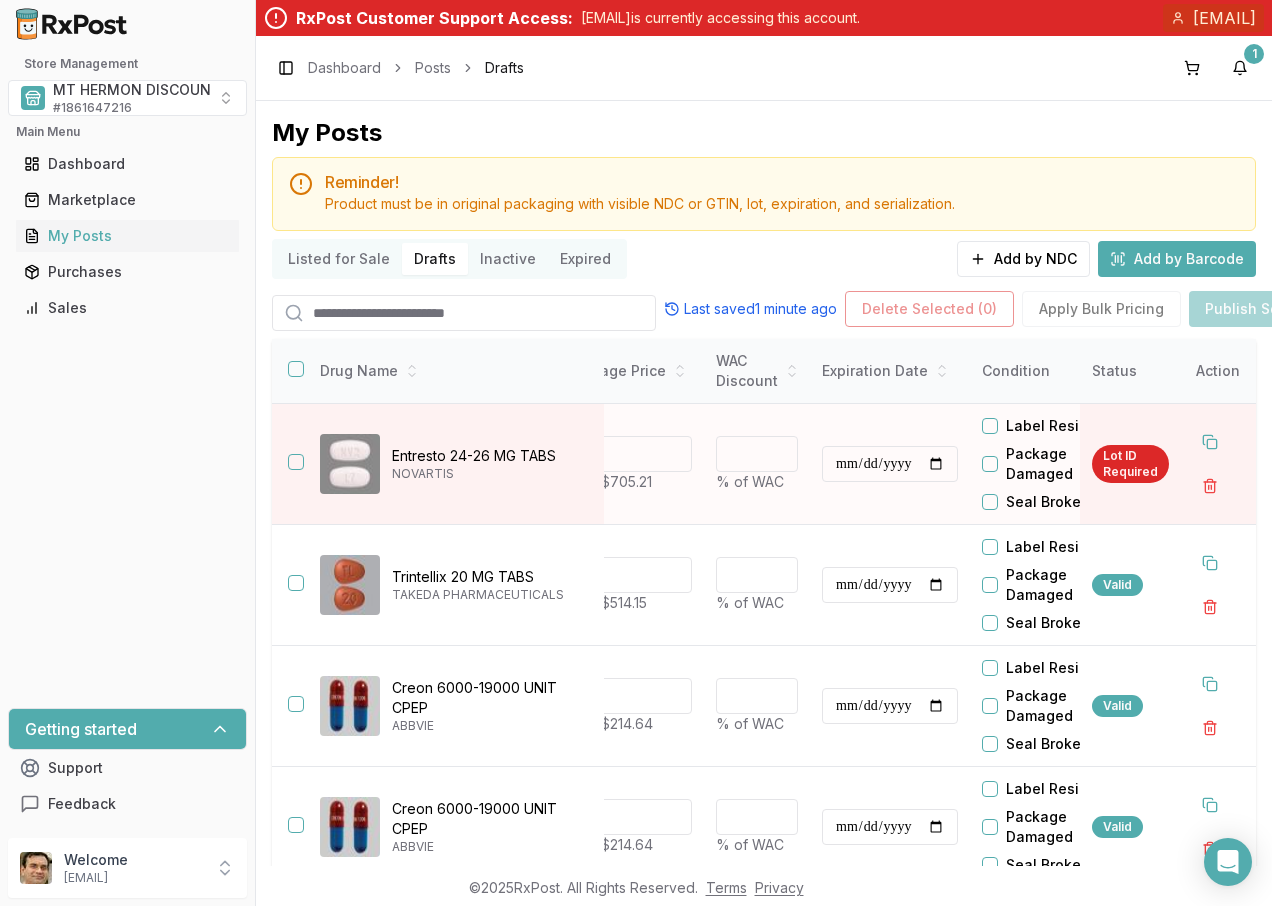 click on "WAC:  $705.21" at bounding box center (629, 482) 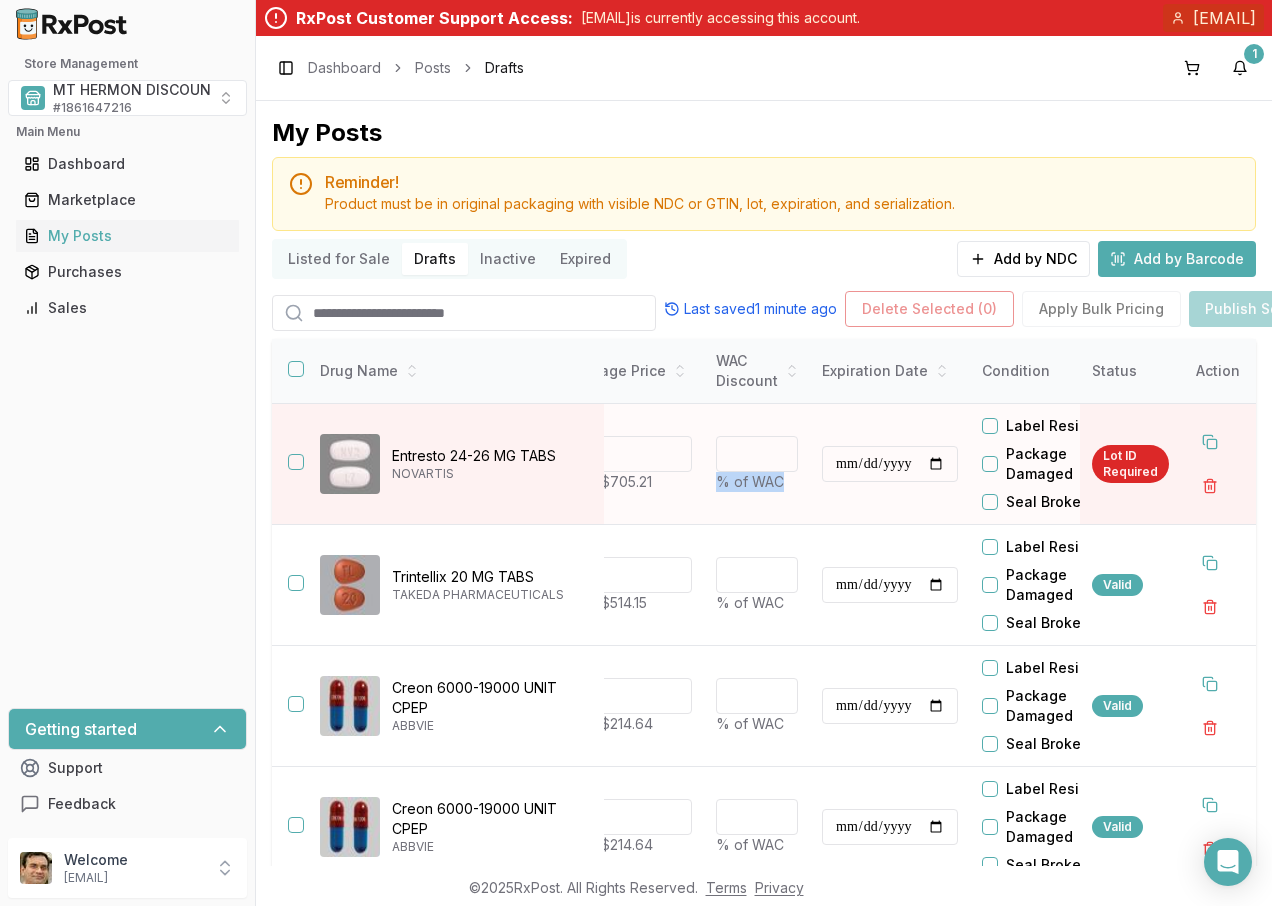 drag, startPoint x: 674, startPoint y: 508, endPoint x: 944, endPoint y: 516, distance: 270.1185 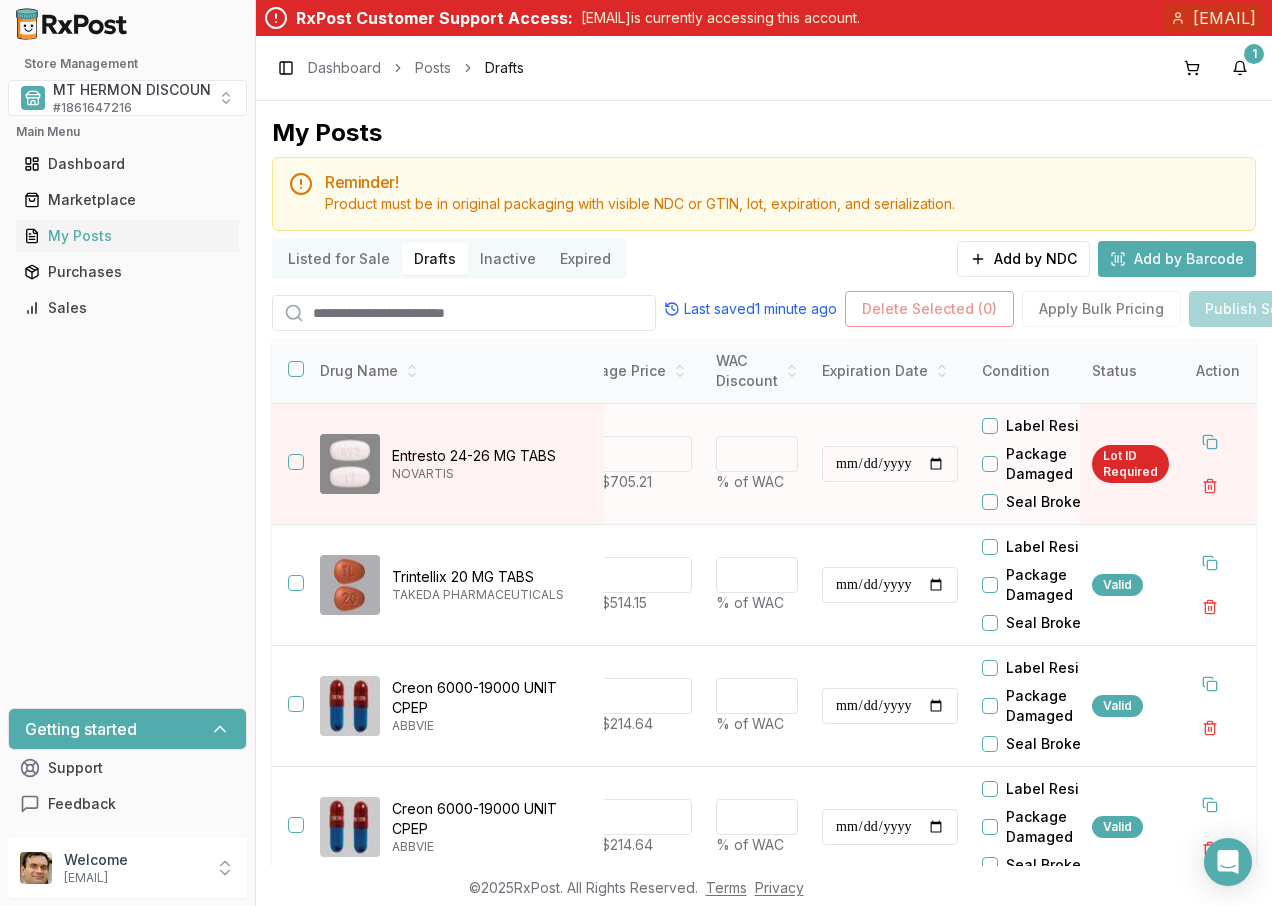 click on "**********" at bounding box center [890, 464] 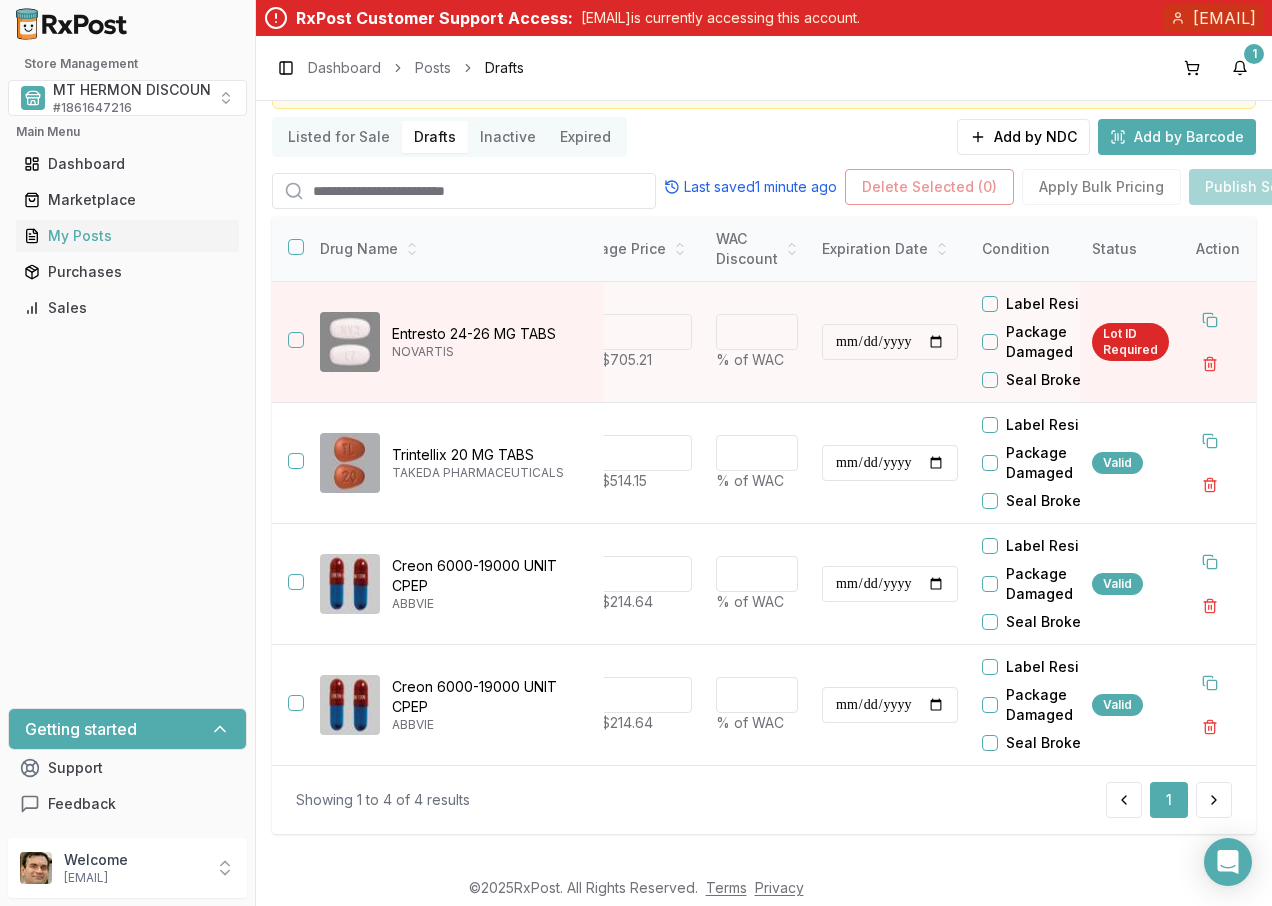 scroll, scrollTop: 138, scrollLeft: 0, axis: vertical 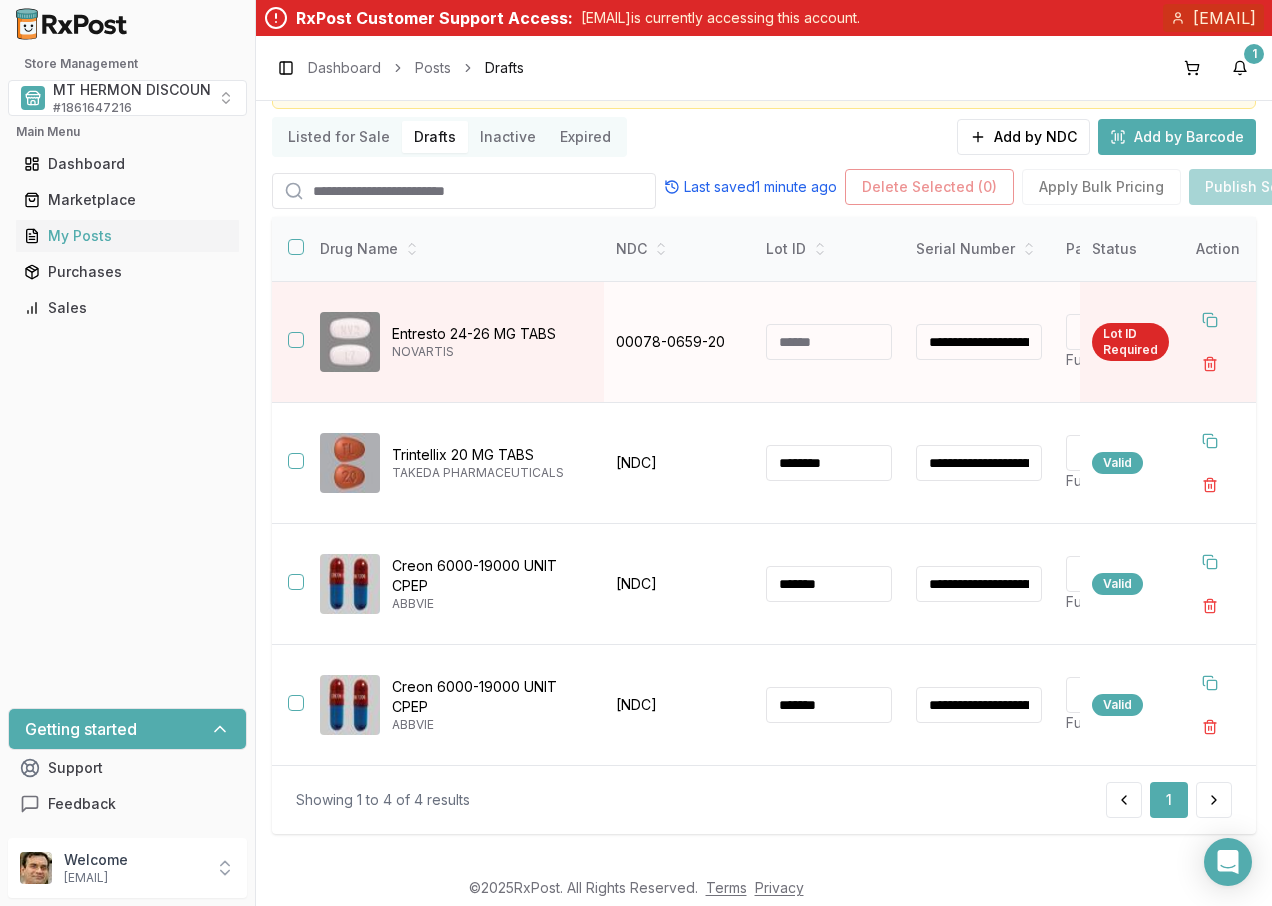 click at bounding box center [829, 342] 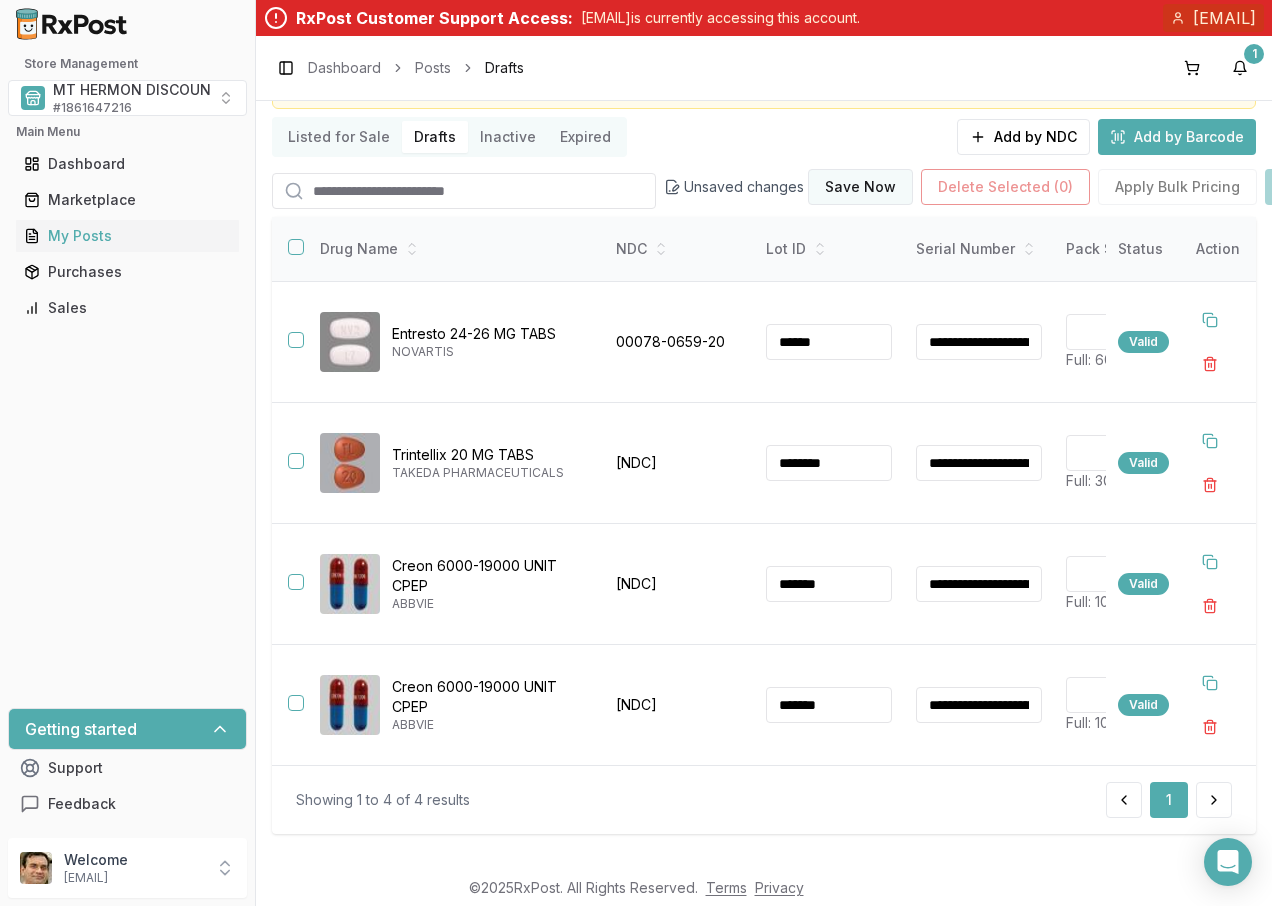 type on "******" 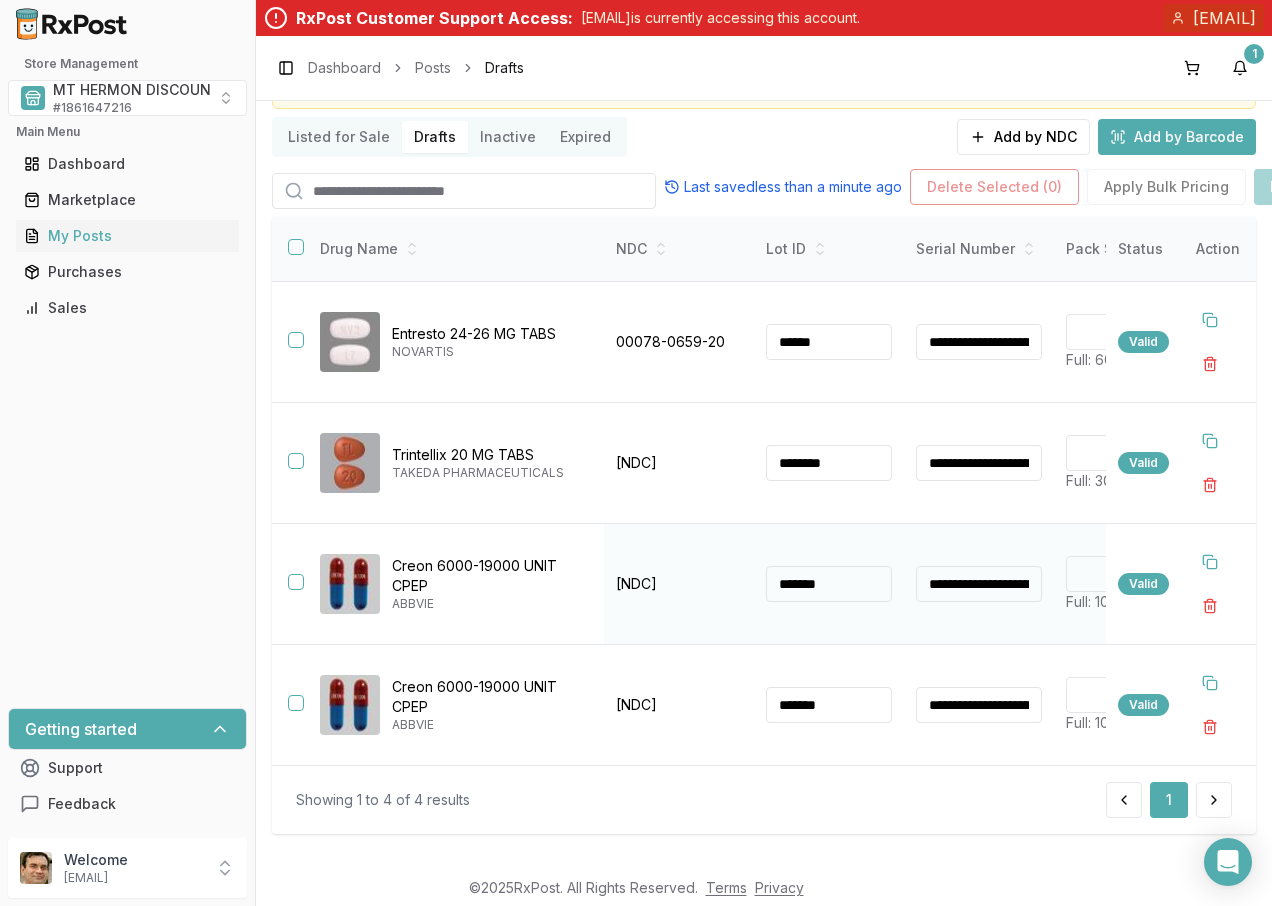 scroll, scrollTop: 138, scrollLeft: 0, axis: vertical 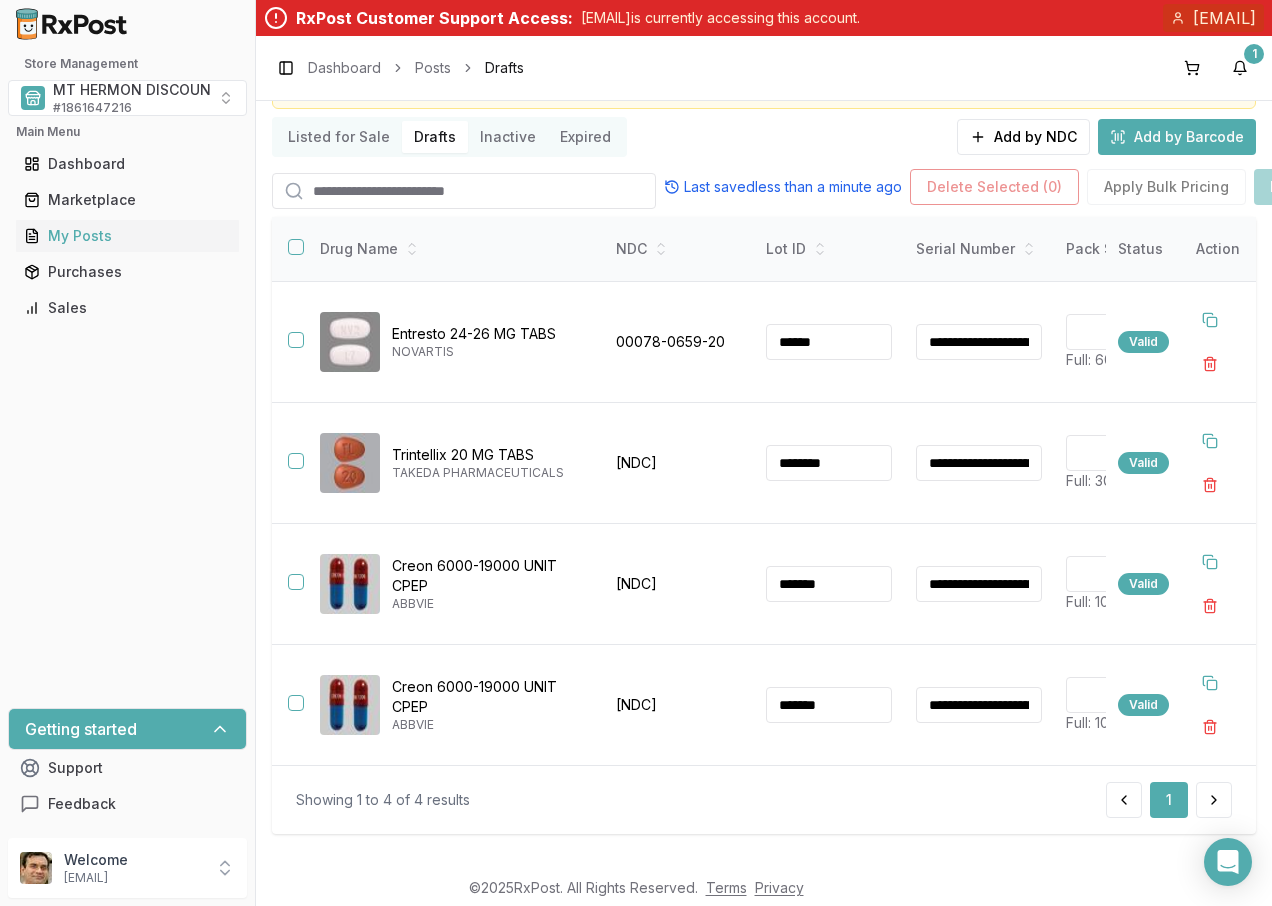 click on "Add by Barcode" at bounding box center [1177, 137] 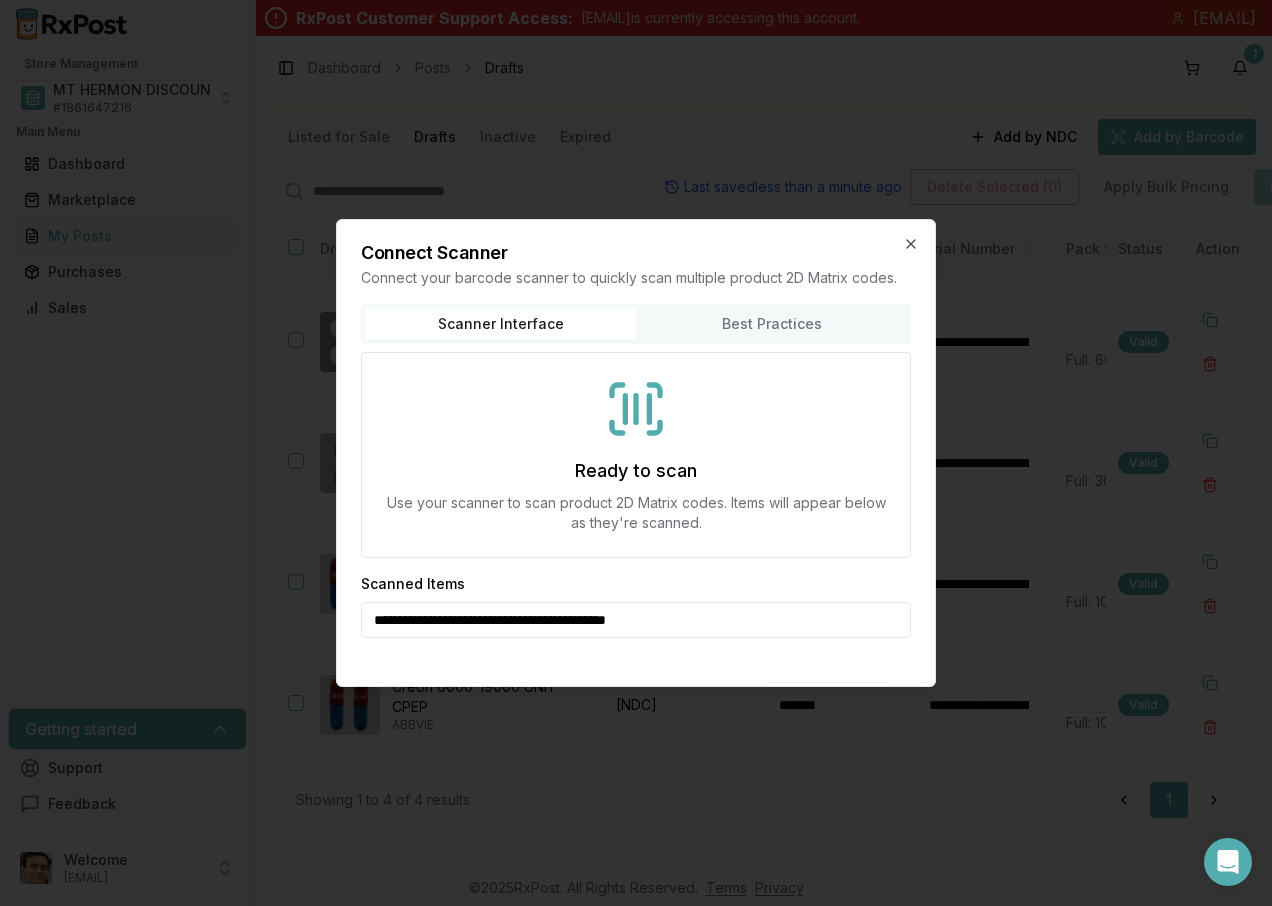 type on "**********" 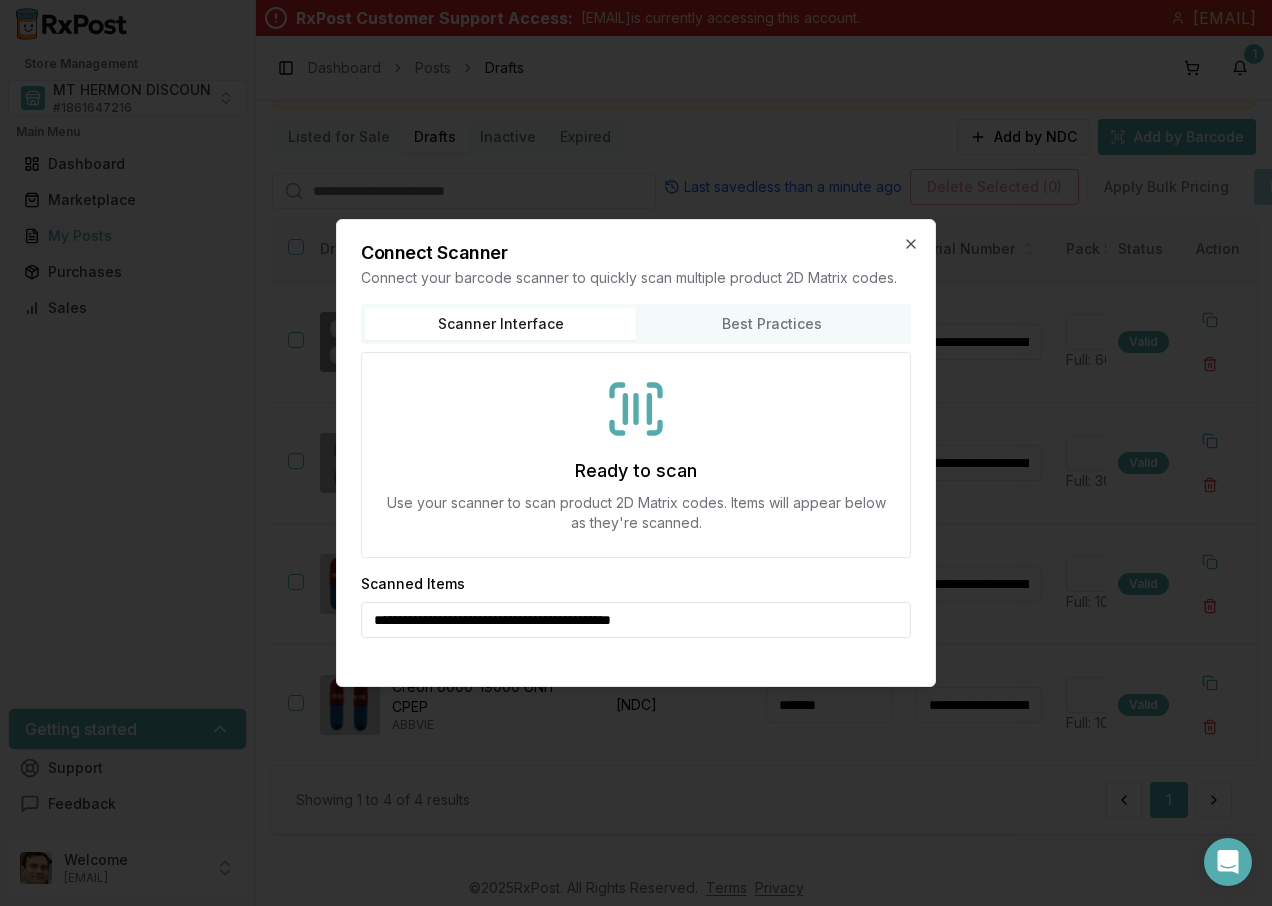type 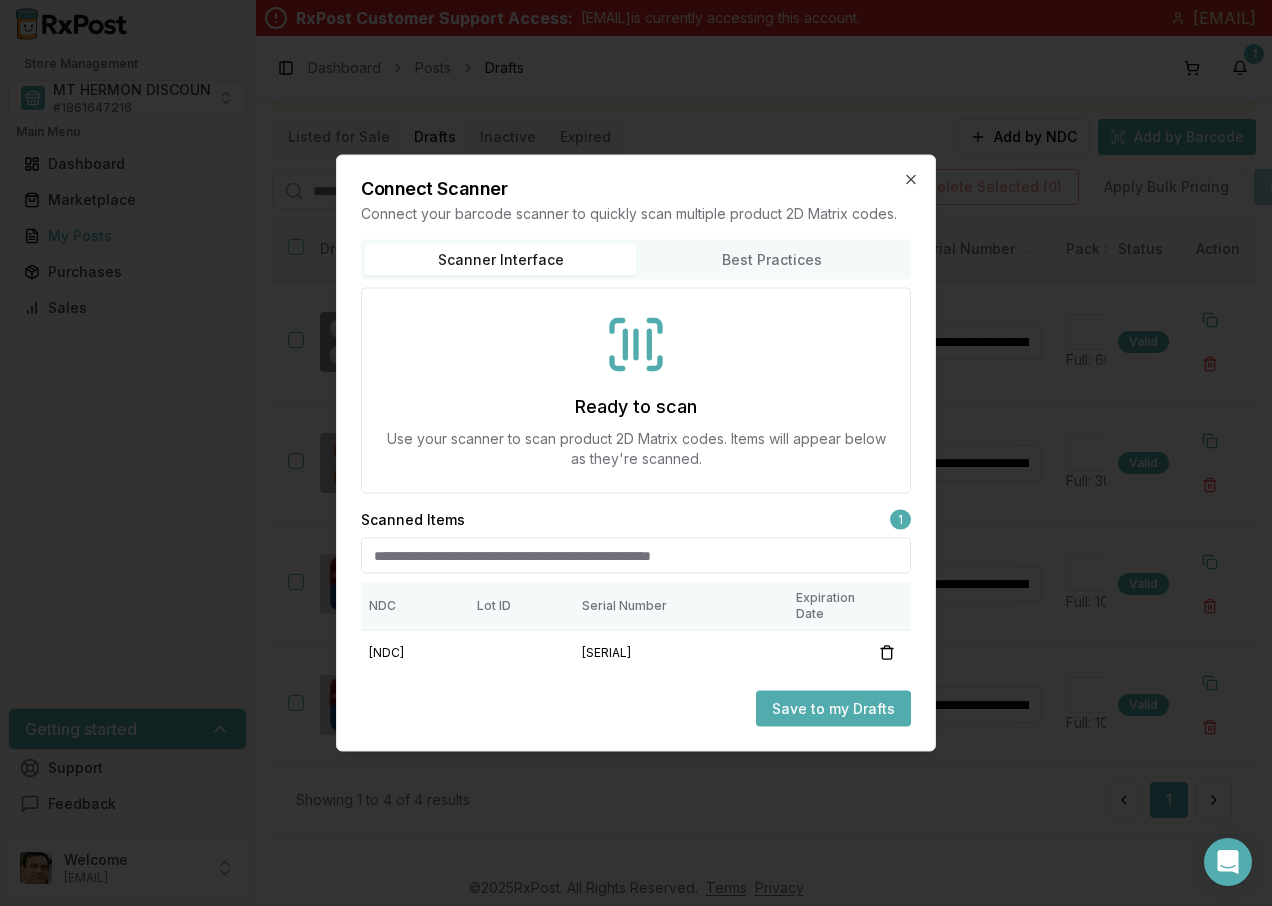 click on "Save to my Drafts" at bounding box center (833, 709) 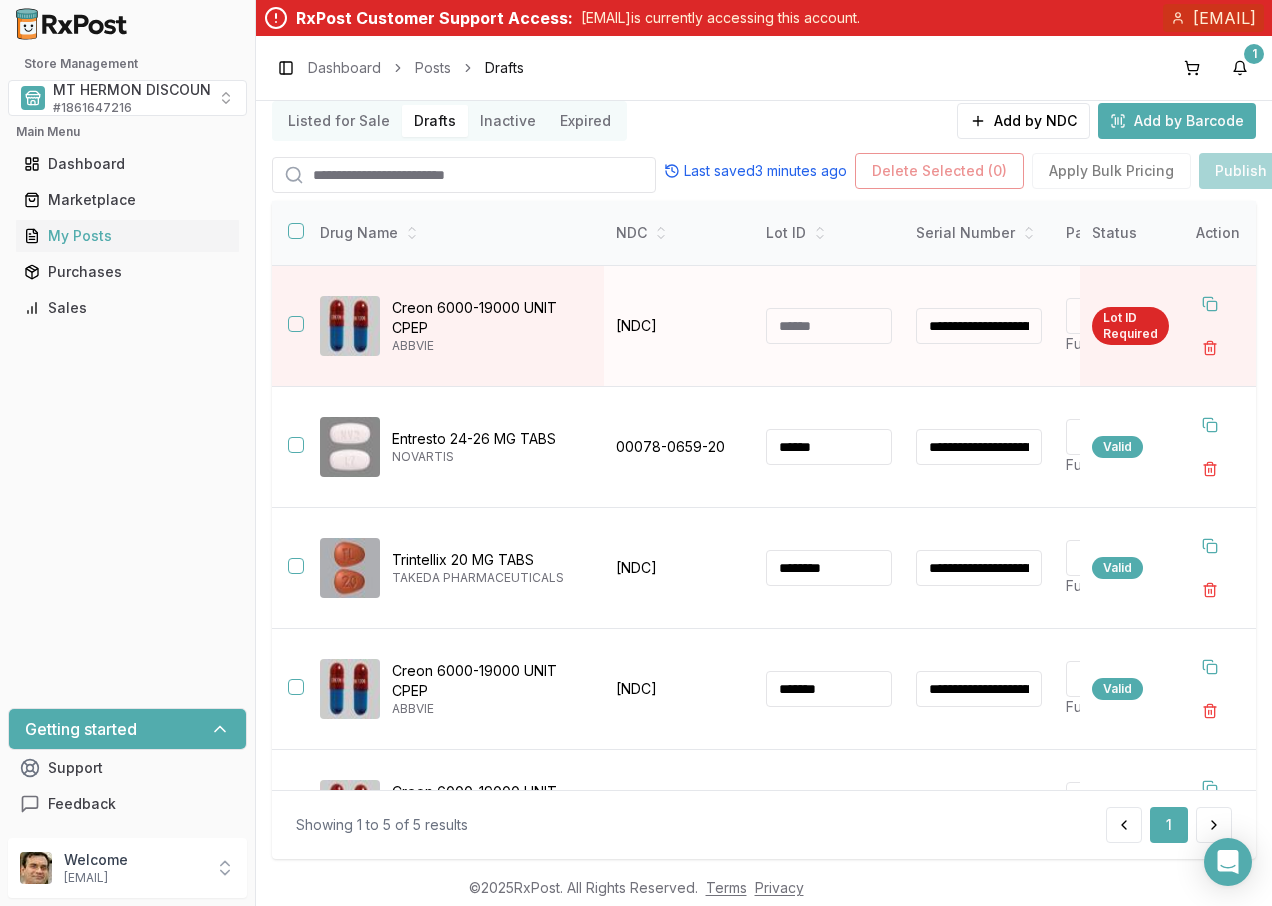 click at bounding box center (829, 326) 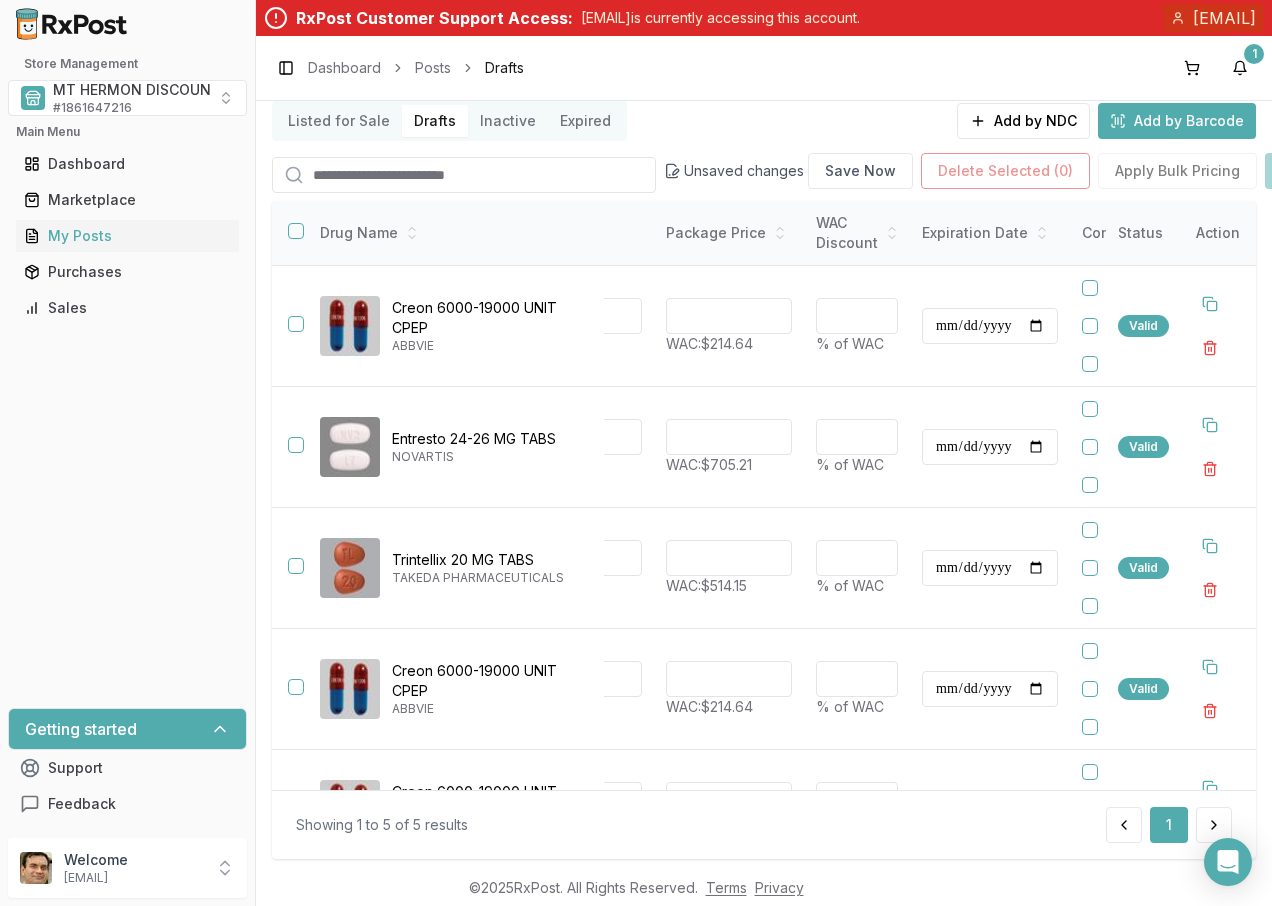 scroll, scrollTop: 0, scrollLeft: 554, axis: horizontal 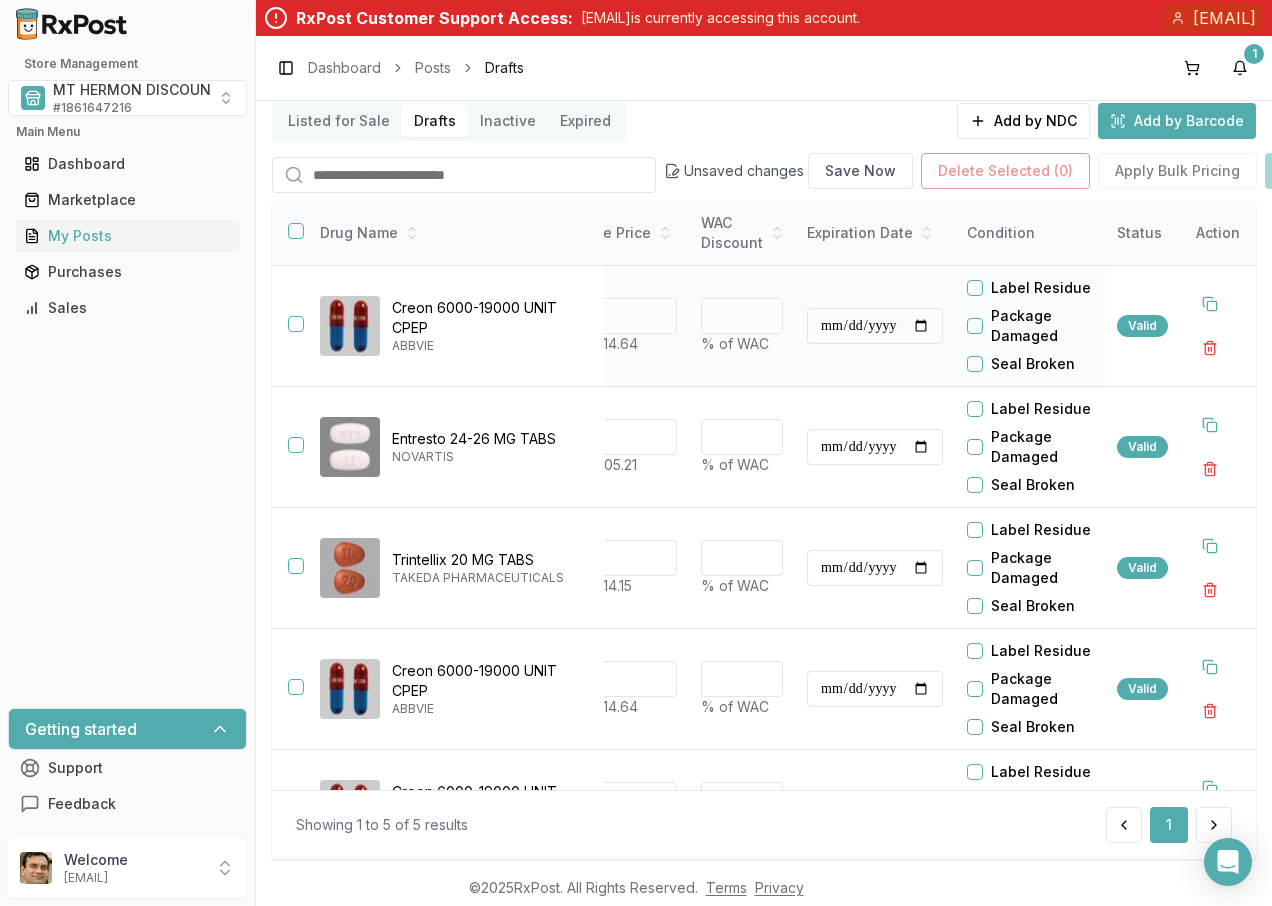 type on "*******" 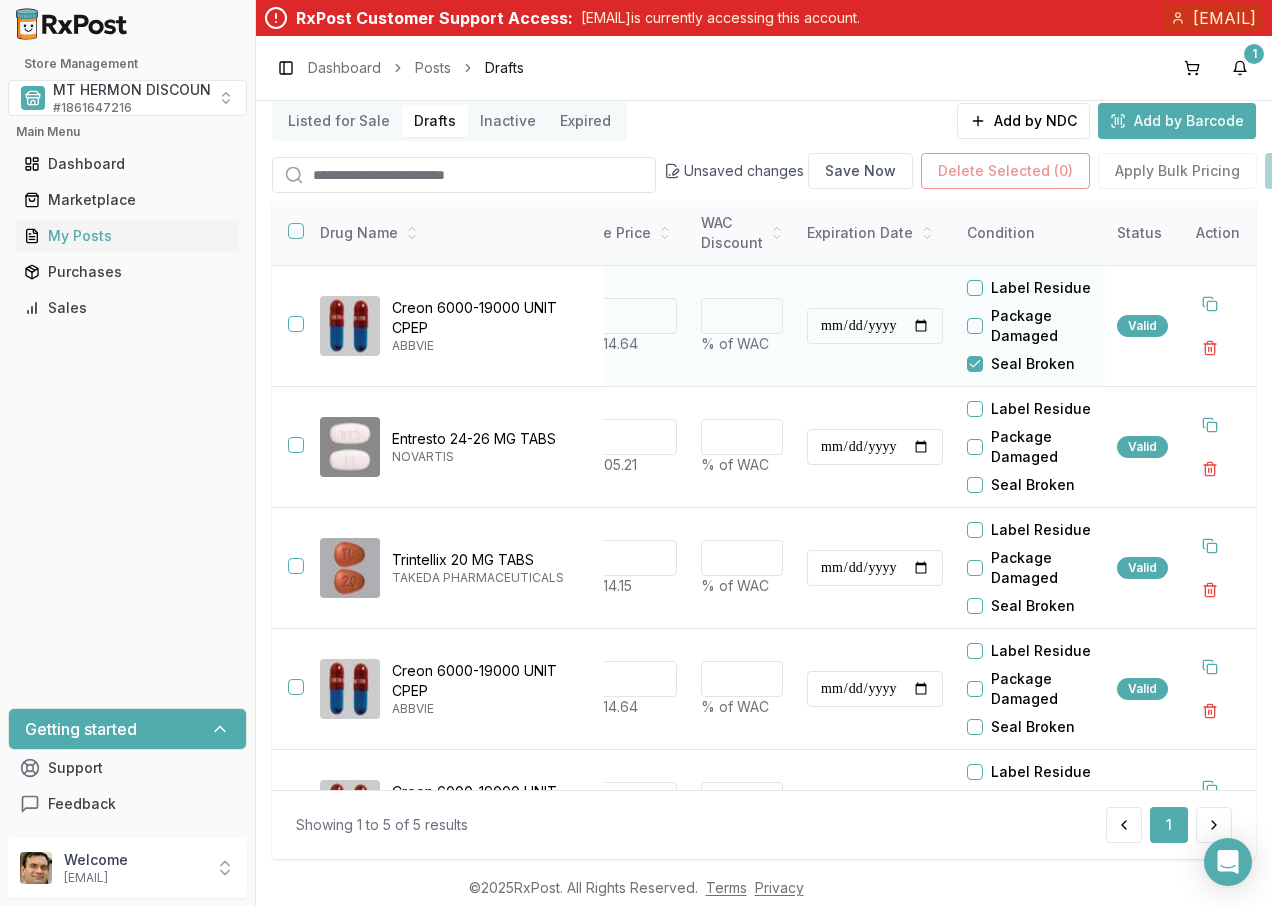 click on "Label Residue" at bounding box center [975, 288] 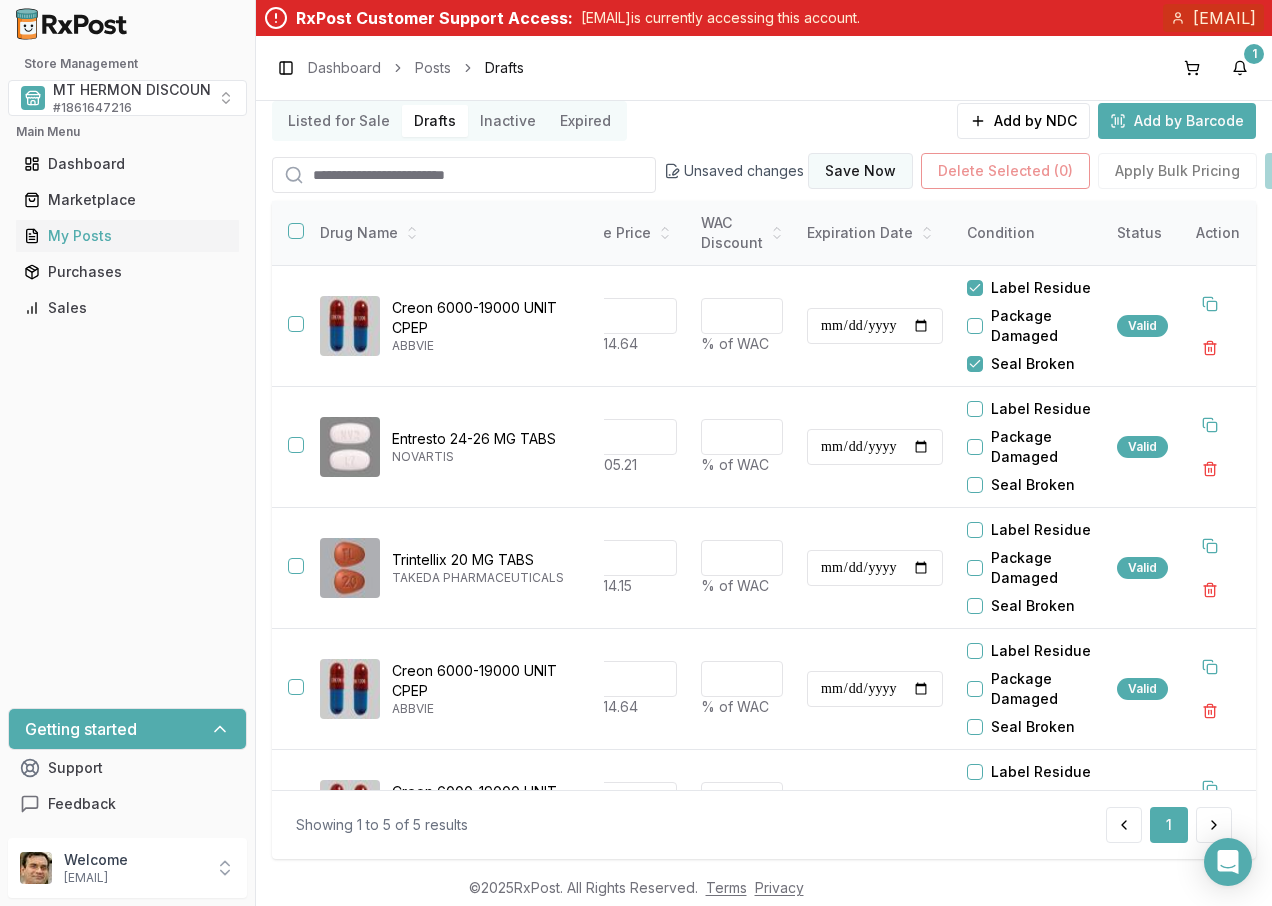 click on "Save Now" at bounding box center [860, 171] 